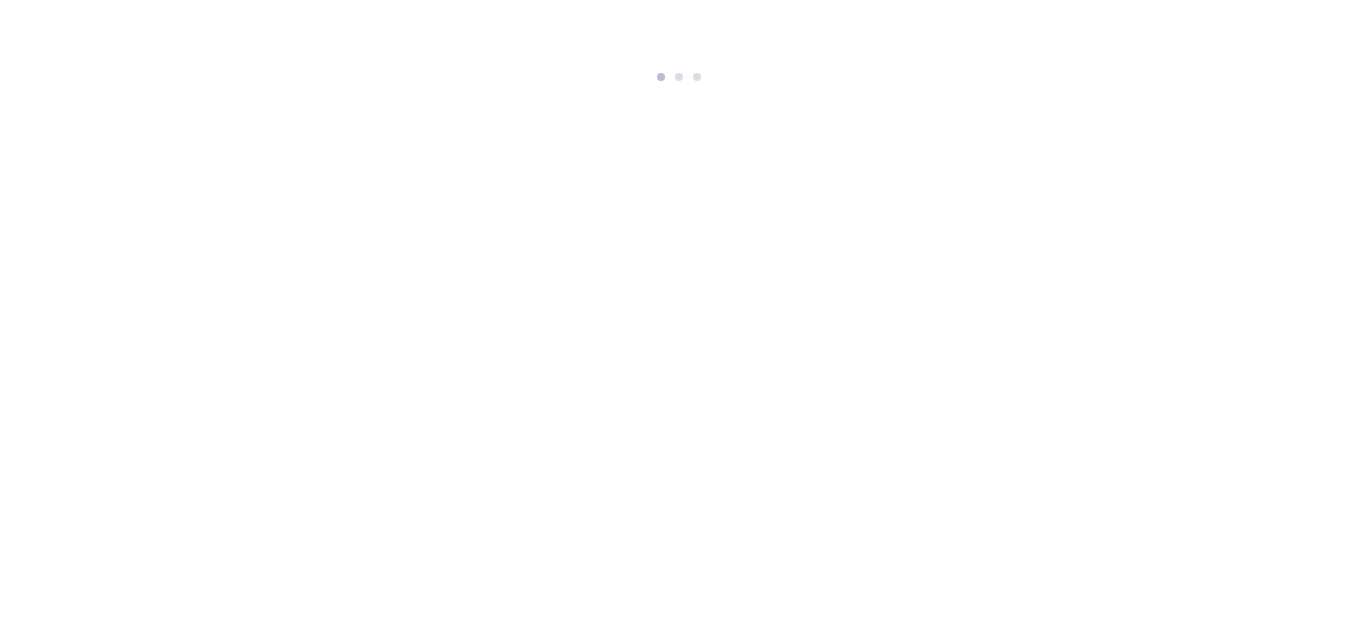 scroll, scrollTop: 0, scrollLeft: 0, axis: both 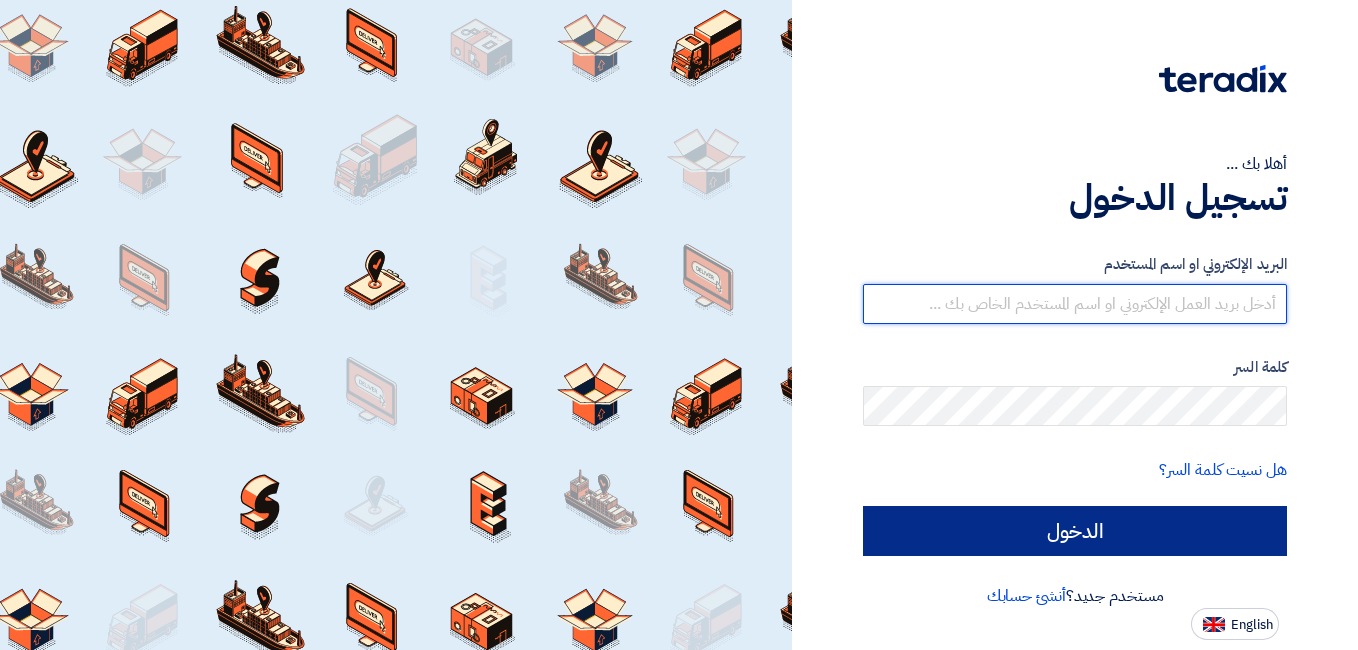 type on "[EMAIL_ADDRESS][DOMAIN_NAME]" 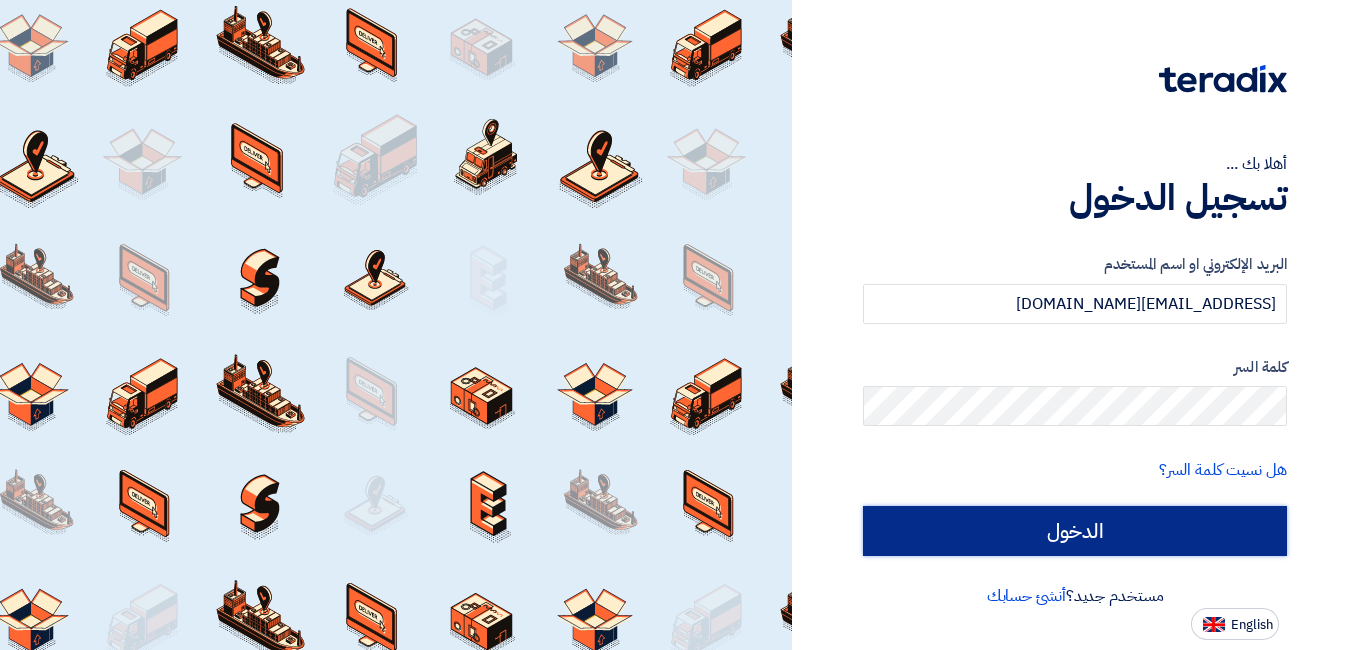 click on "الدخول" 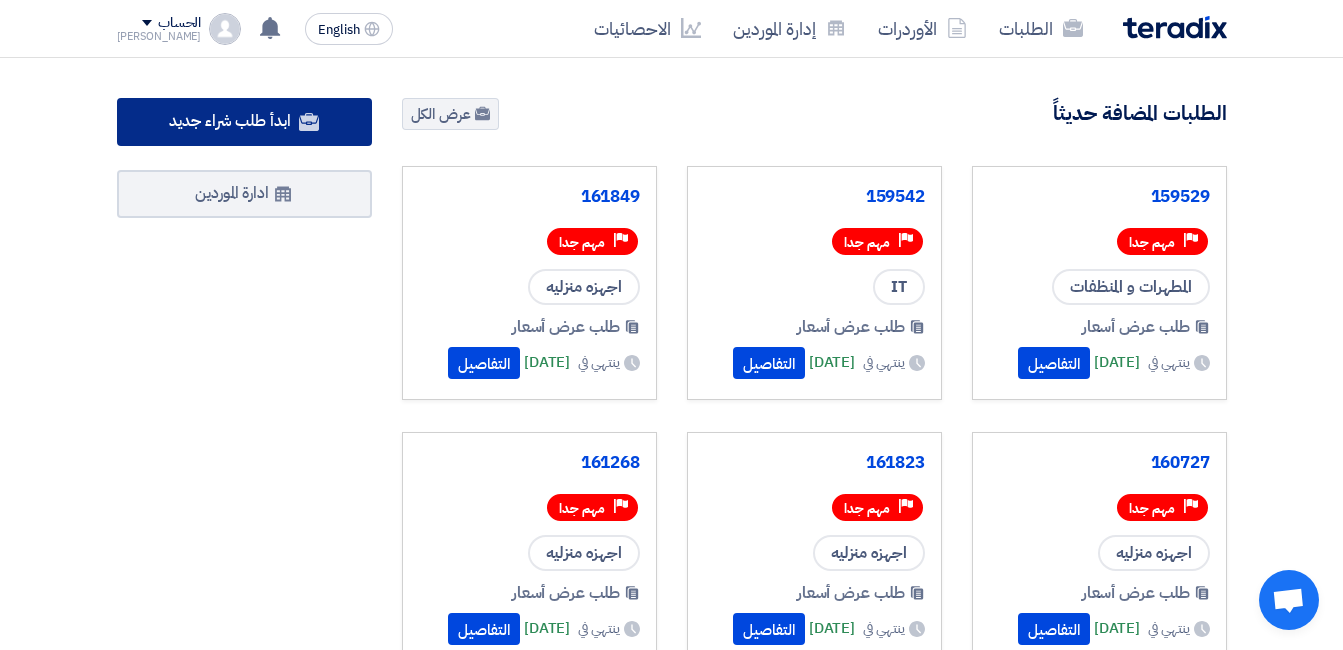 click on "ابدأ طلب شراء جديد" 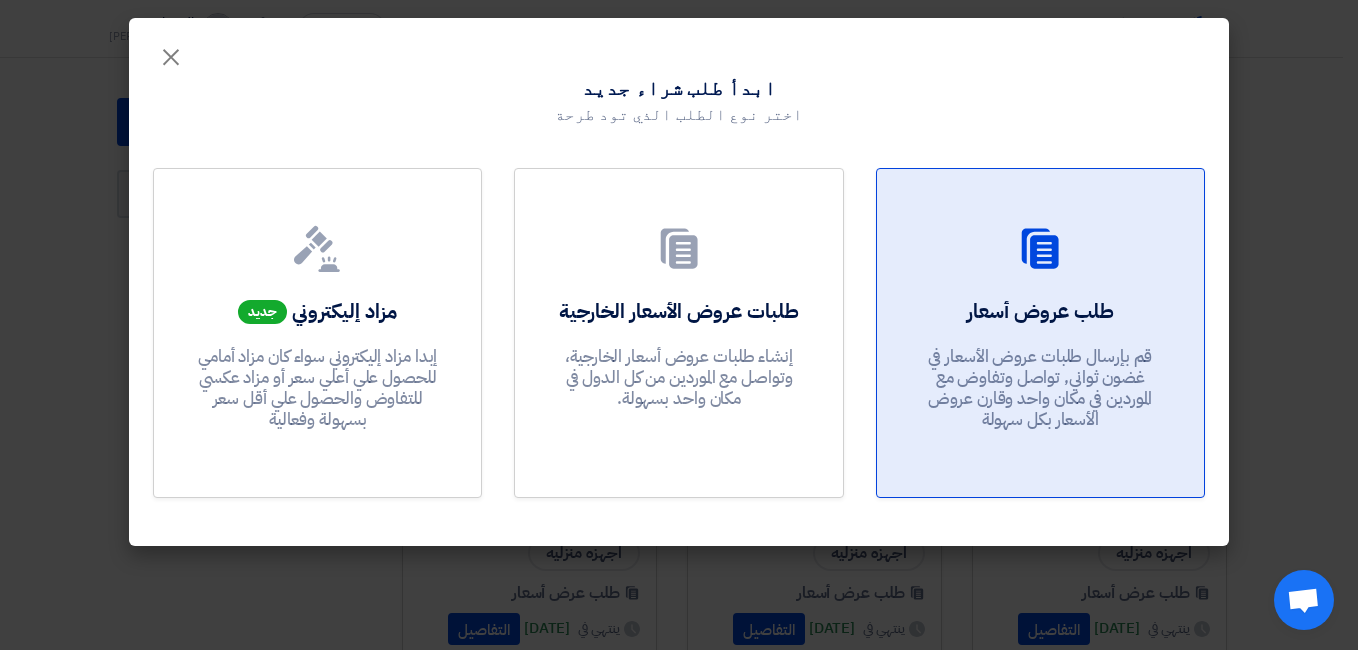 click on "طلب عروض أسعار" 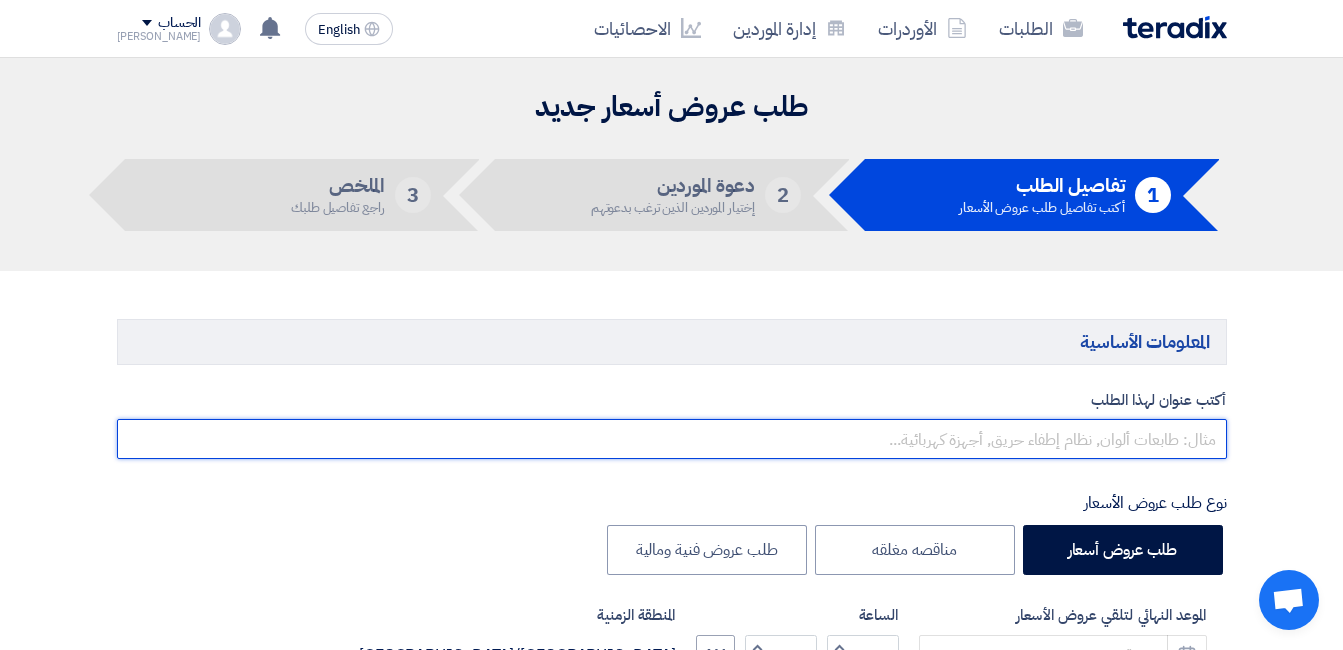 click at bounding box center [672, 439] 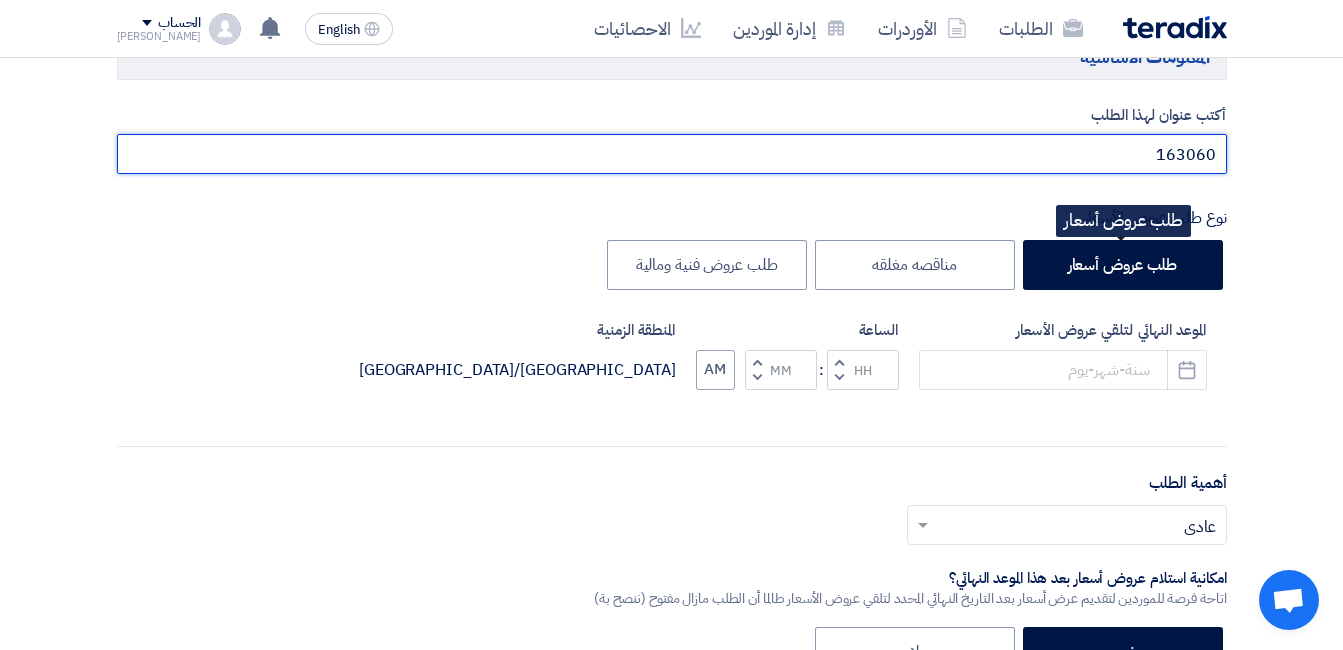scroll, scrollTop: 300, scrollLeft: 0, axis: vertical 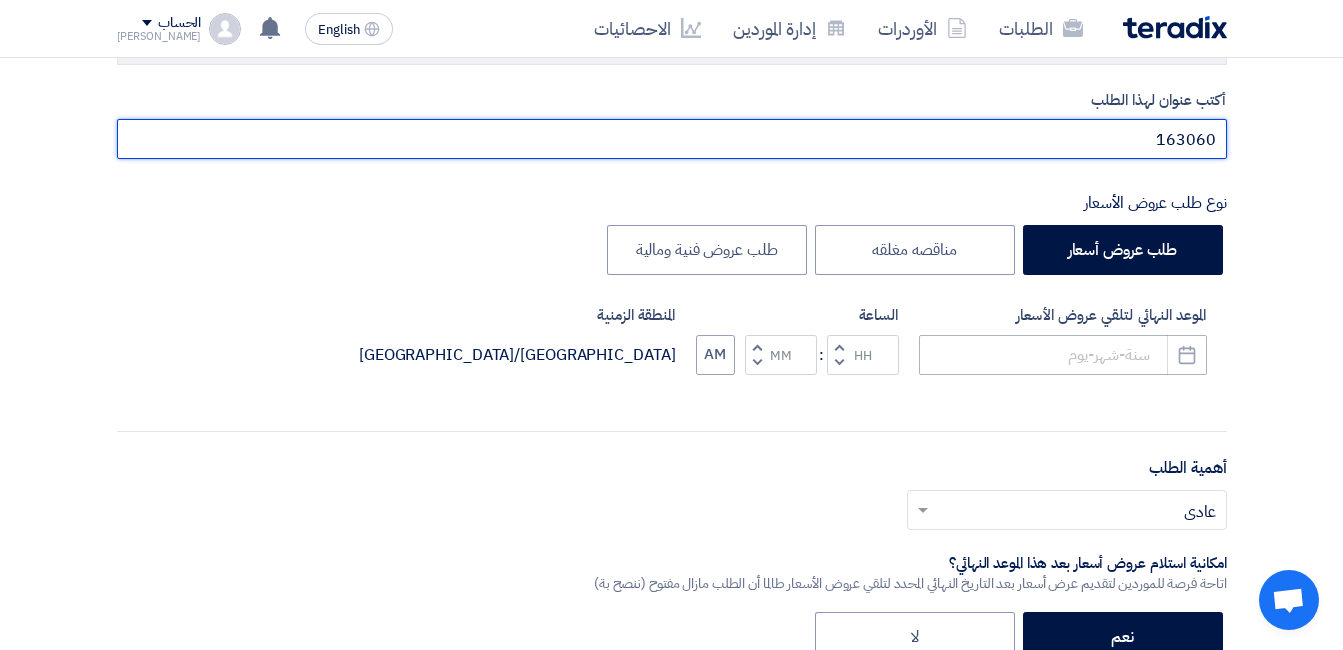 type on "163060" 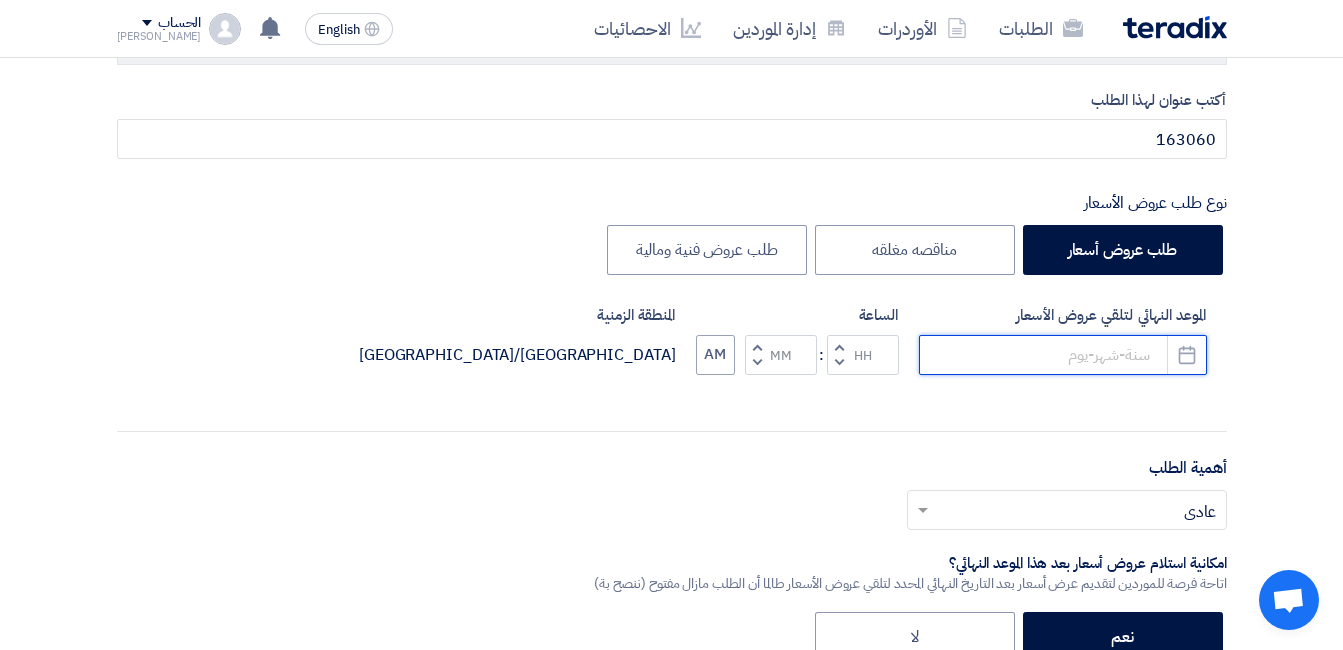 click 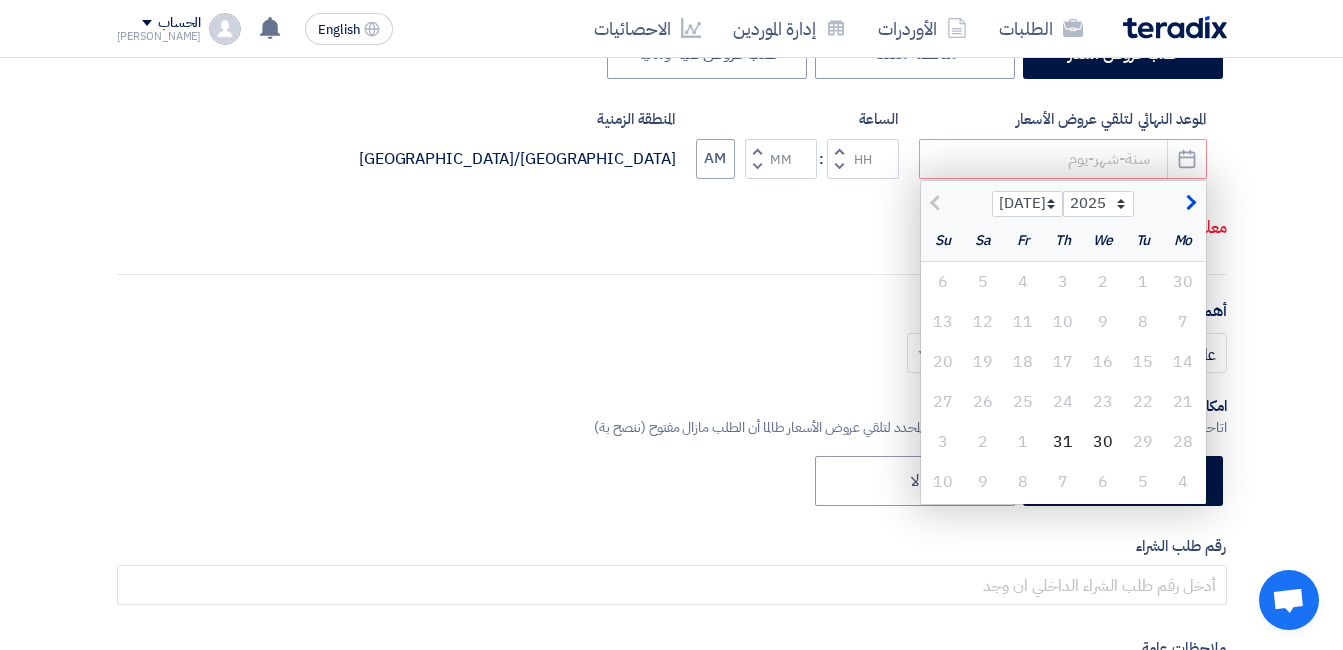 scroll, scrollTop: 500, scrollLeft: 0, axis: vertical 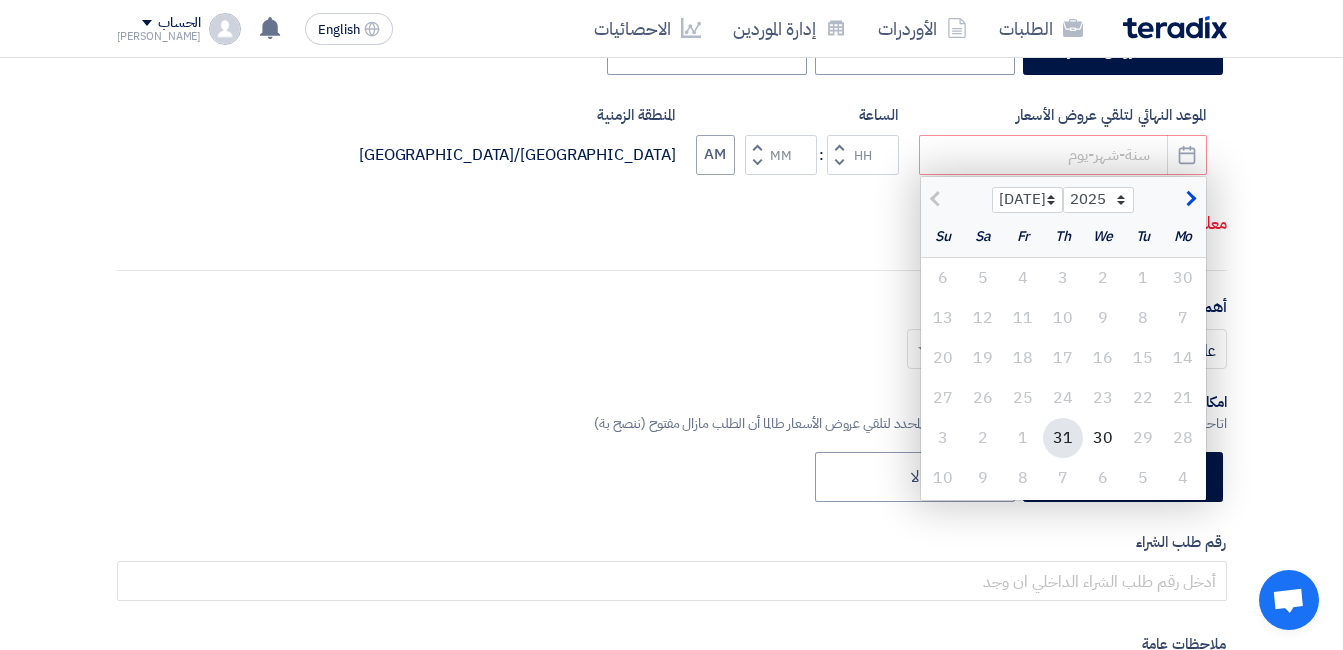 click on "31" 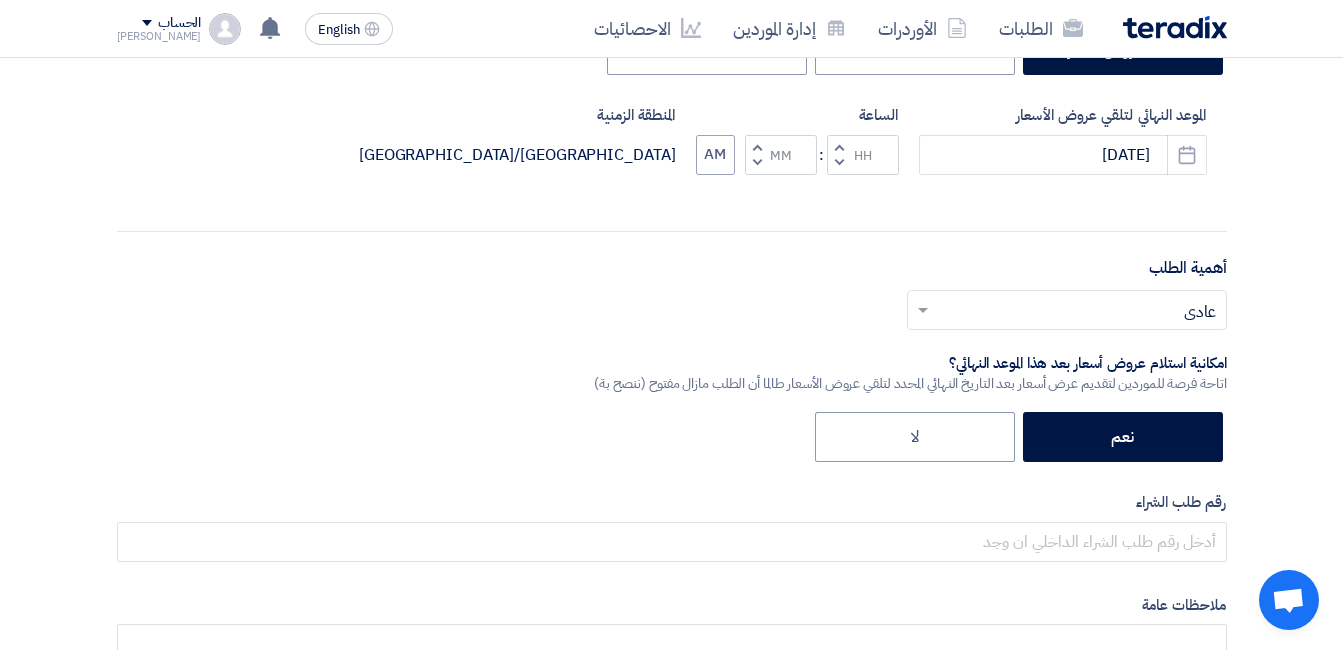 click 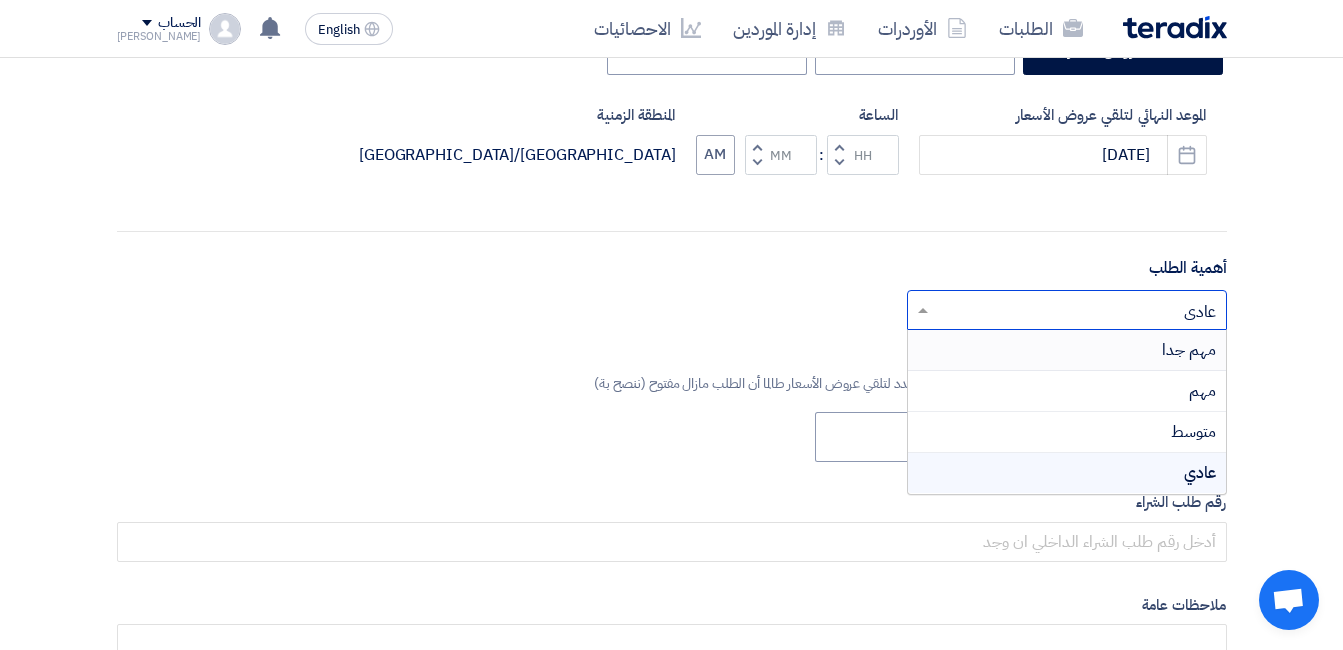 click on "مهم جدا" at bounding box center [1067, 350] 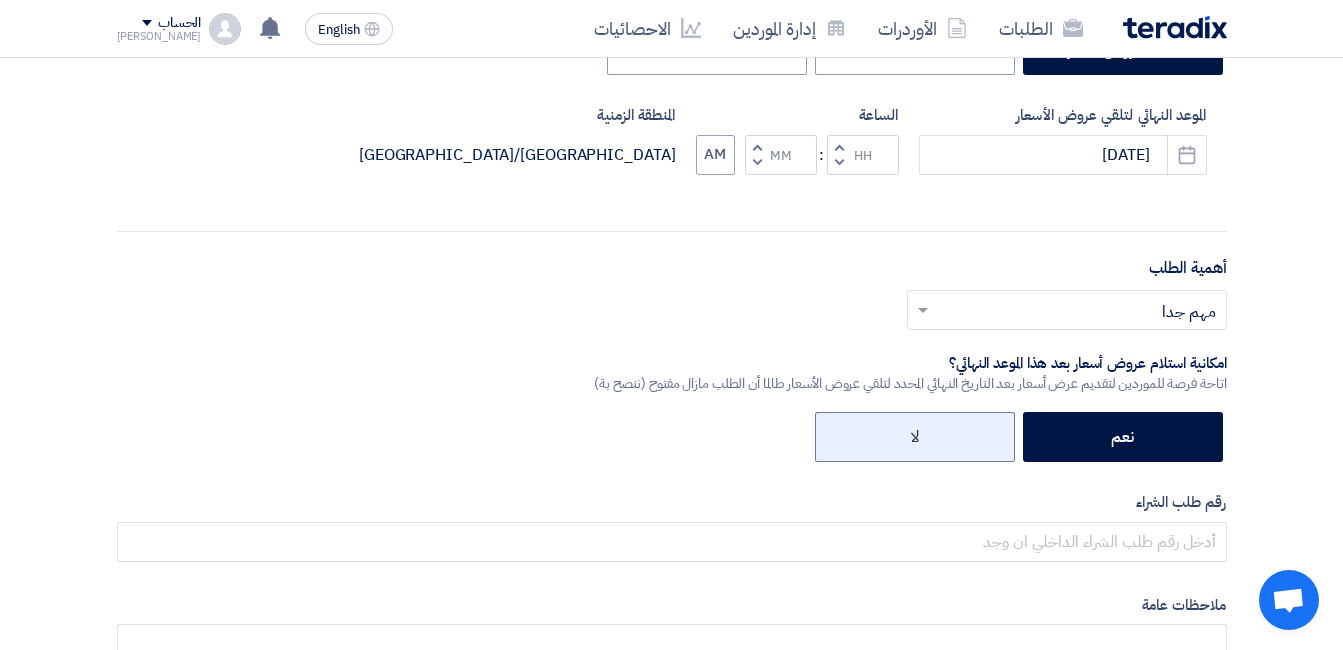 click on "لا" 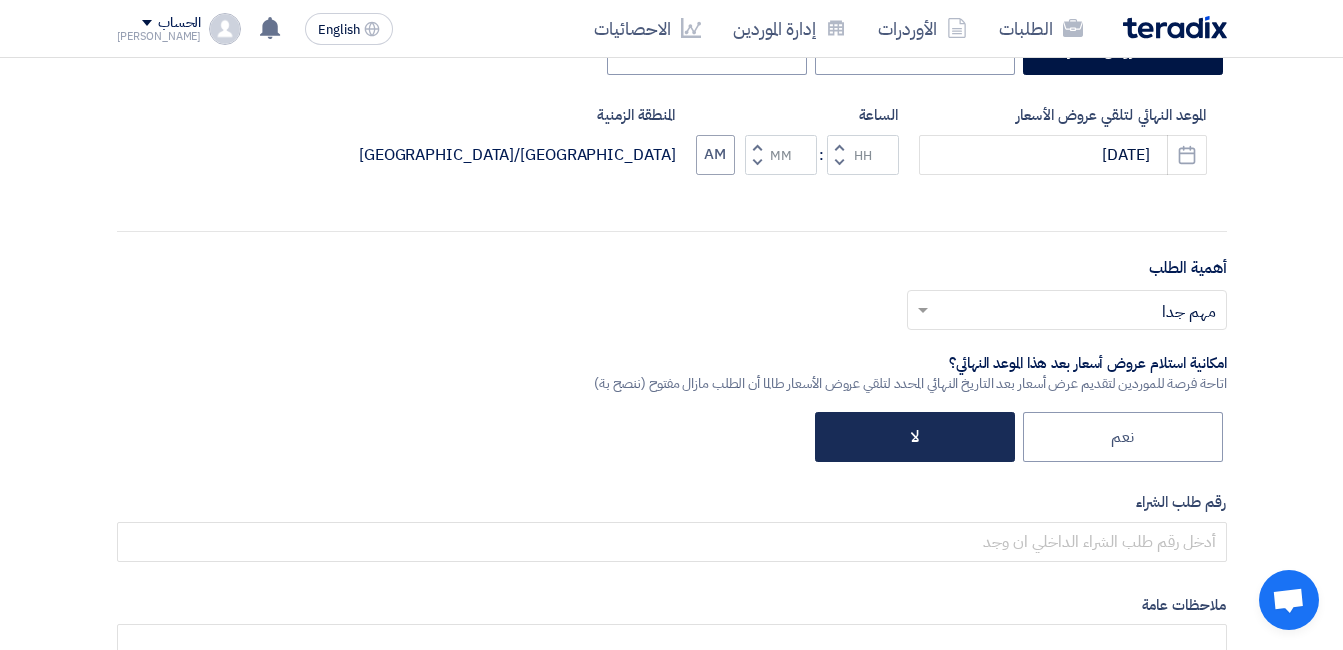 scroll, scrollTop: 600, scrollLeft: 0, axis: vertical 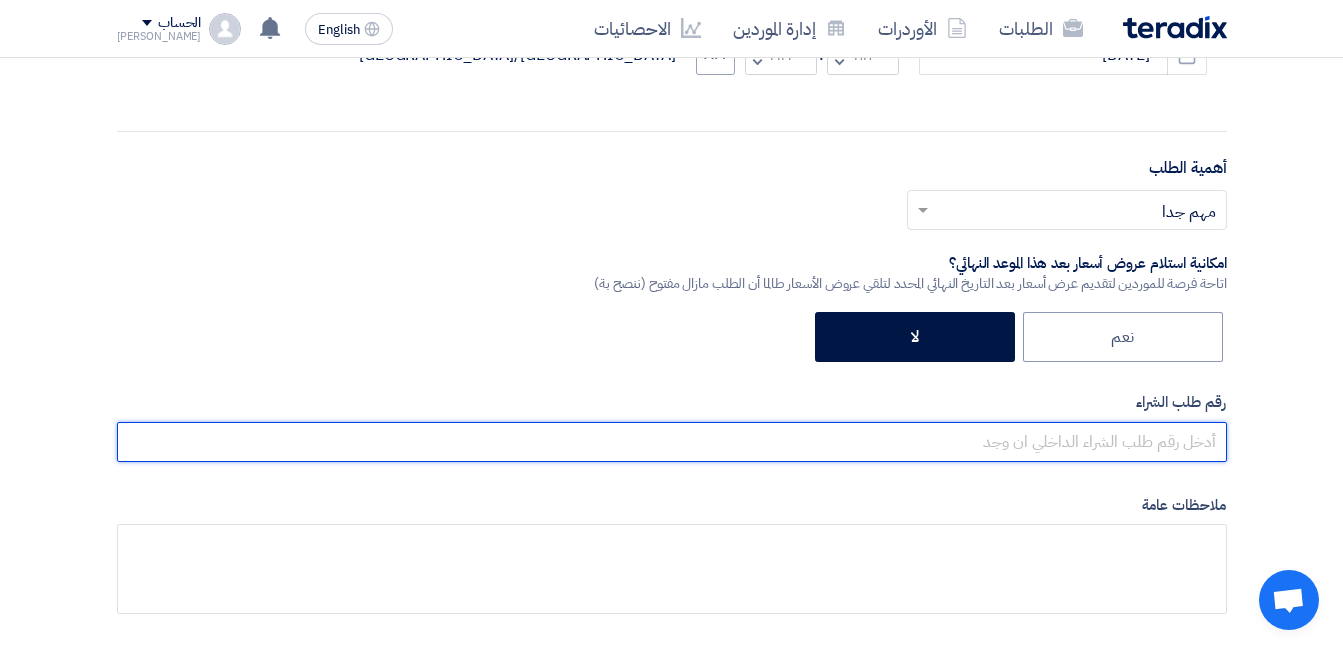 click at bounding box center [672, 442] 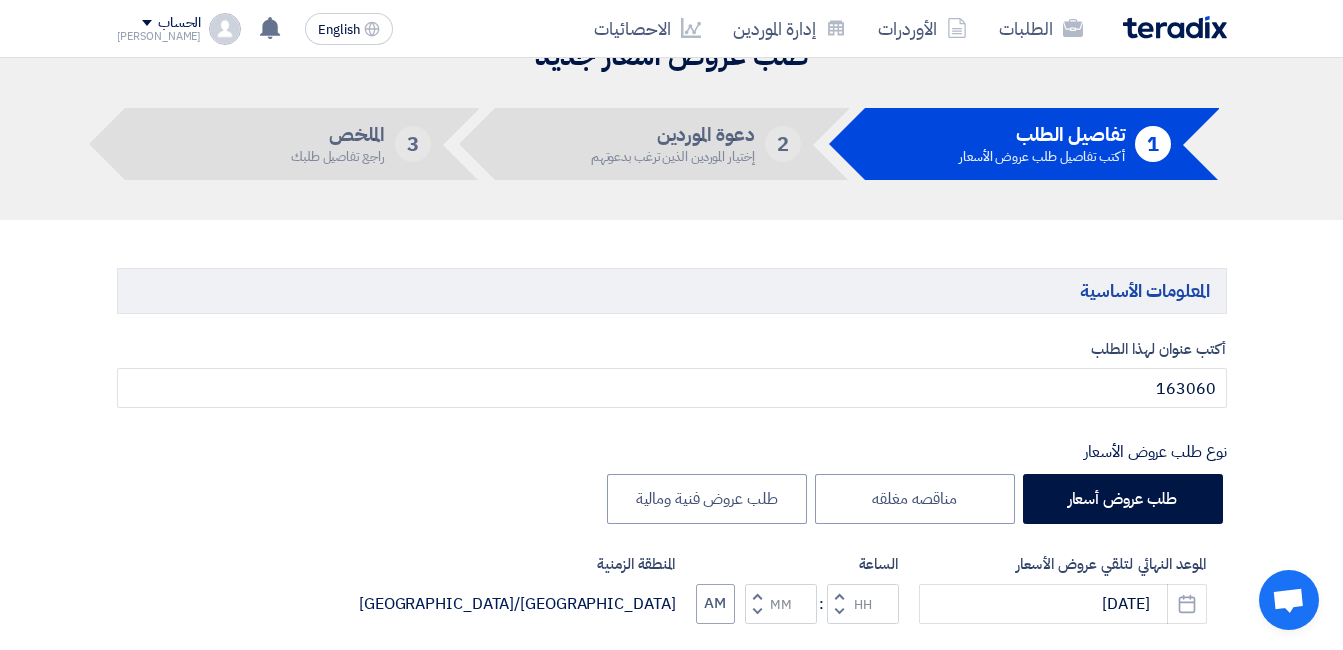 scroll, scrollTop: 0, scrollLeft: 0, axis: both 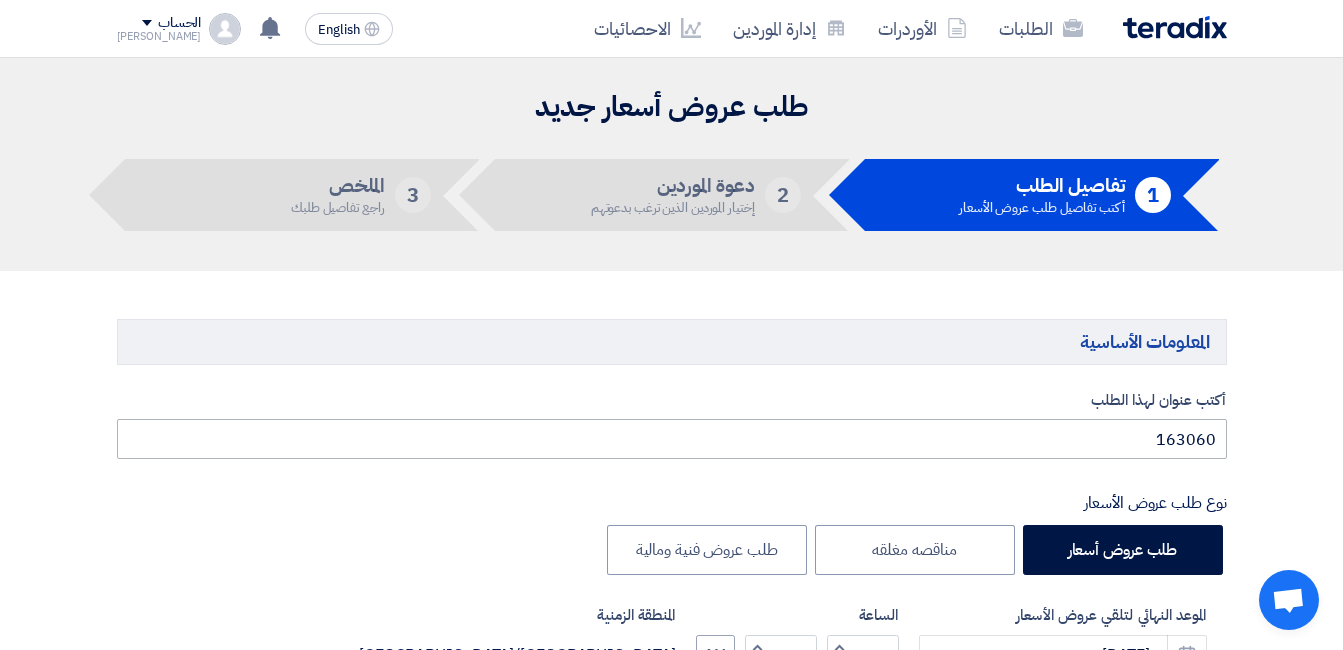 type on "163060" 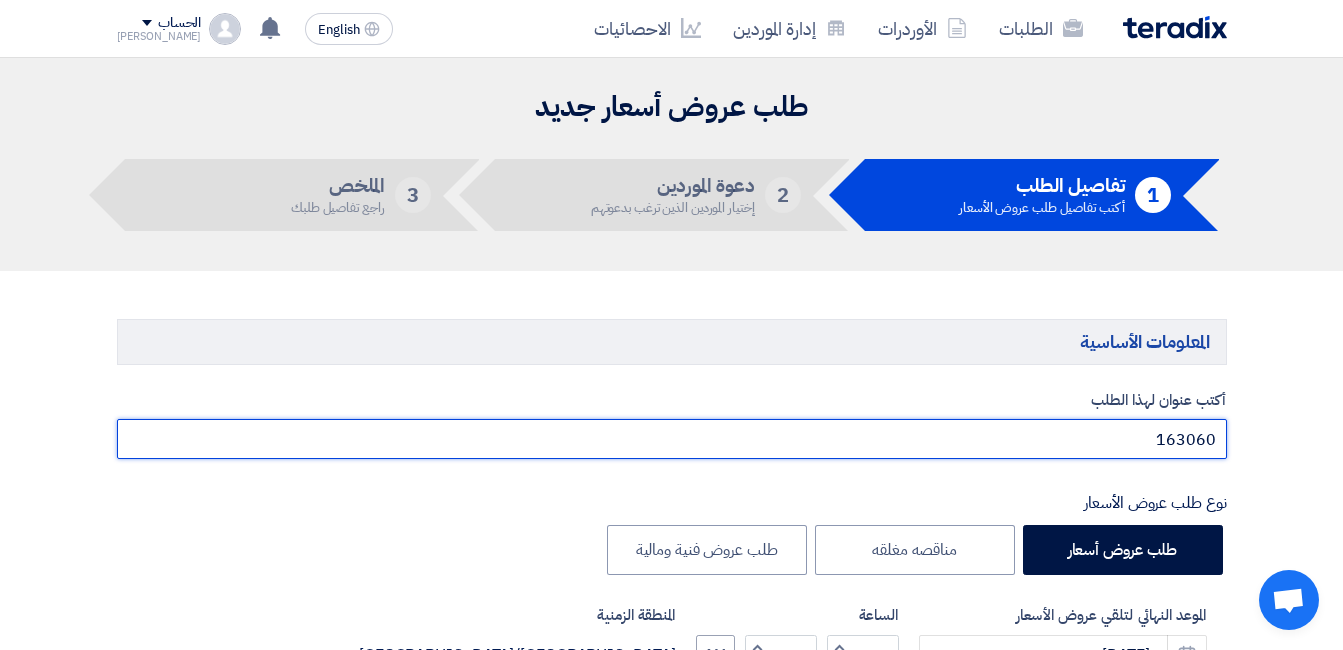 click on "163060" at bounding box center [672, 439] 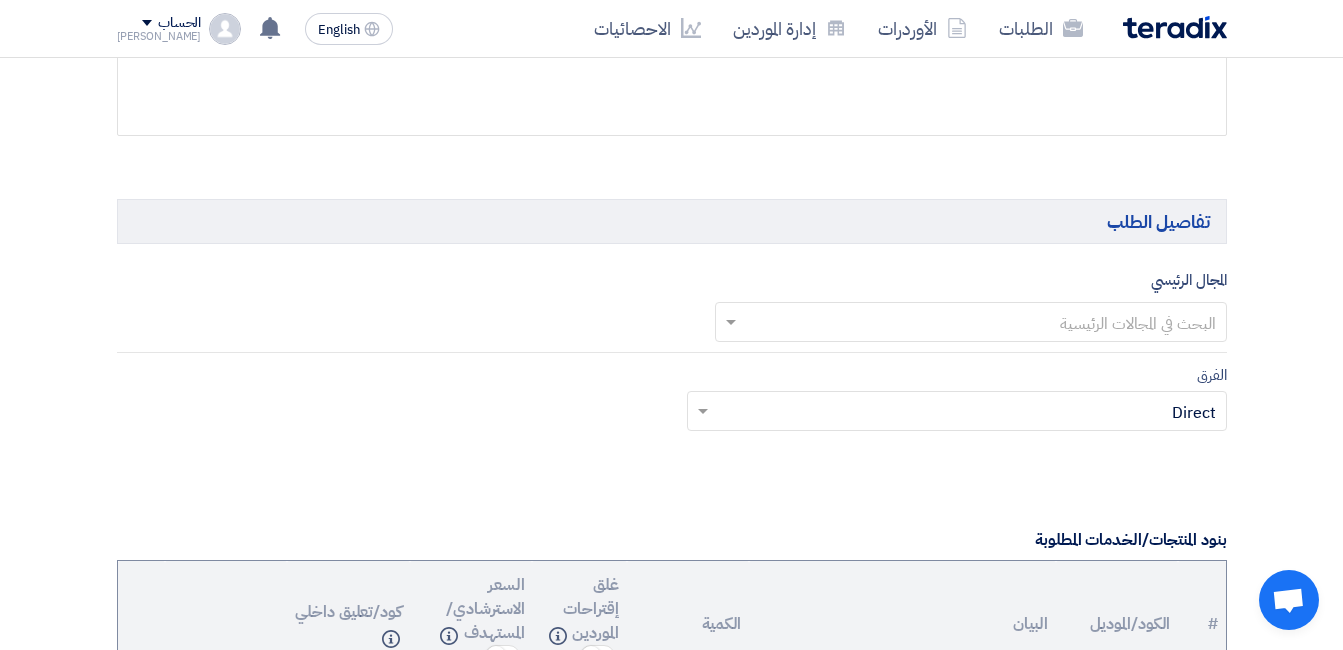 scroll, scrollTop: 1100, scrollLeft: 0, axis: vertical 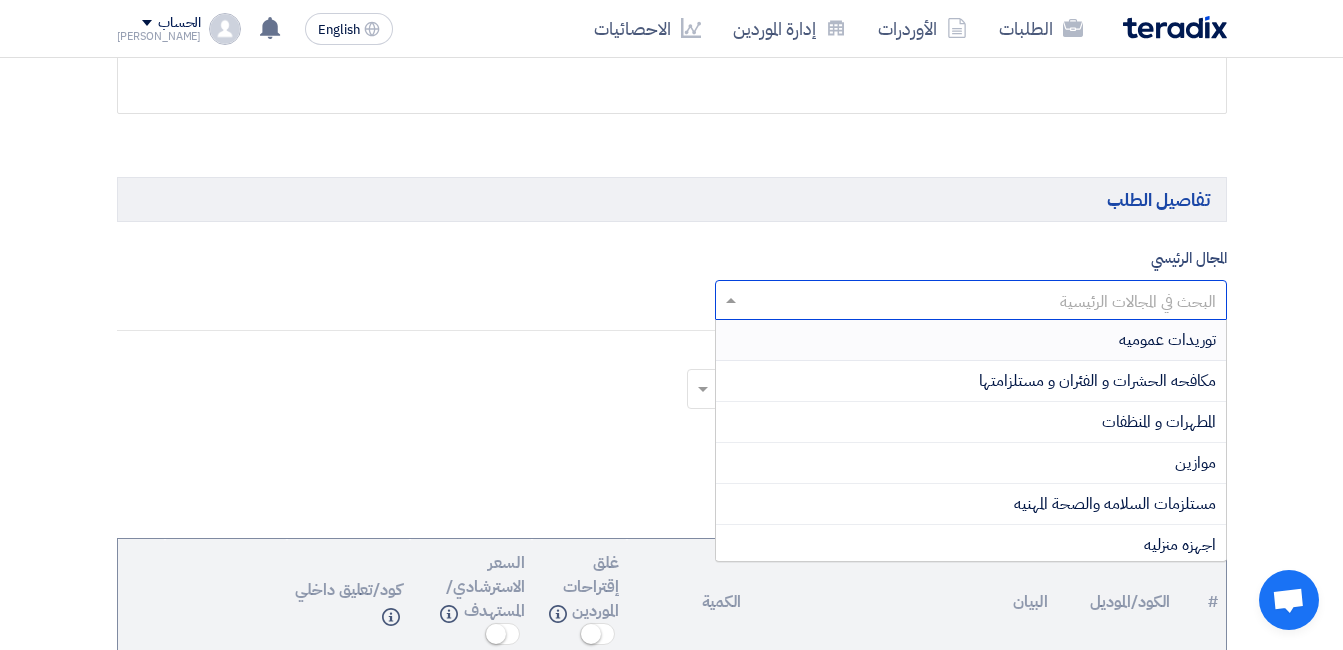 click at bounding box center [982, 301] 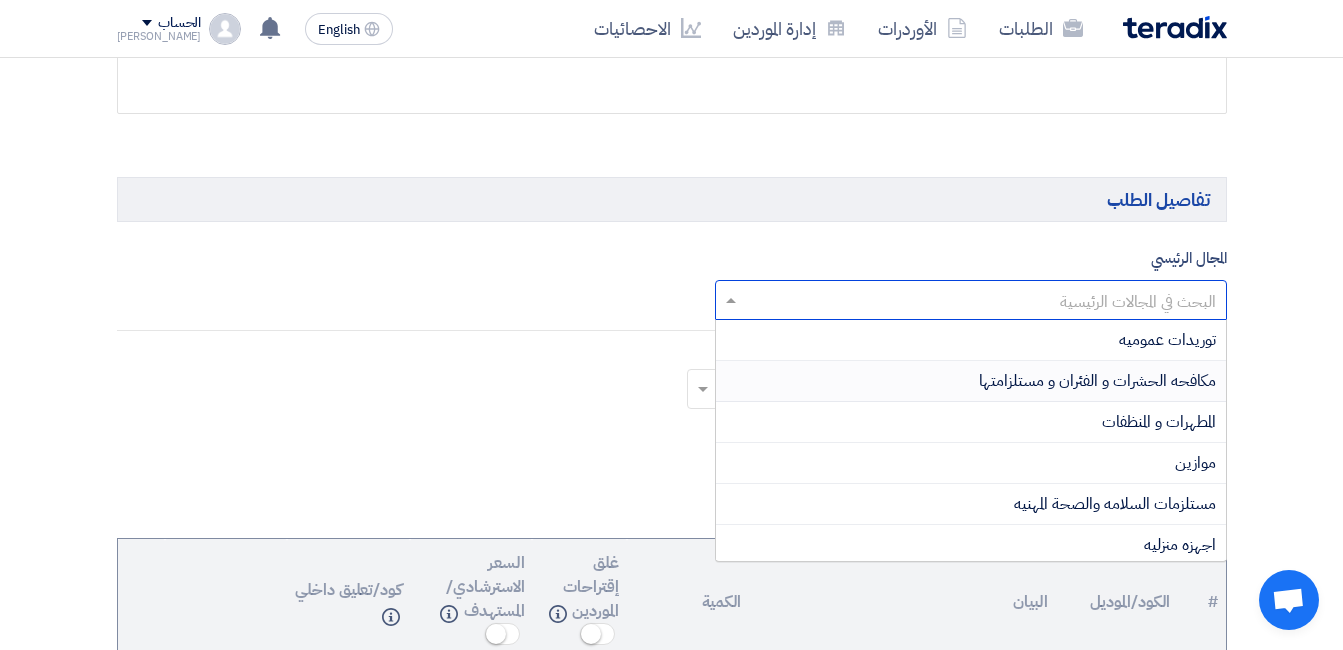 click on "مكافحه الحشرات و الفئران و مستلزامتها" at bounding box center [1097, 381] 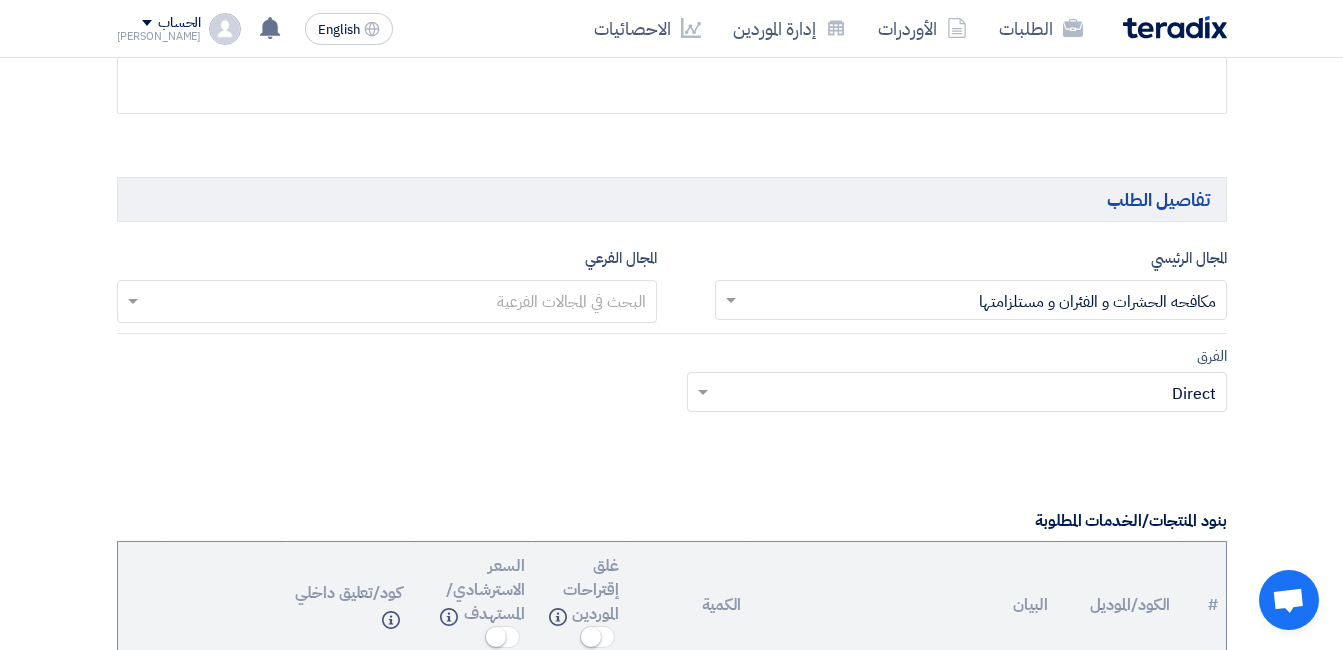 click at bounding box center (394, 303) 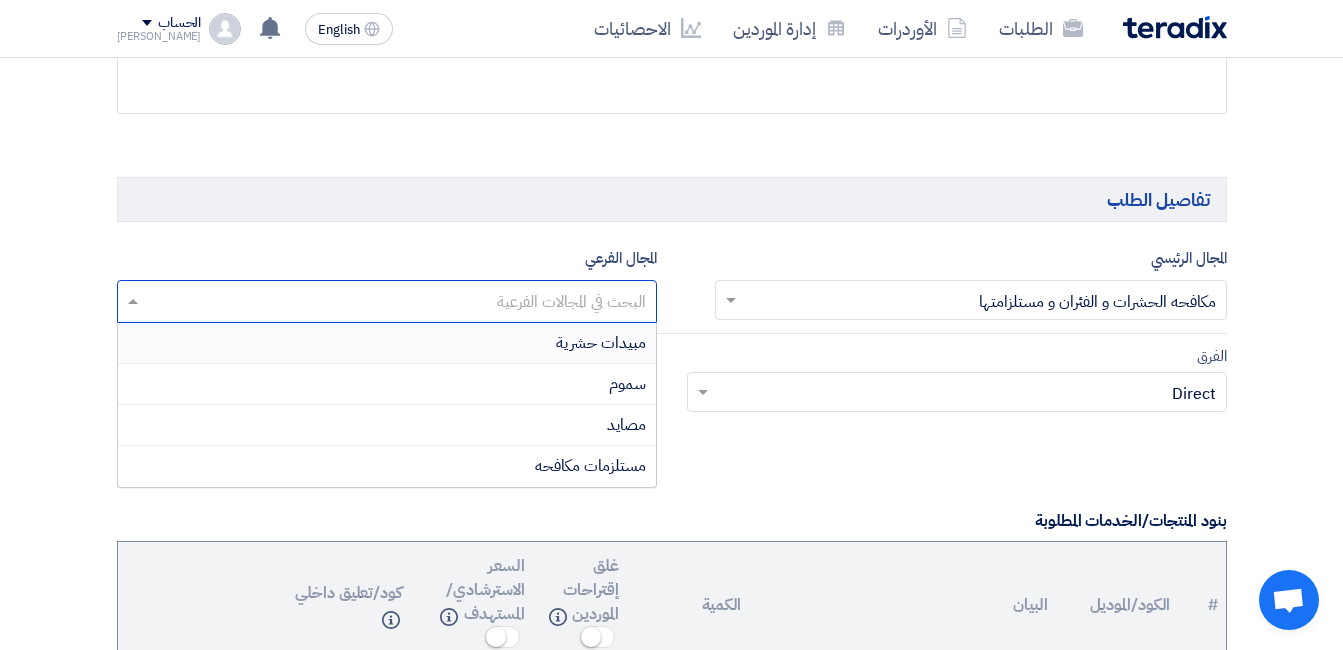 click on "مبيدات حشرية" at bounding box center [601, 343] 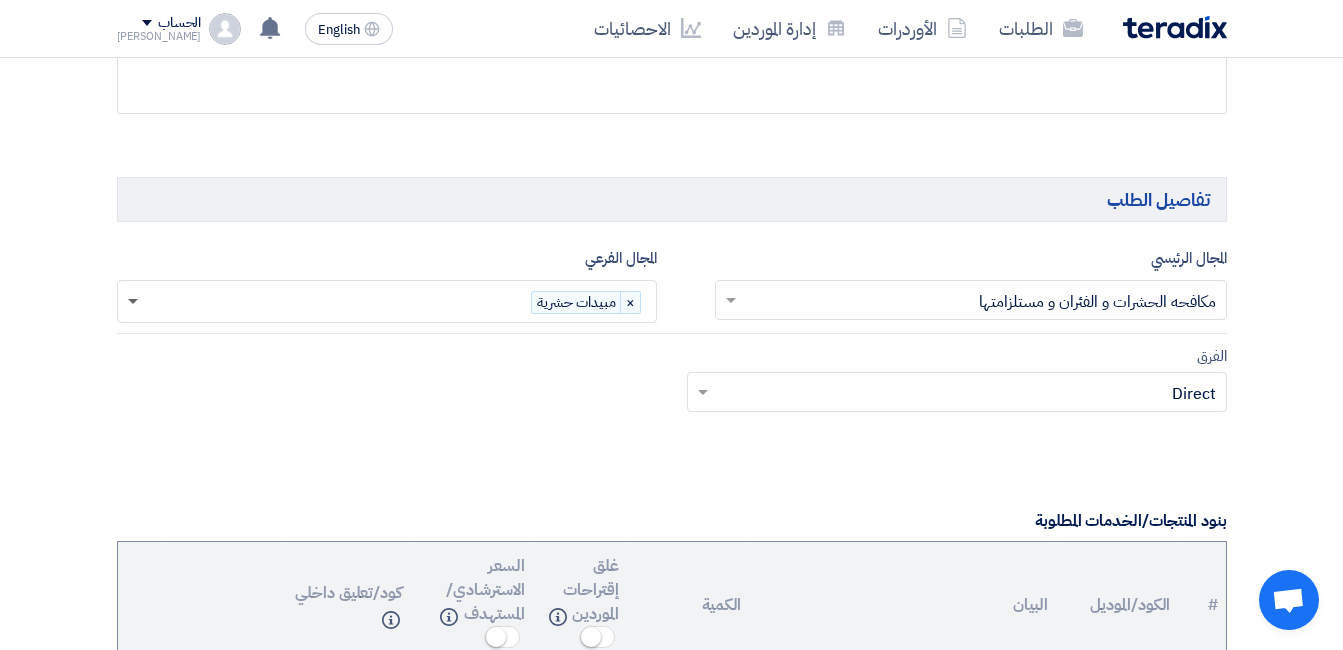 click at bounding box center [133, 302] 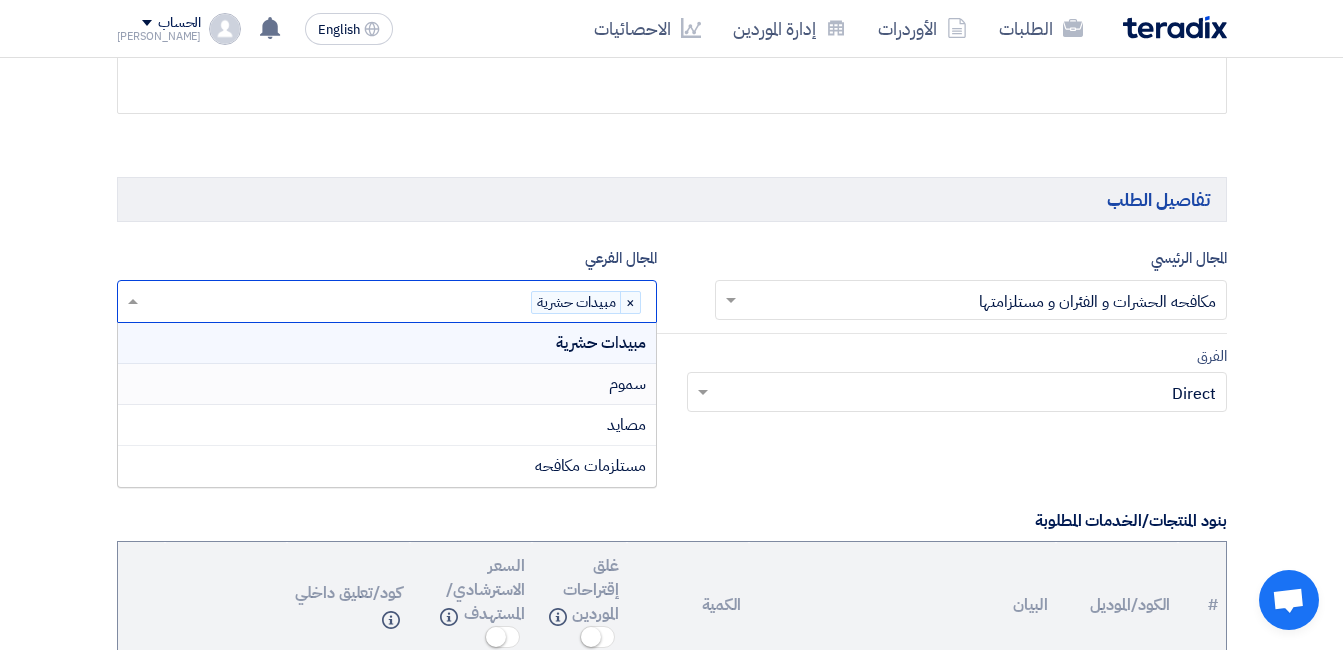 click on "سموم" at bounding box center [387, 384] 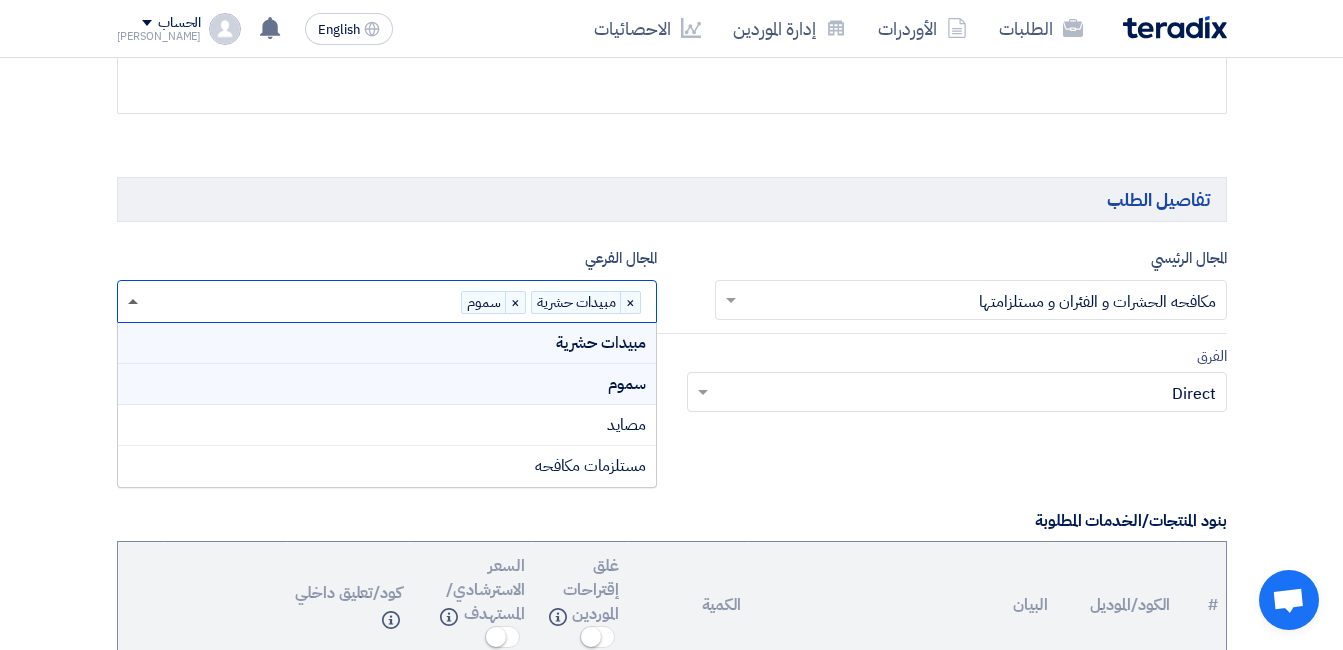 click at bounding box center (130, 301) 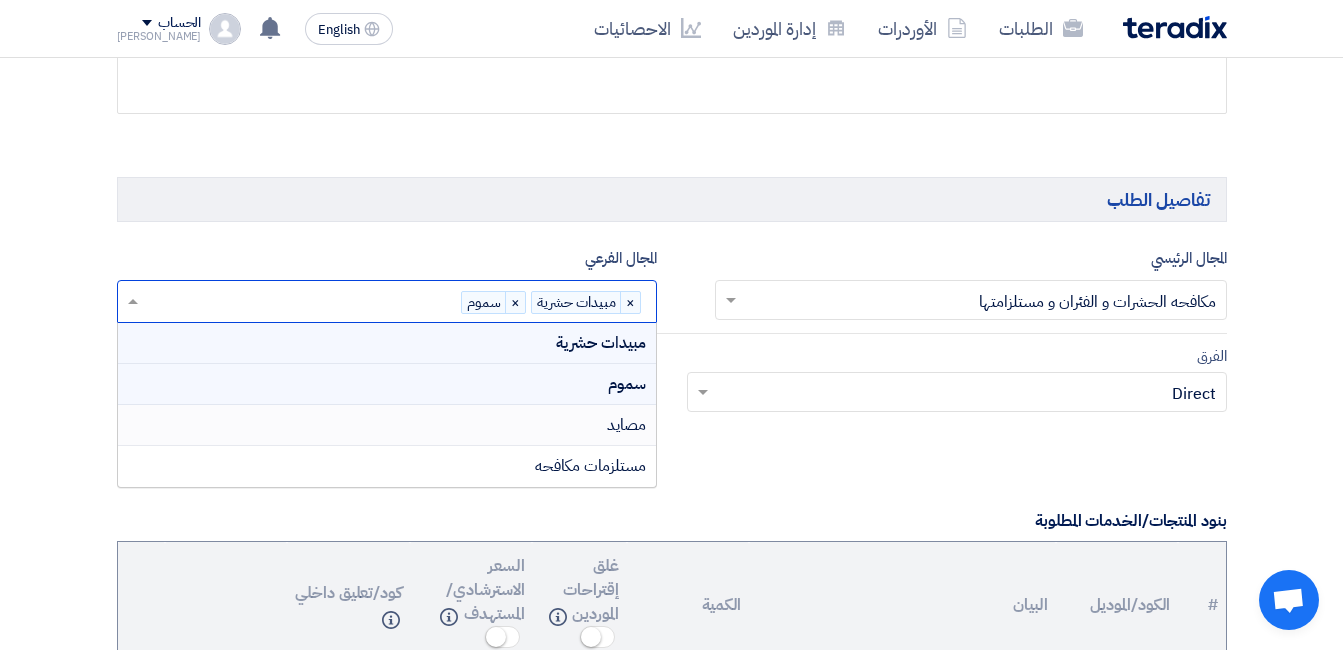 click on "مصايد" at bounding box center (387, 425) 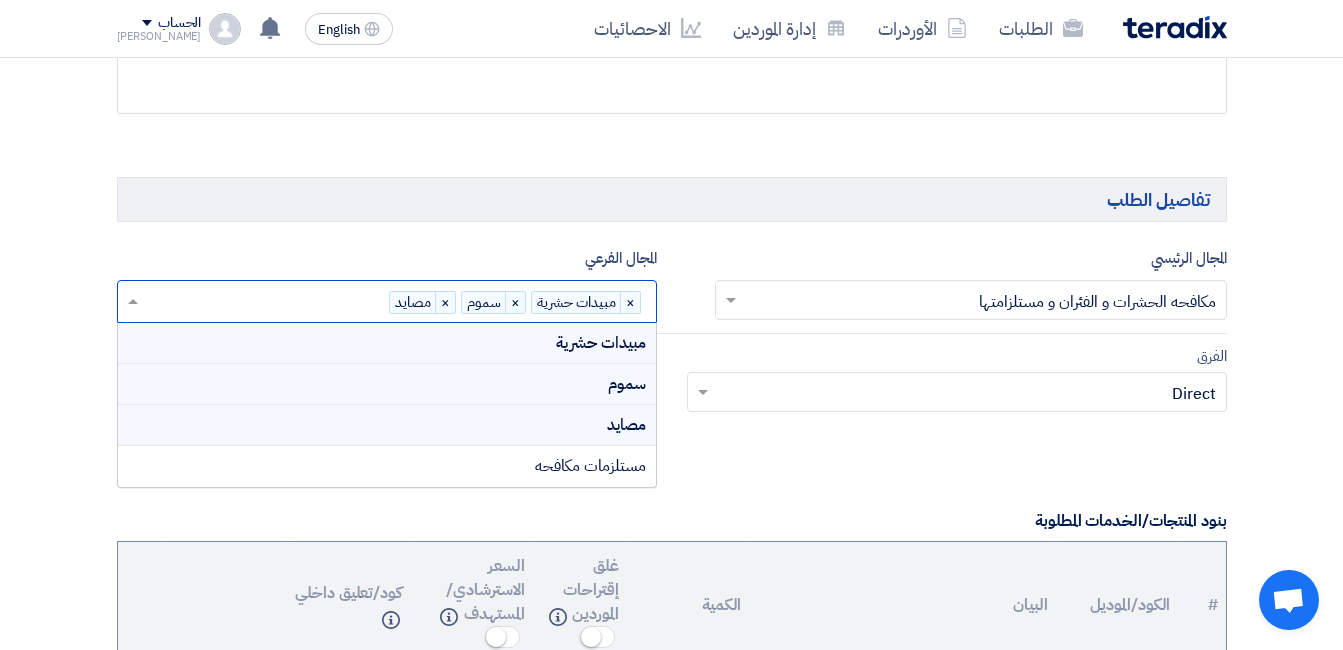 click at bounding box center [130, 301] 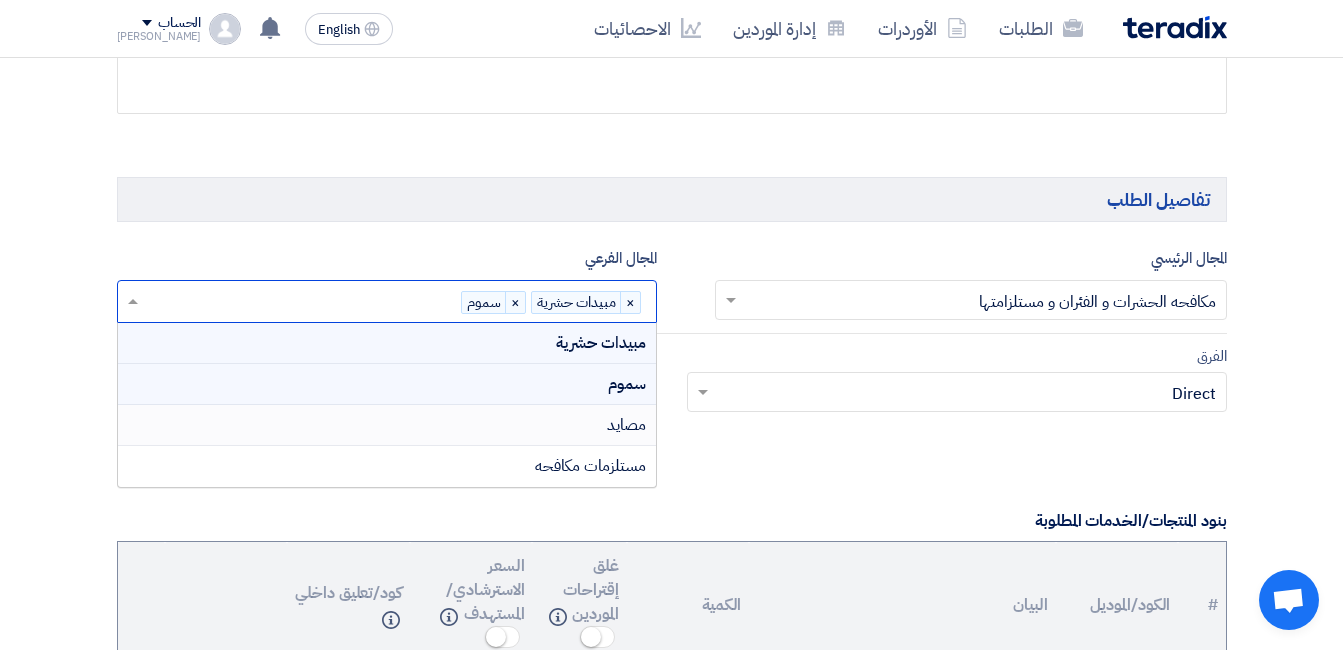 click on "مصايد" at bounding box center [387, 425] 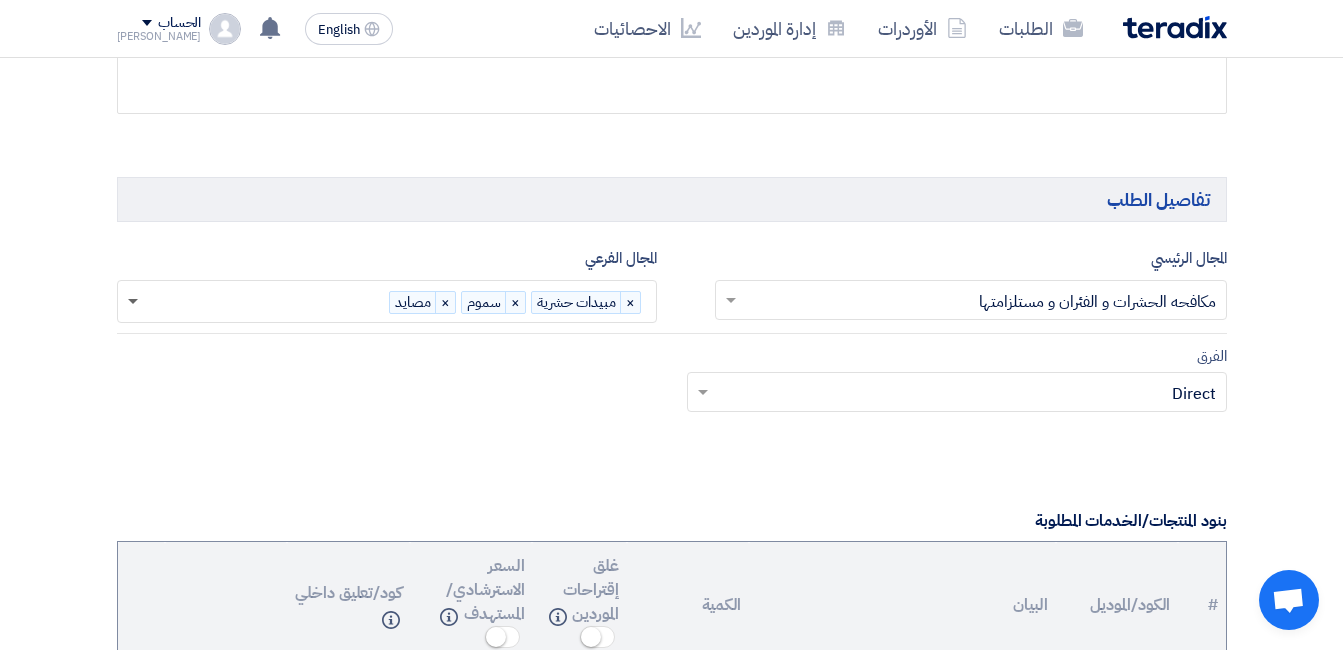 click at bounding box center [130, 301] 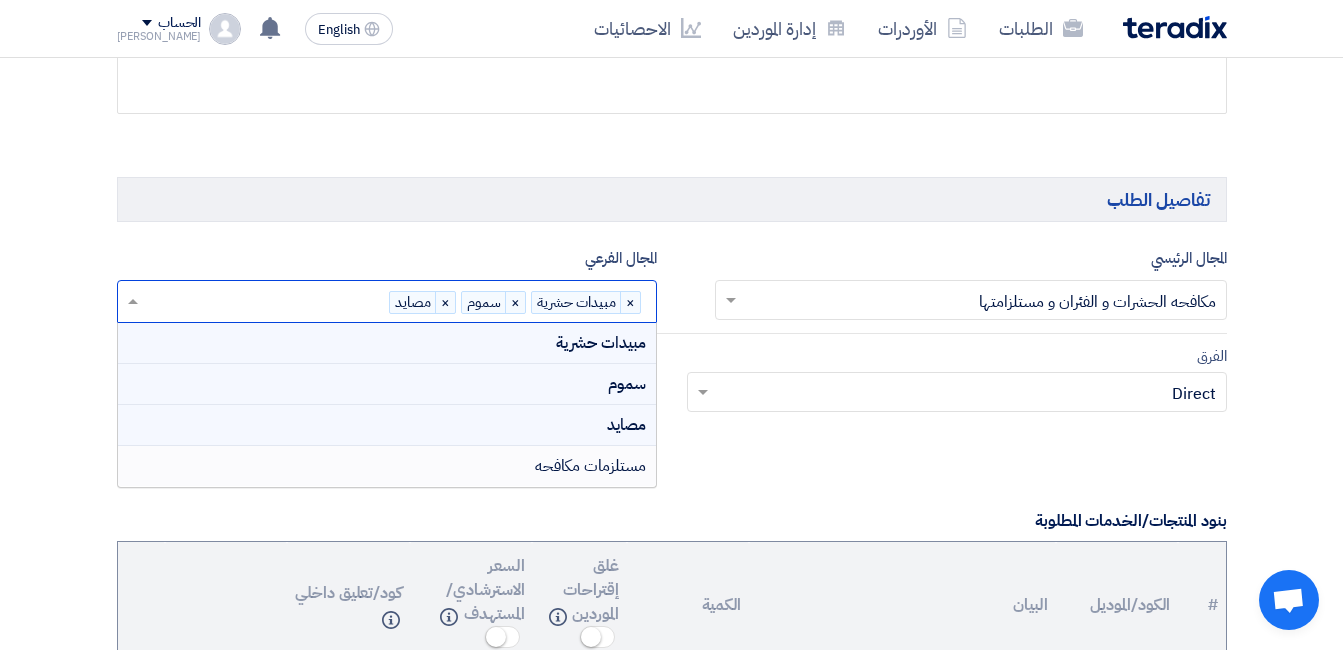 click on "مستلزمات مكافحه" at bounding box center (590, 466) 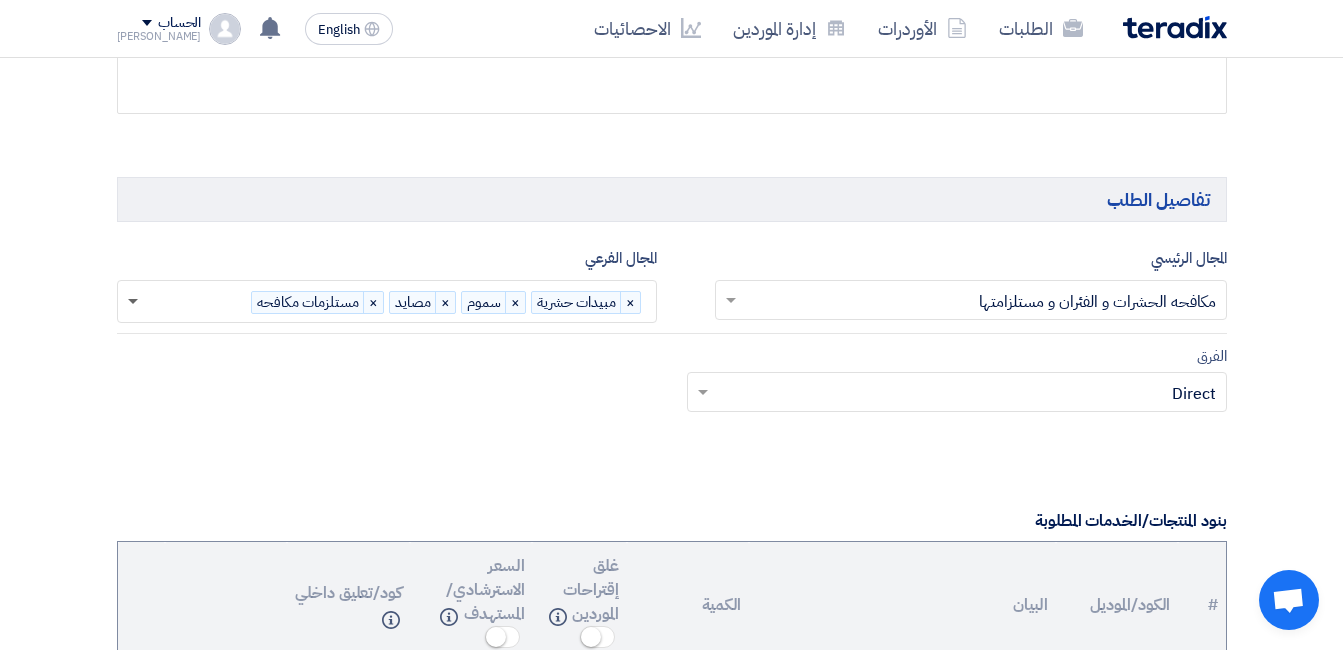 click at bounding box center [133, 302] 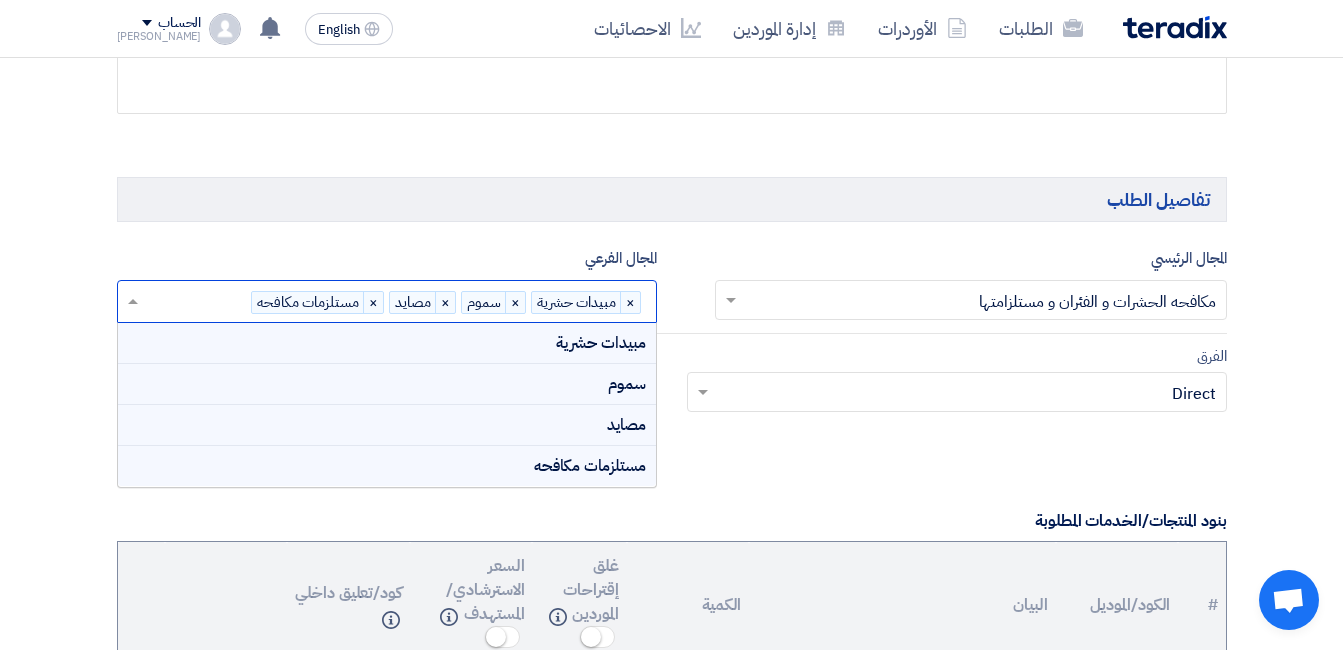 click 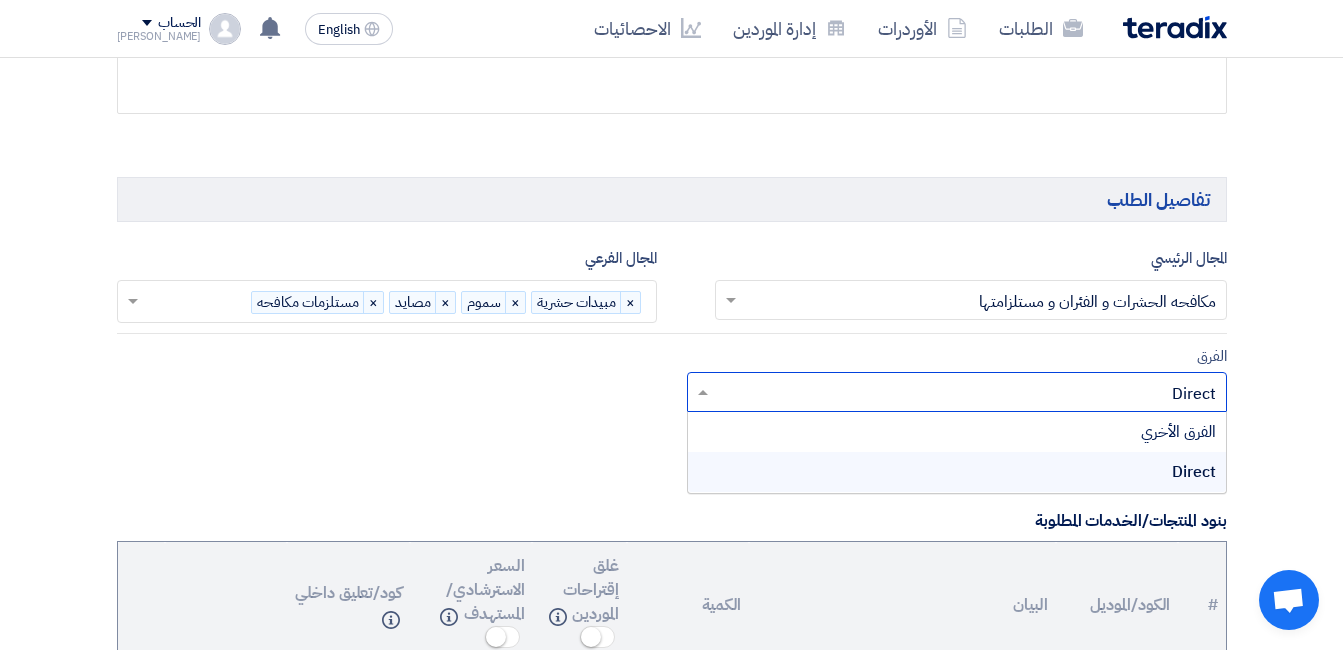 click on "الفرق الأخري" at bounding box center [957, 432] 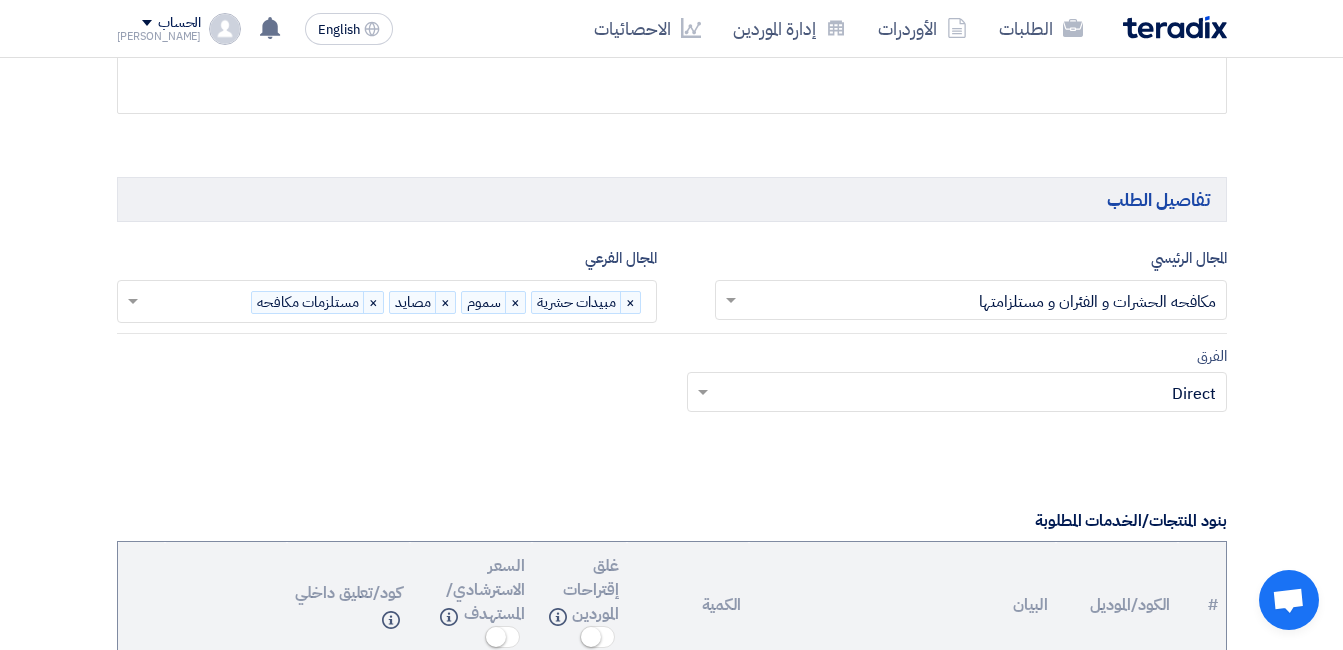 click on "المعلومات الأساسية
أكتب عنوان لهذا الطلب
163060  مكافحه
نوع طلب عروض الأسعار
طلب عروض أسعار
مناقصه مغلقه
طلب عروض فنية ومالية
الموعد النهائي لتلقي عروض الأسعار
[DATE]
Pick a date
الساعة
: AM" 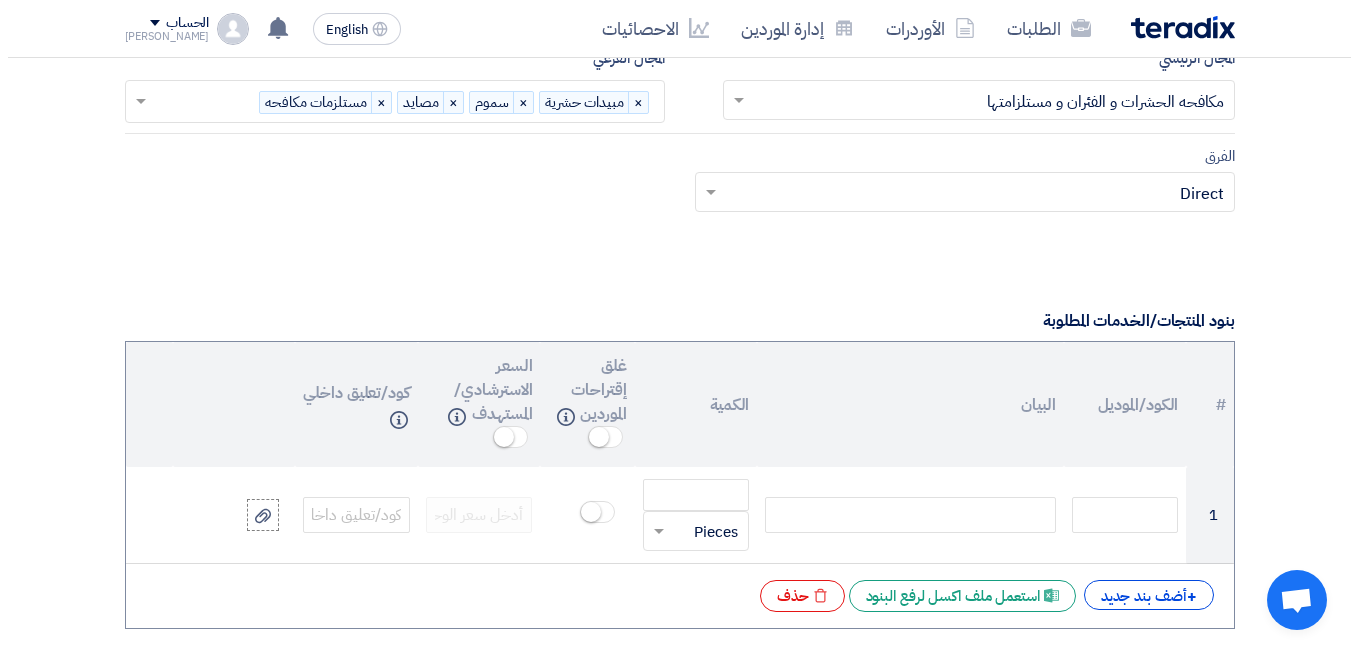 scroll, scrollTop: 1400, scrollLeft: 0, axis: vertical 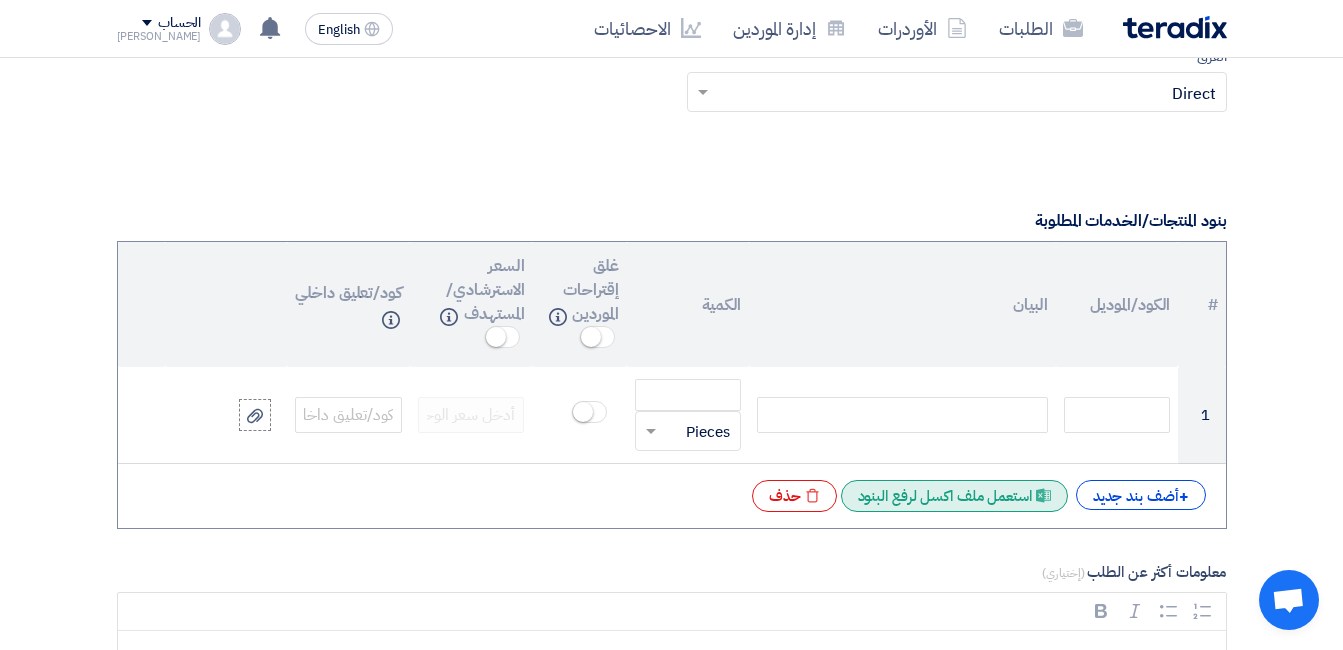click on "Excel file
استعمل ملف اكسل لرفع البنود" 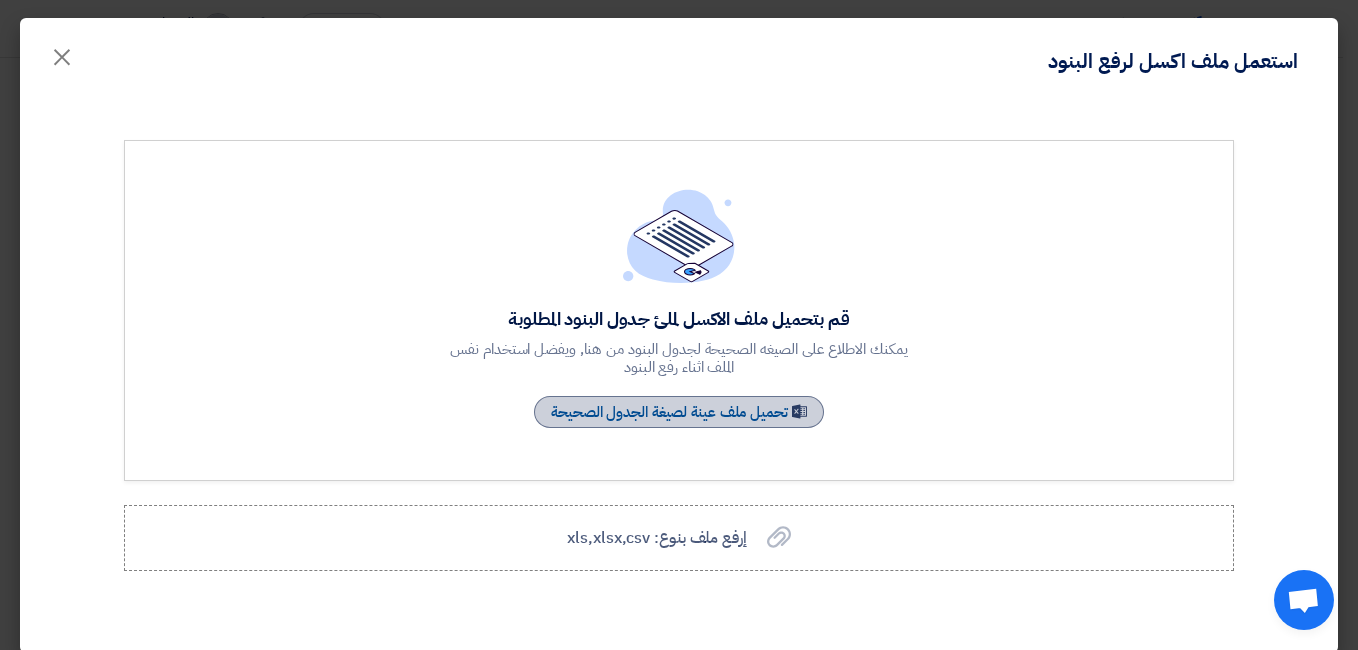 click on "Sample Sheet
تحميل ملف عينة لصيغة الجدول الصحيحة" 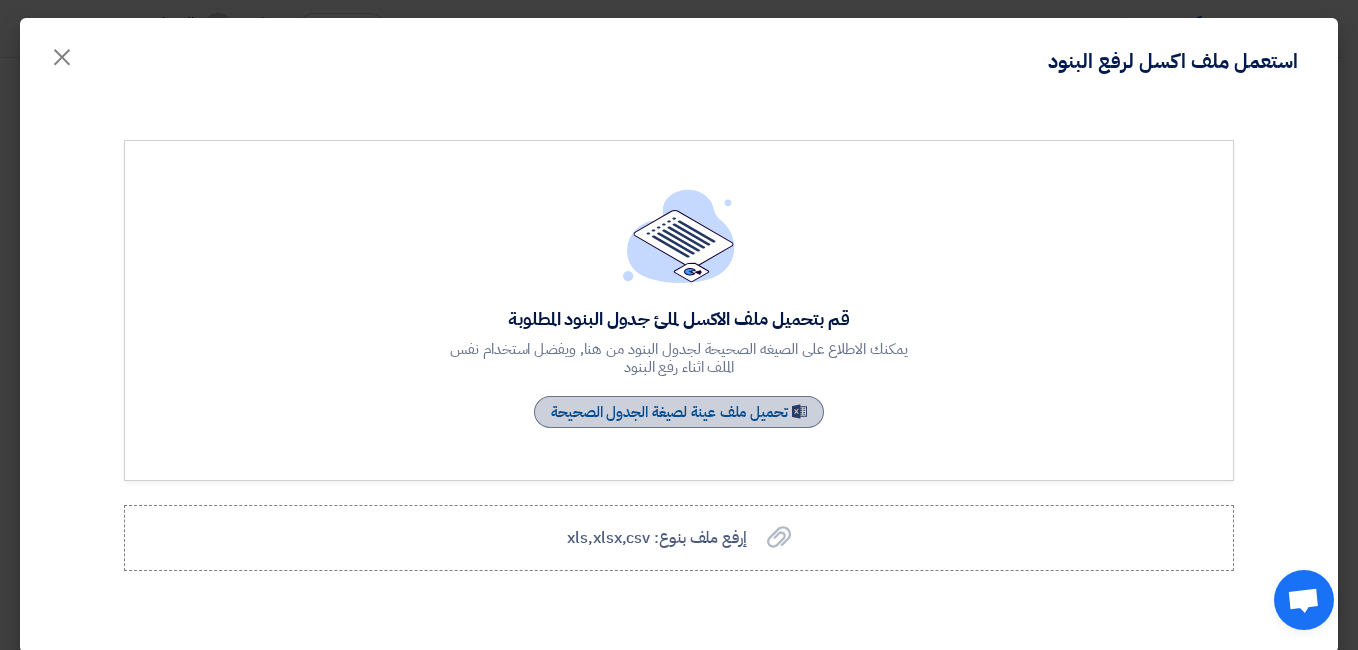 click on "Sample Sheet
تحميل ملف عينة لصيغة الجدول الصحيحة" 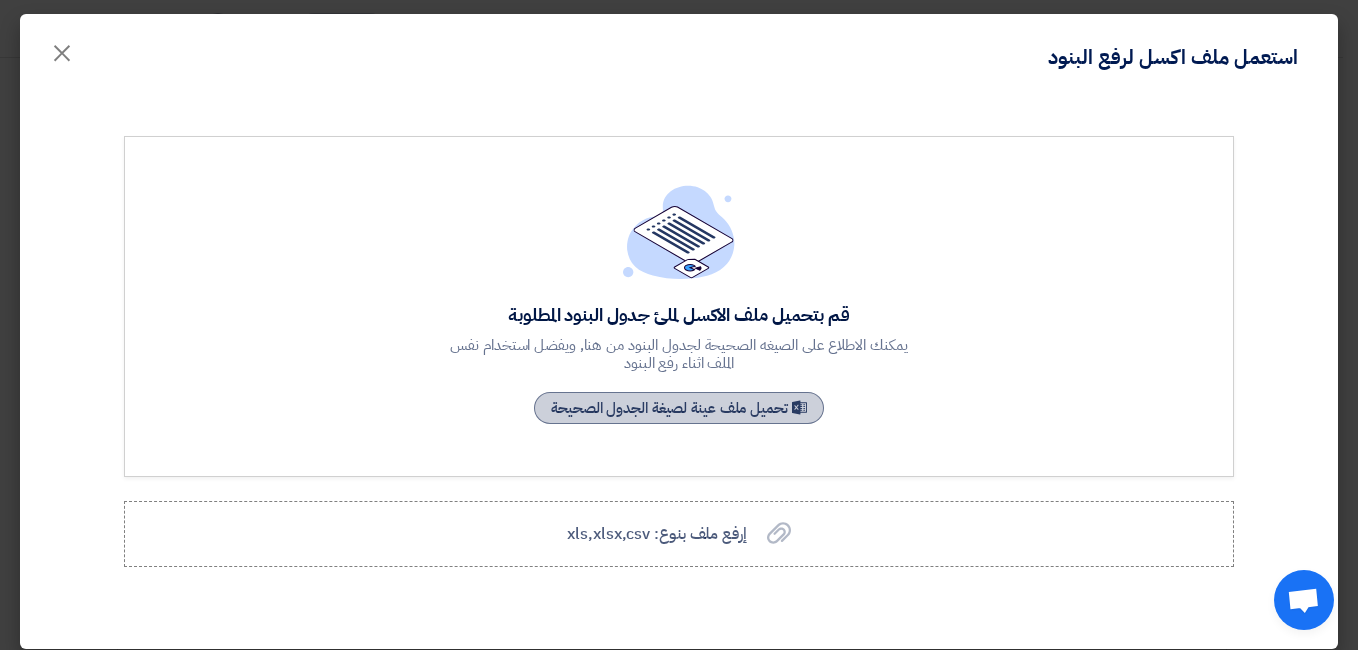 scroll, scrollTop: 0, scrollLeft: 0, axis: both 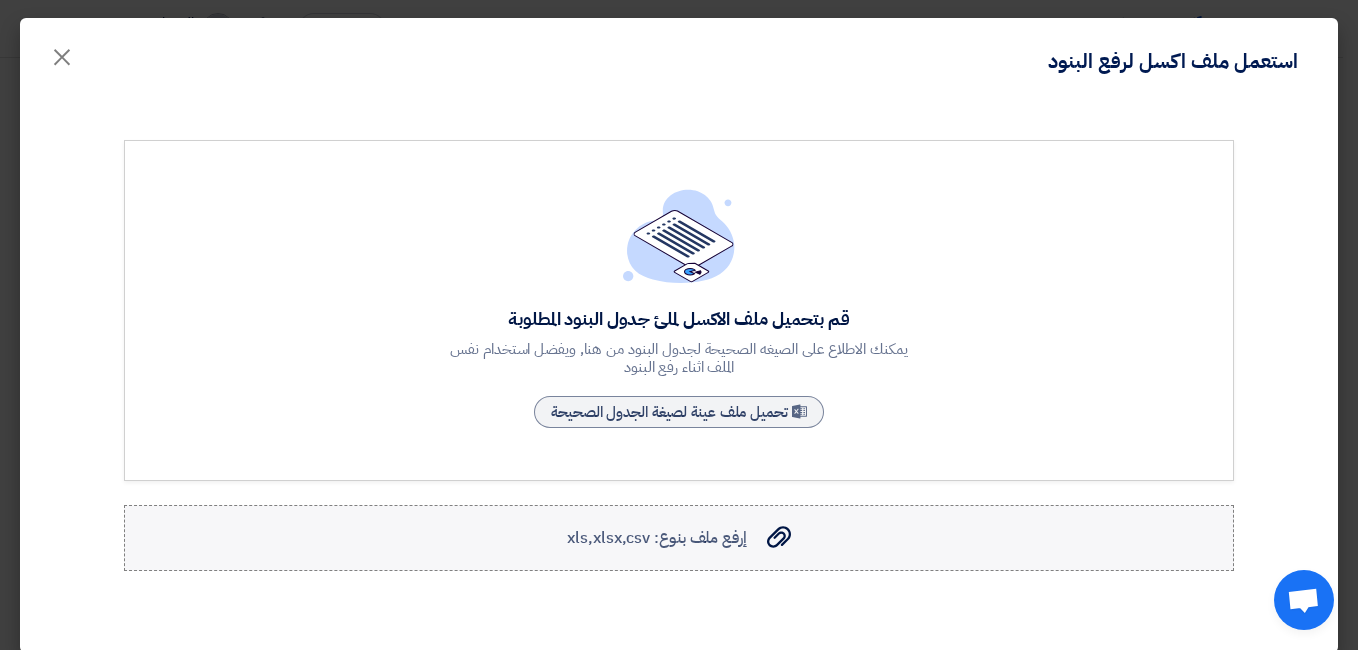 click on "إرفع ملف بنوع: xls,xlsx,csv" 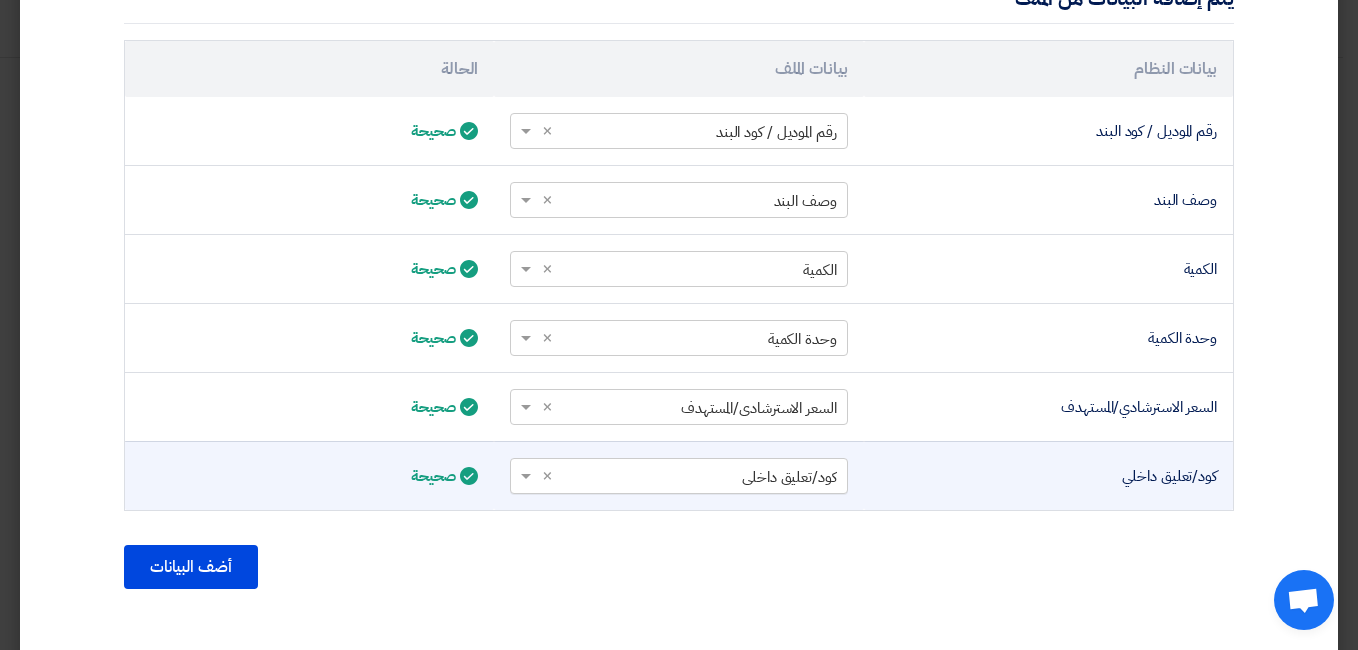 scroll, scrollTop: 685, scrollLeft: 0, axis: vertical 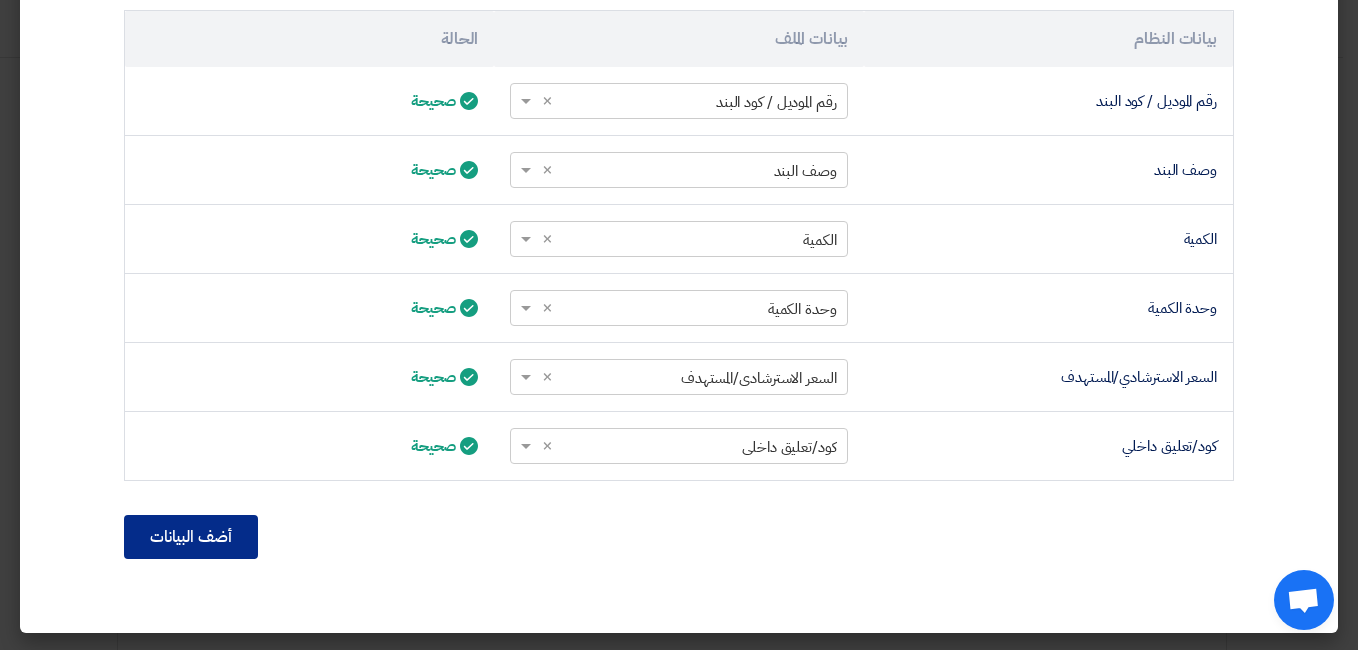 click on "أضف البيانات" 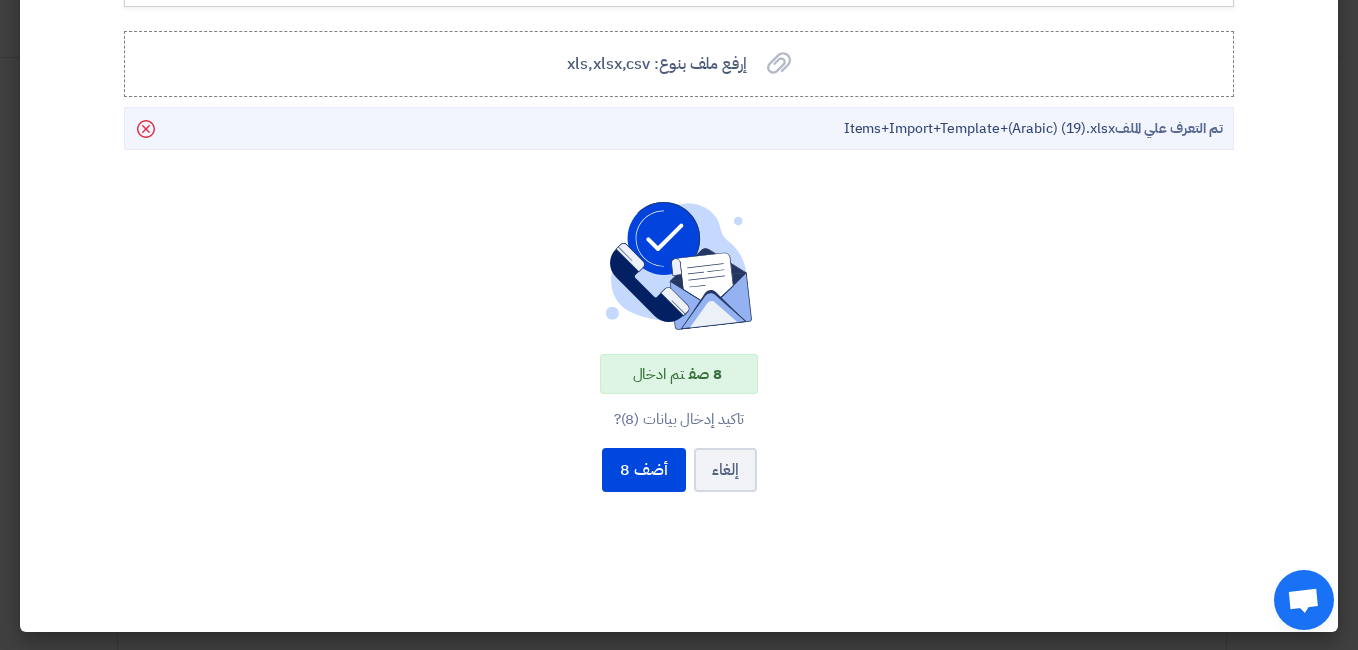 scroll, scrollTop: 200, scrollLeft: 0, axis: vertical 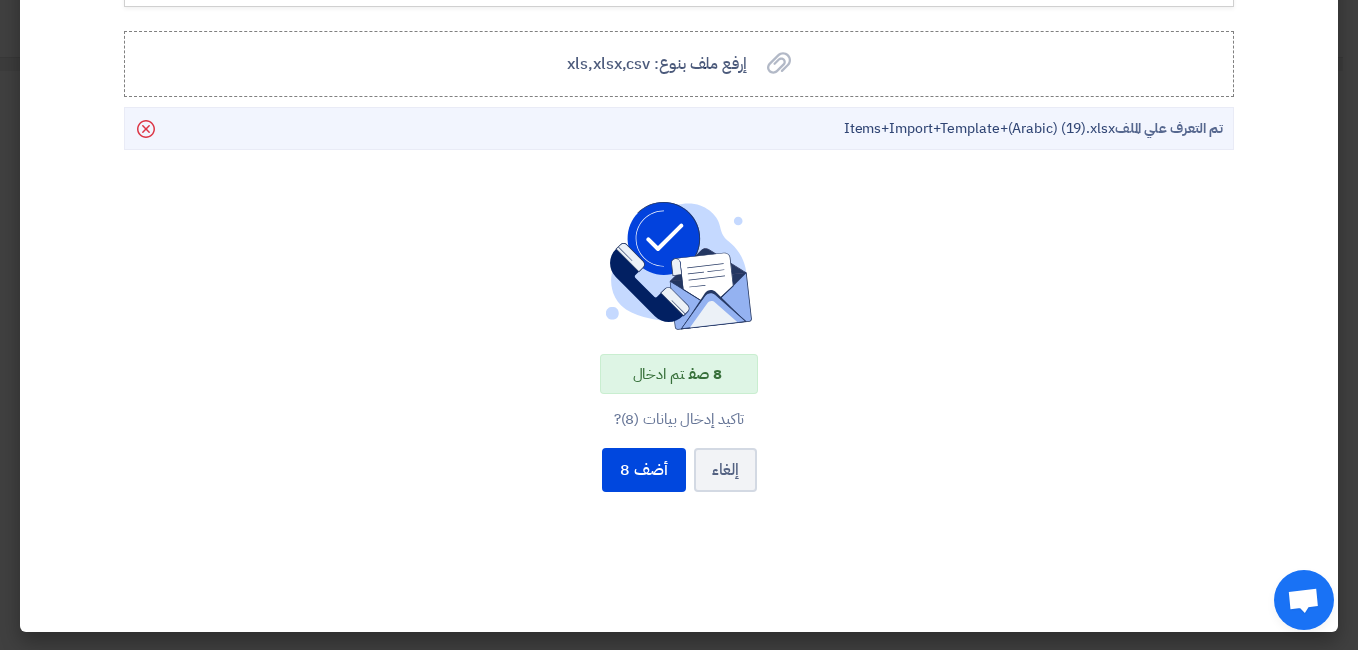 drag, startPoint x: 682, startPoint y: 409, endPoint x: 1240, endPoint y: 302, distance: 568.1663 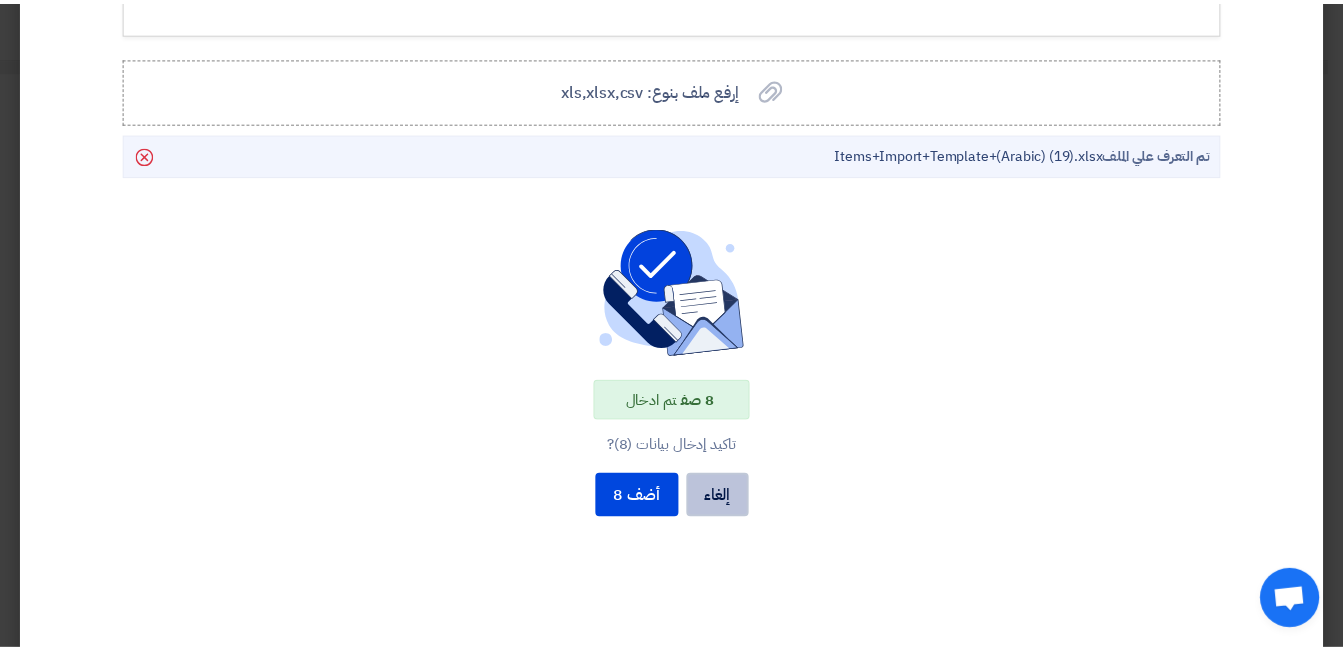 scroll, scrollTop: 474, scrollLeft: 0, axis: vertical 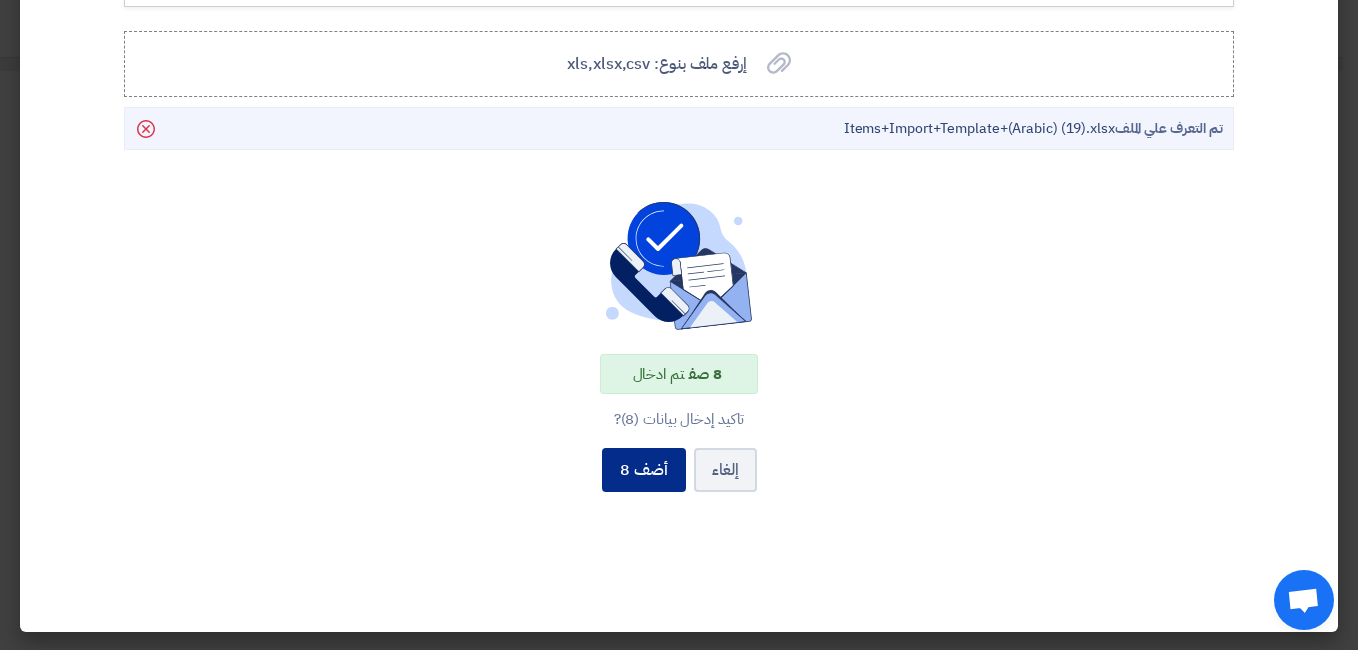 click on "أضف 8" at bounding box center (644, 470) 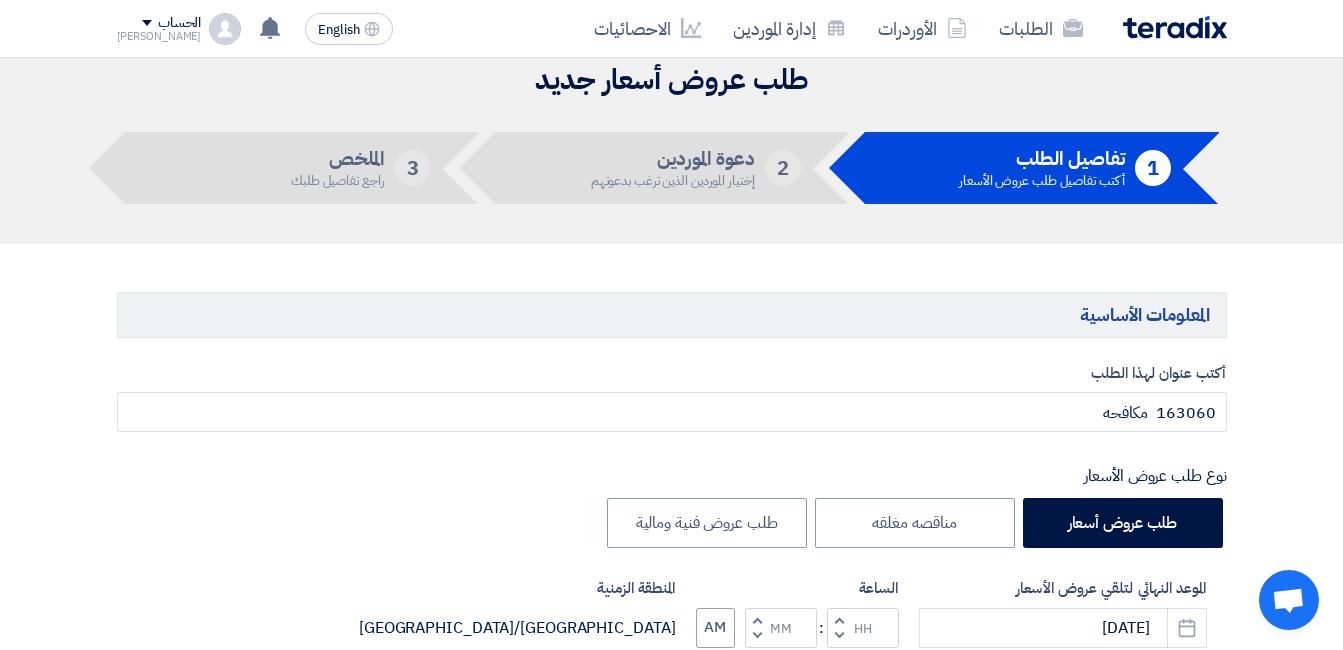 scroll, scrollTop: 0, scrollLeft: 0, axis: both 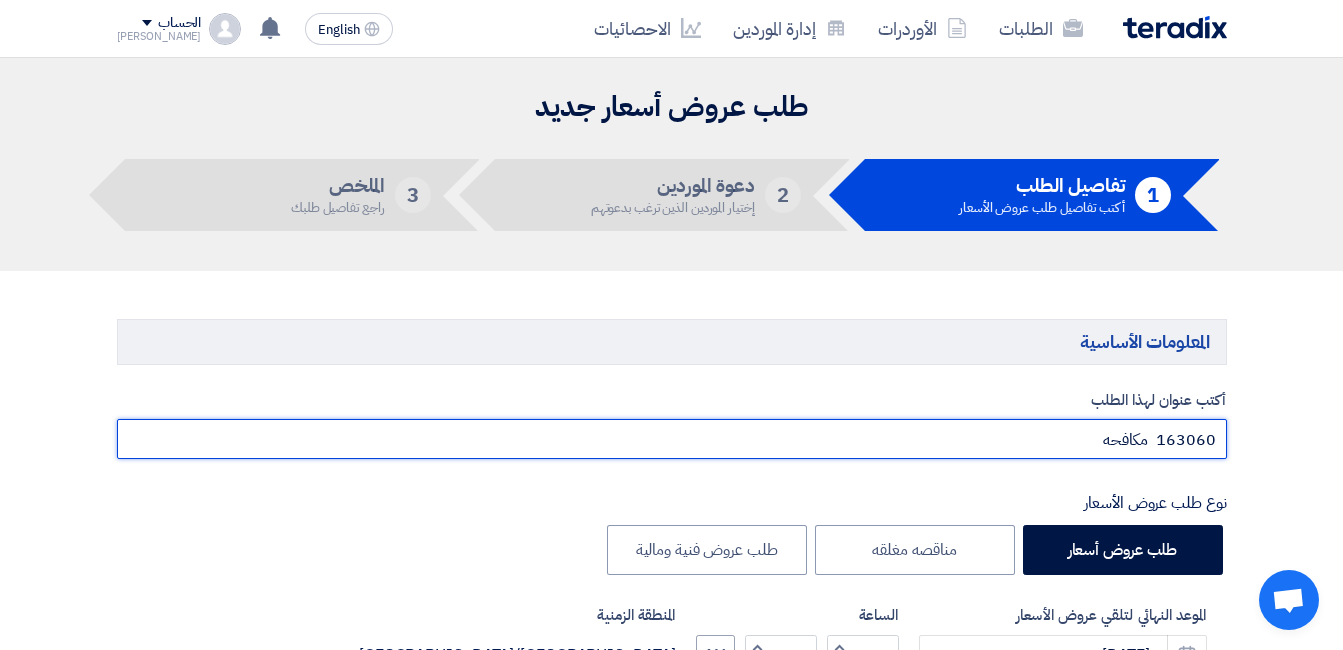 click on "163060  مكافحه" at bounding box center (672, 439) 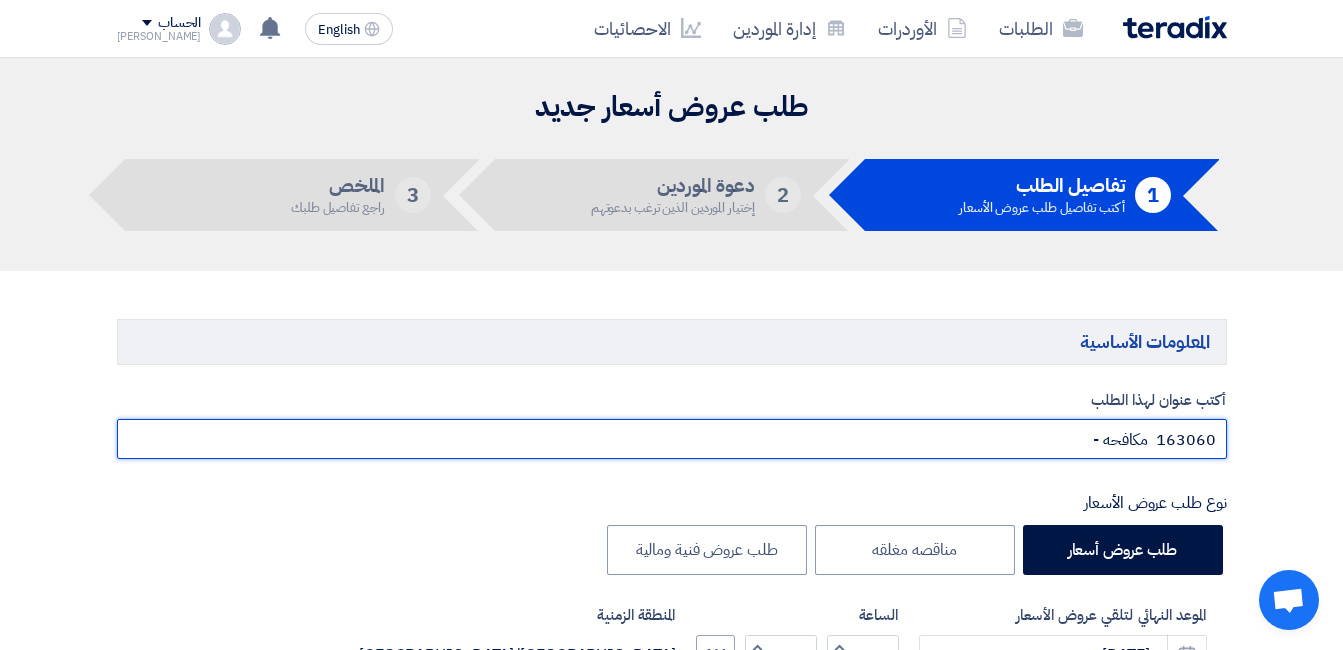 paste on "163069" 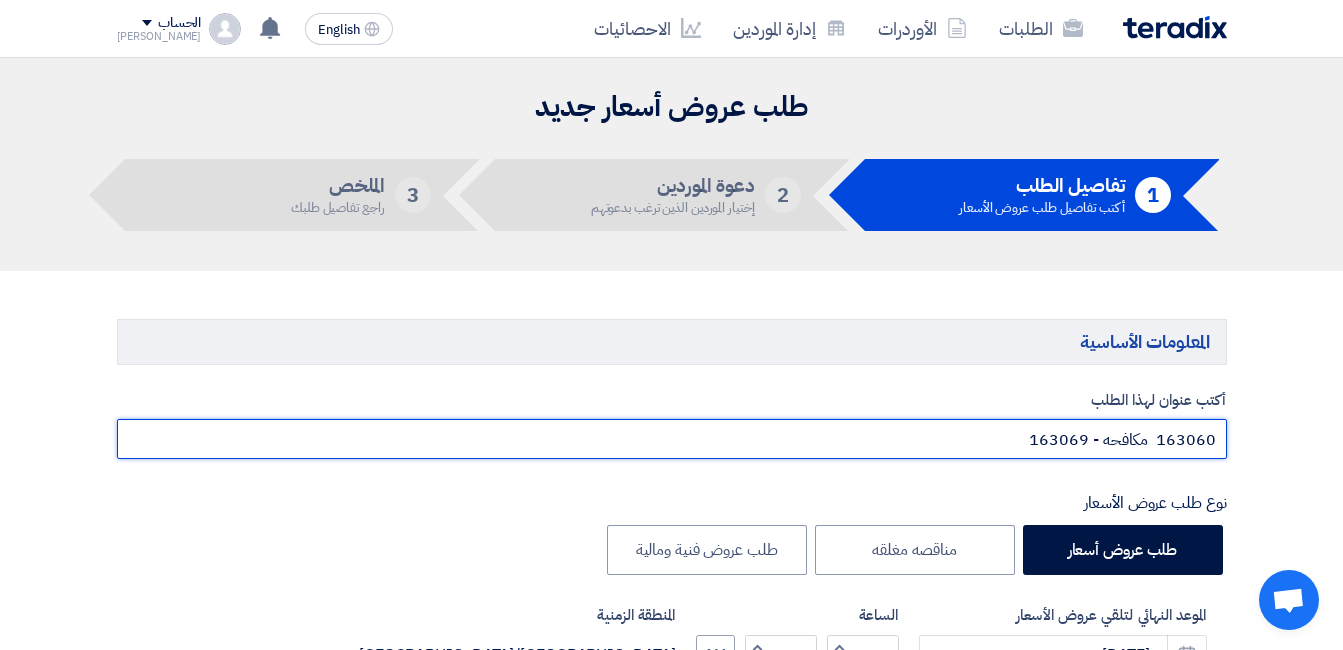 click on "163060  مكافحه - 163069" at bounding box center [672, 439] 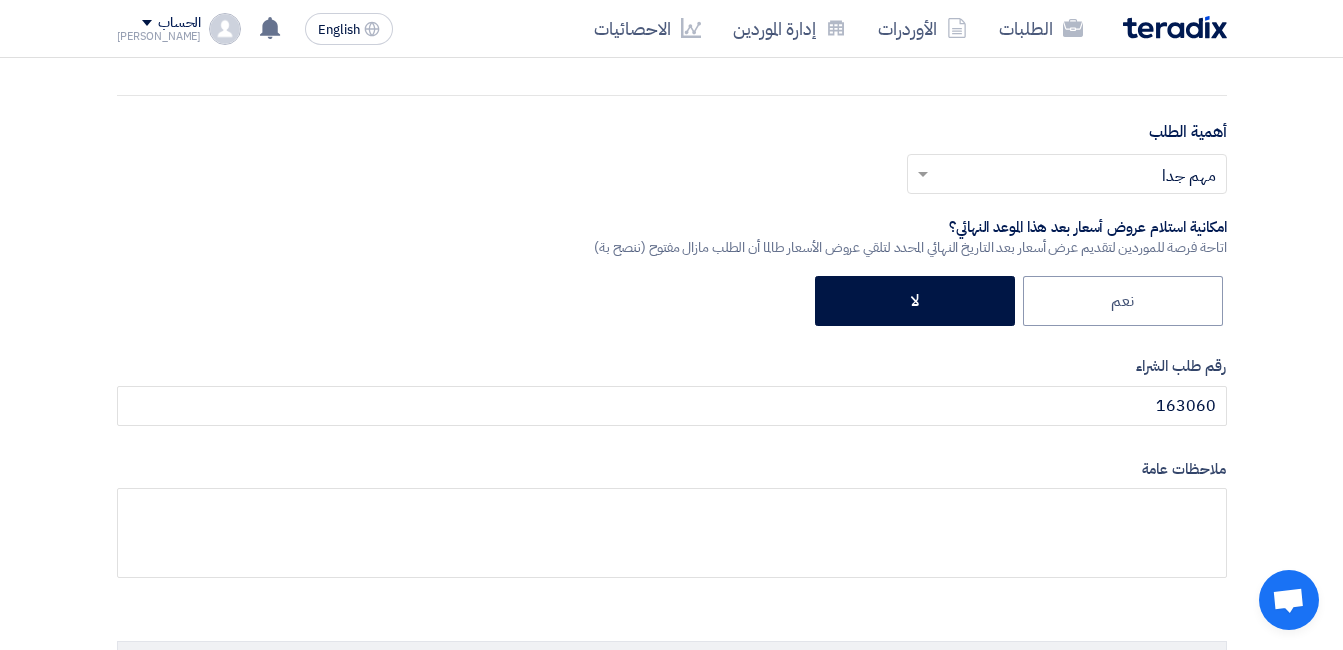scroll, scrollTop: 700, scrollLeft: 0, axis: vertical 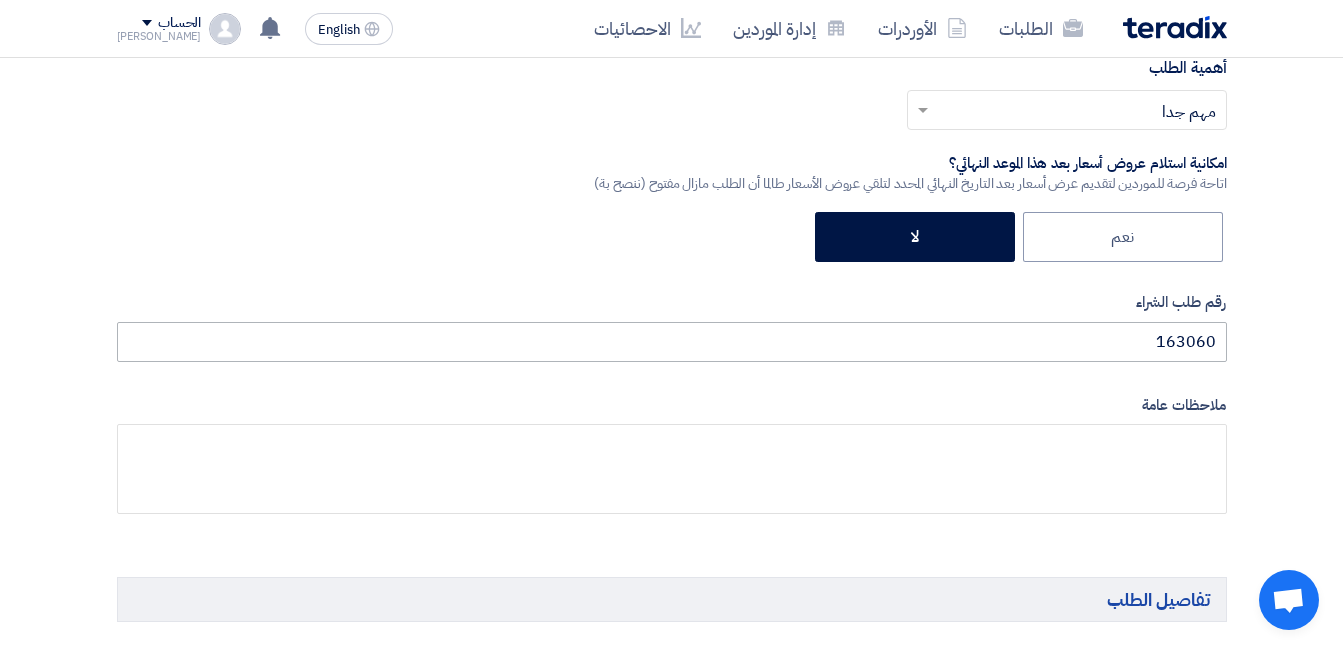 type on "163060  مكافحه - 163069" 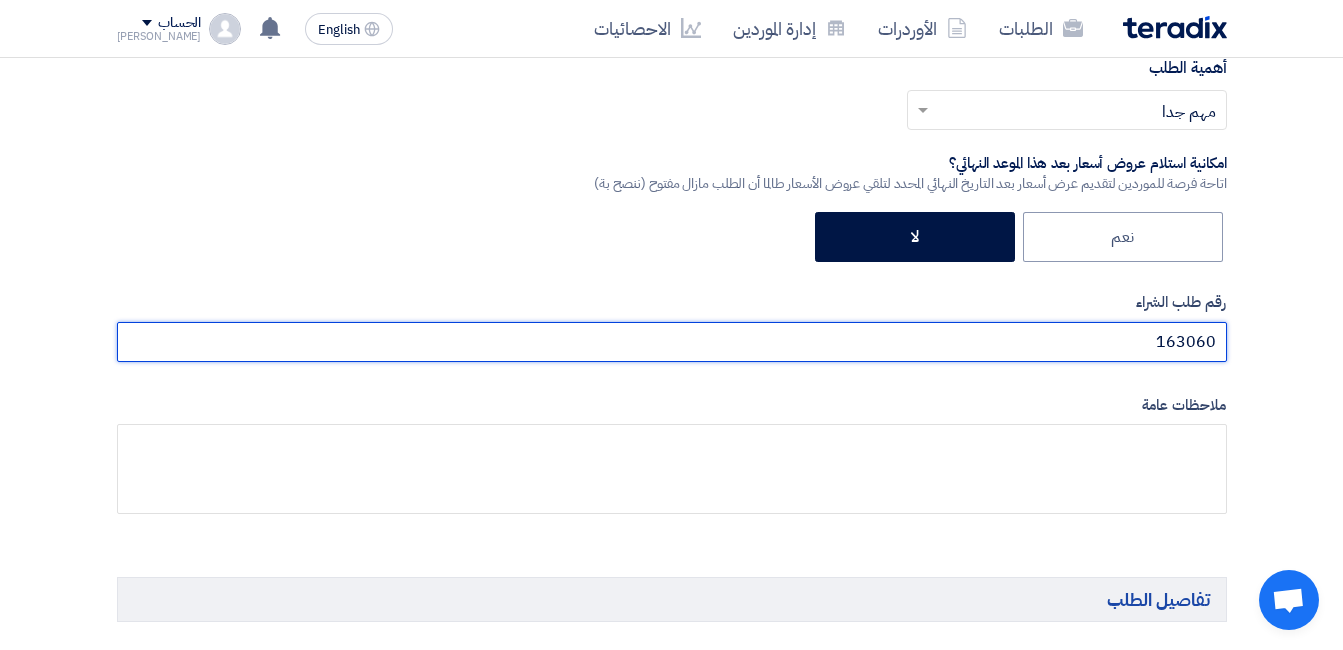 click on "163060" at bounding box center [672, 342] 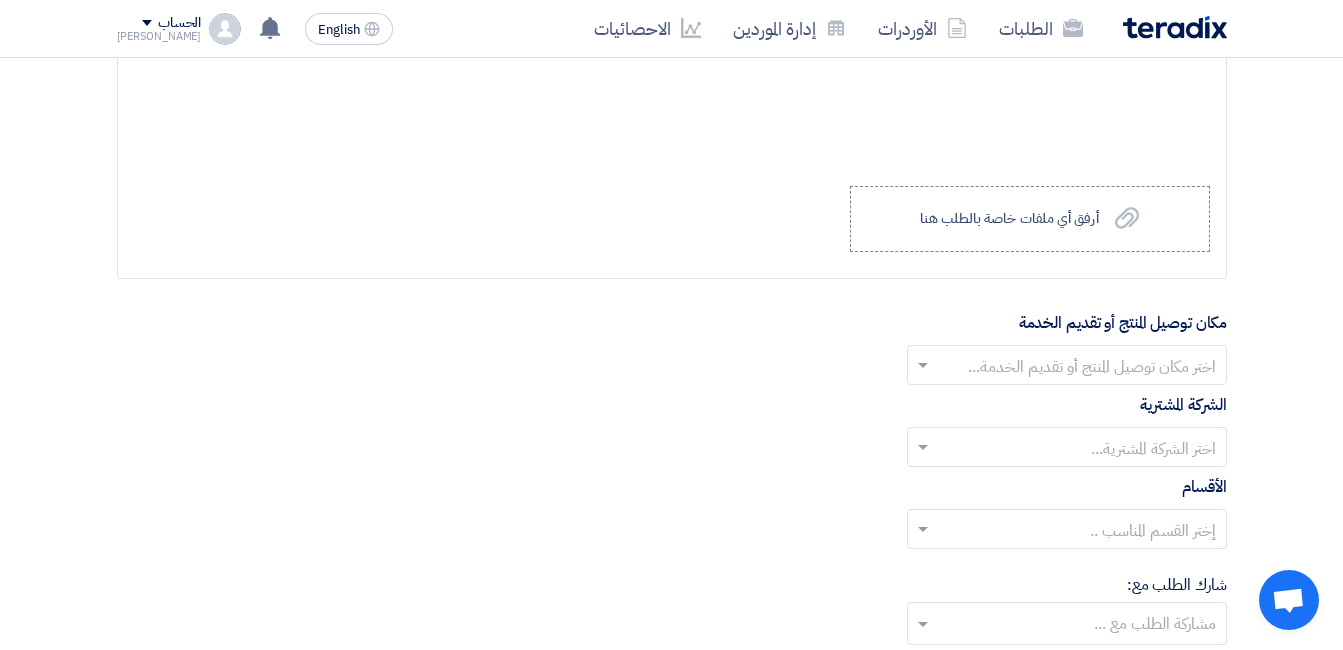 scroll, scrollTop: 2800, scrollLeft: 0, axis: vertical 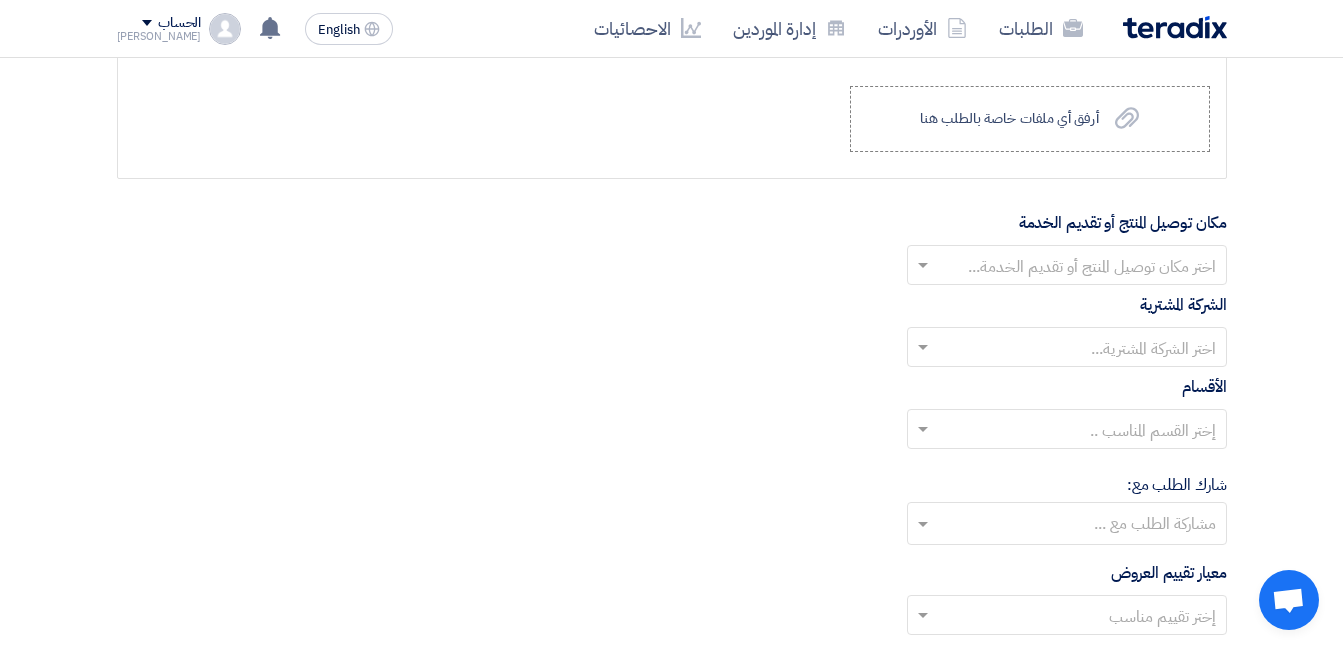 type on "163060  مكافحه - 163069" 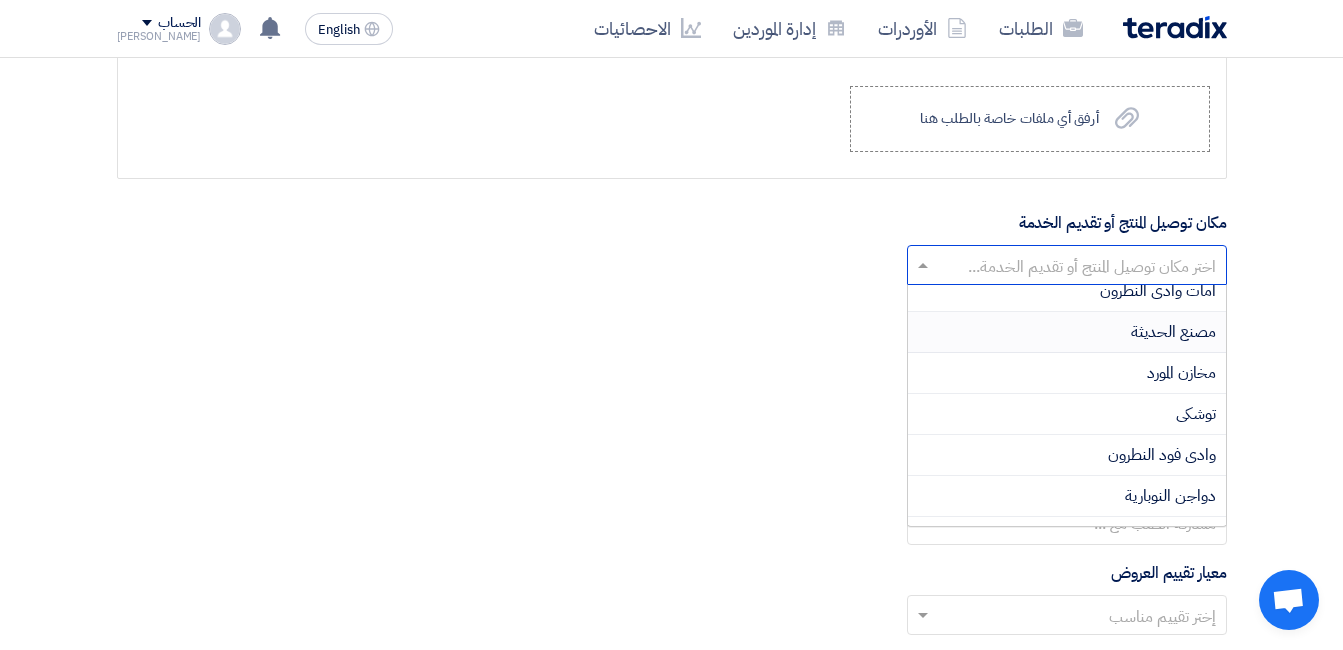 scroll, scrollTop: 500, scrollLeft: 0, axis: vertical 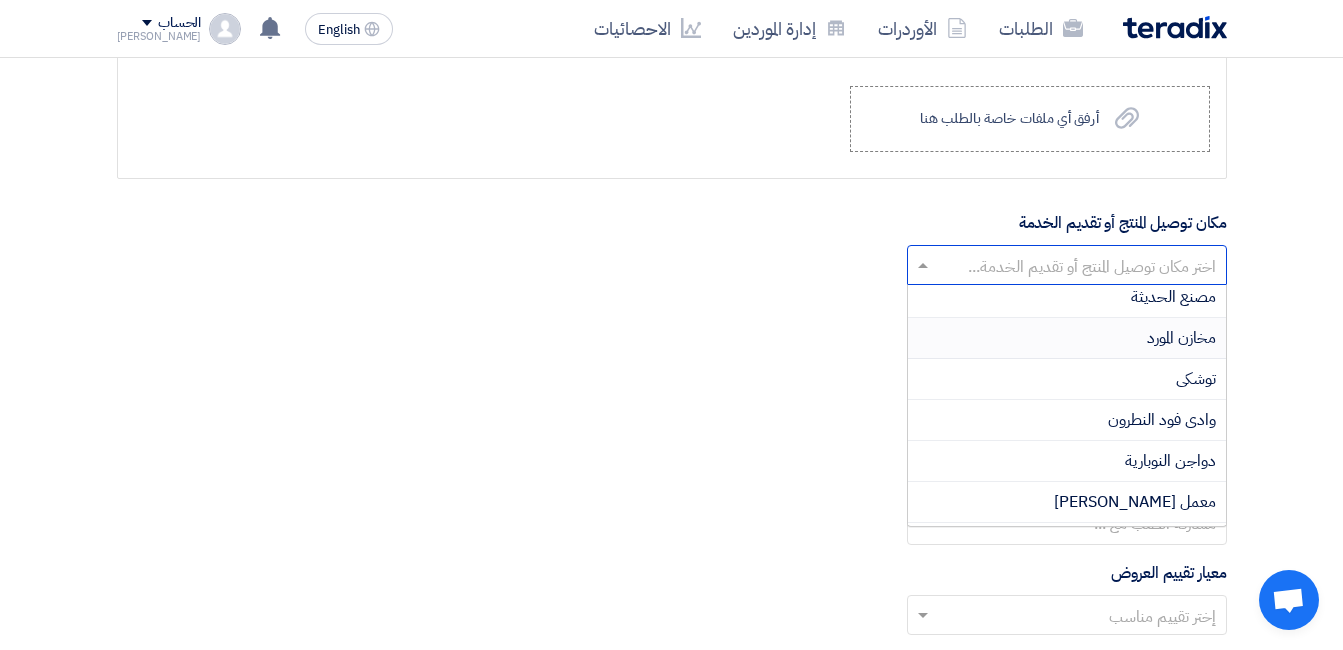click on "مخازن المورد" at bounding box center (1181, 338) 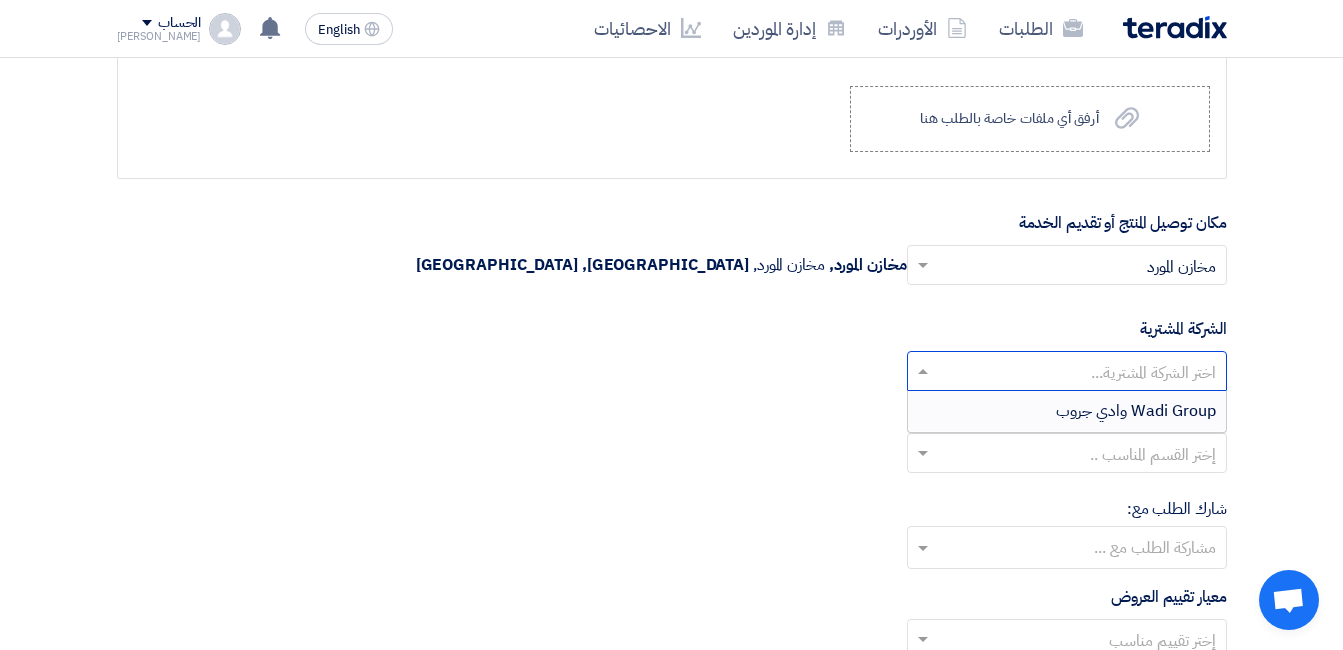 click 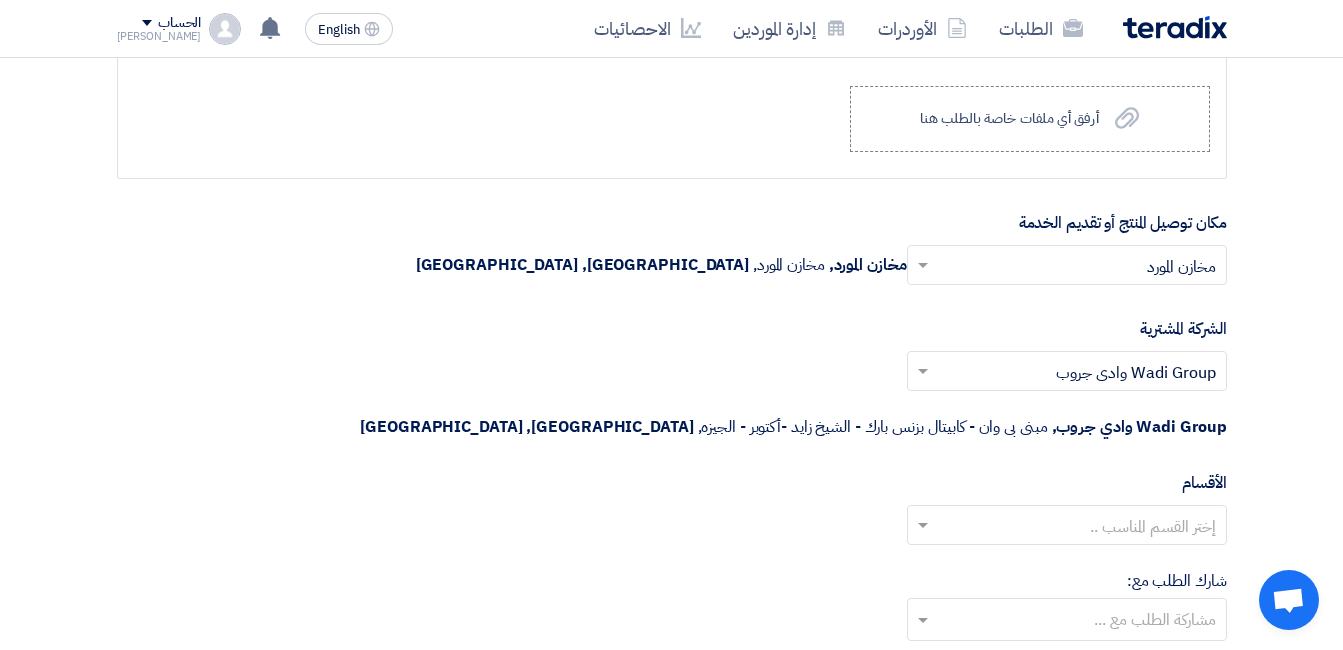 scroll, scrollTop: 2900, scrollLeft: 0, axis: vertical 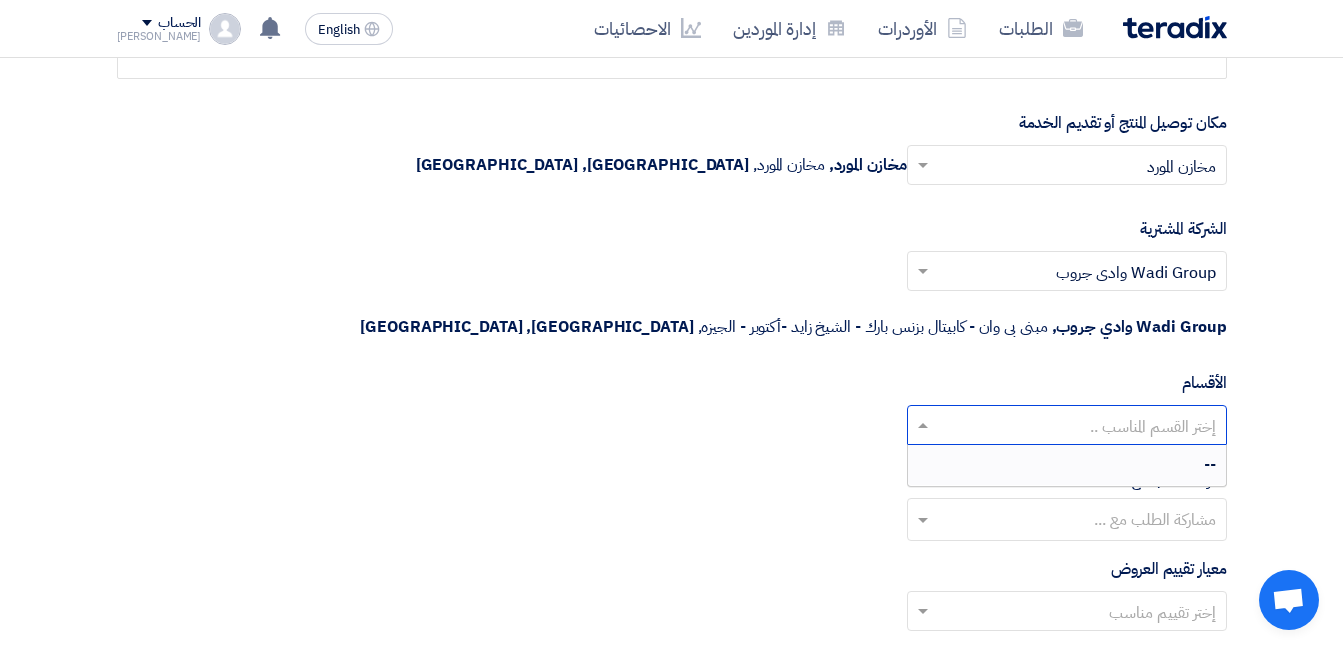 click 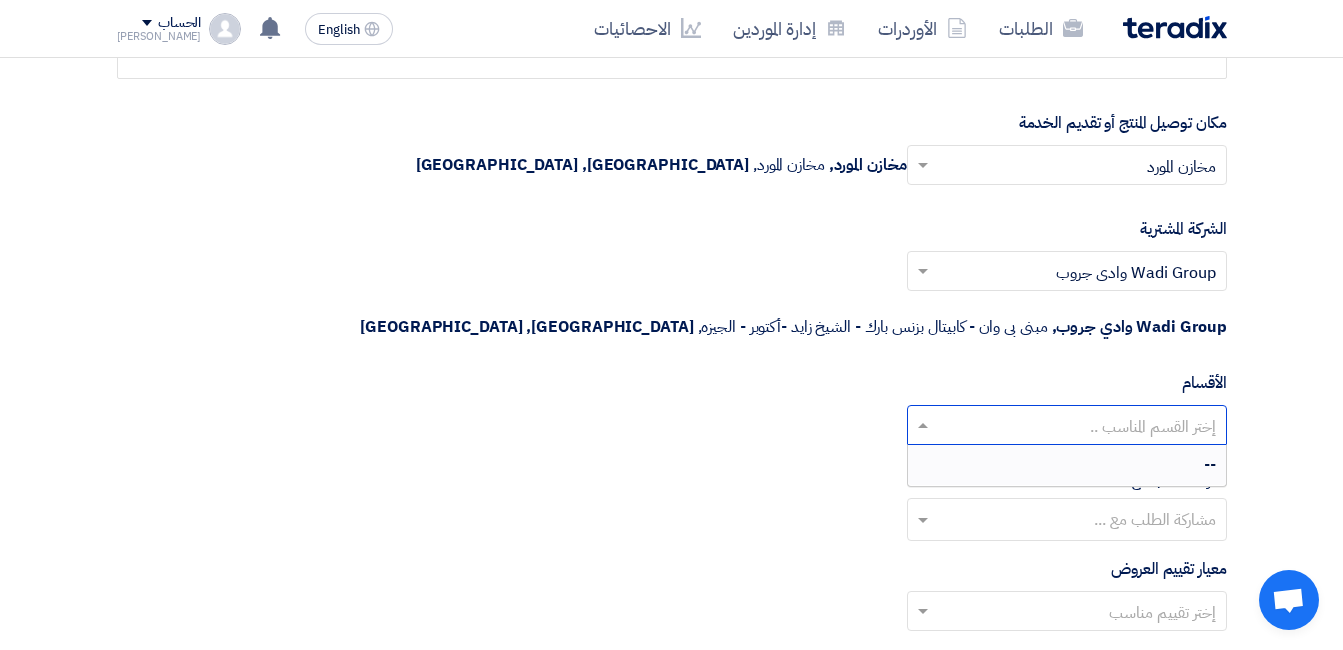 click on "إختر القسم المناسب ..
--" 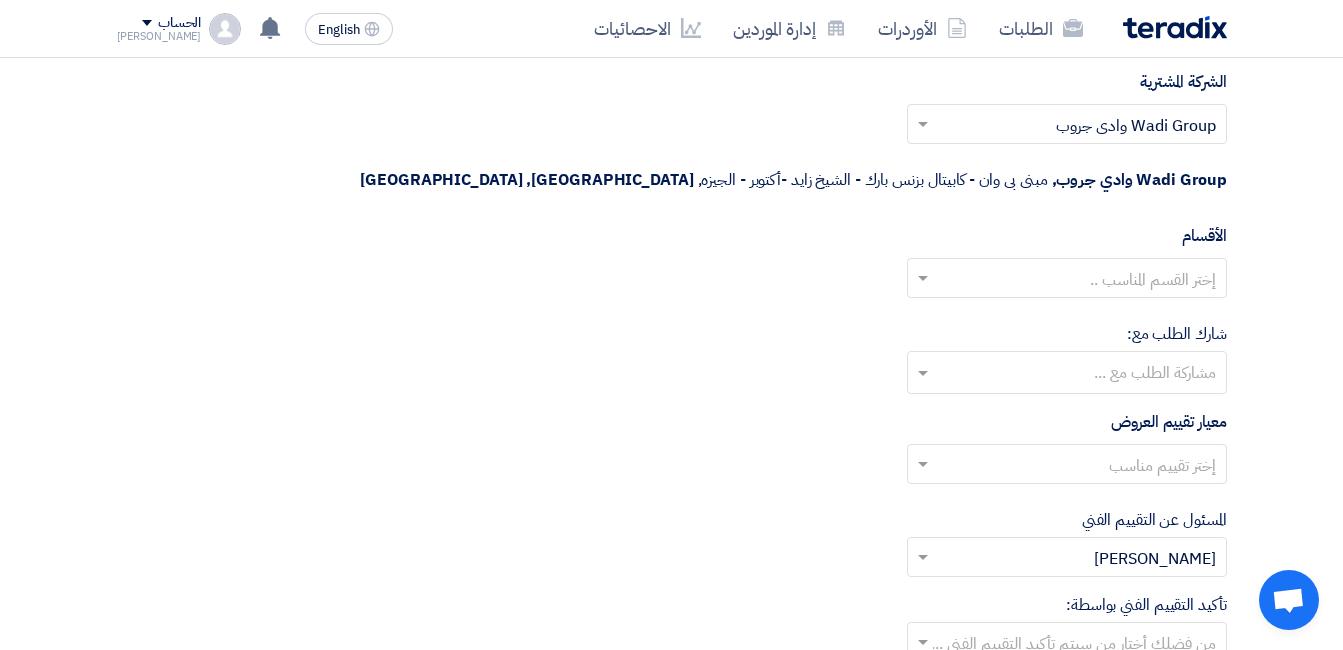 scroll, scrollTop: 3100, scrollLeft: 0, axis: vertical 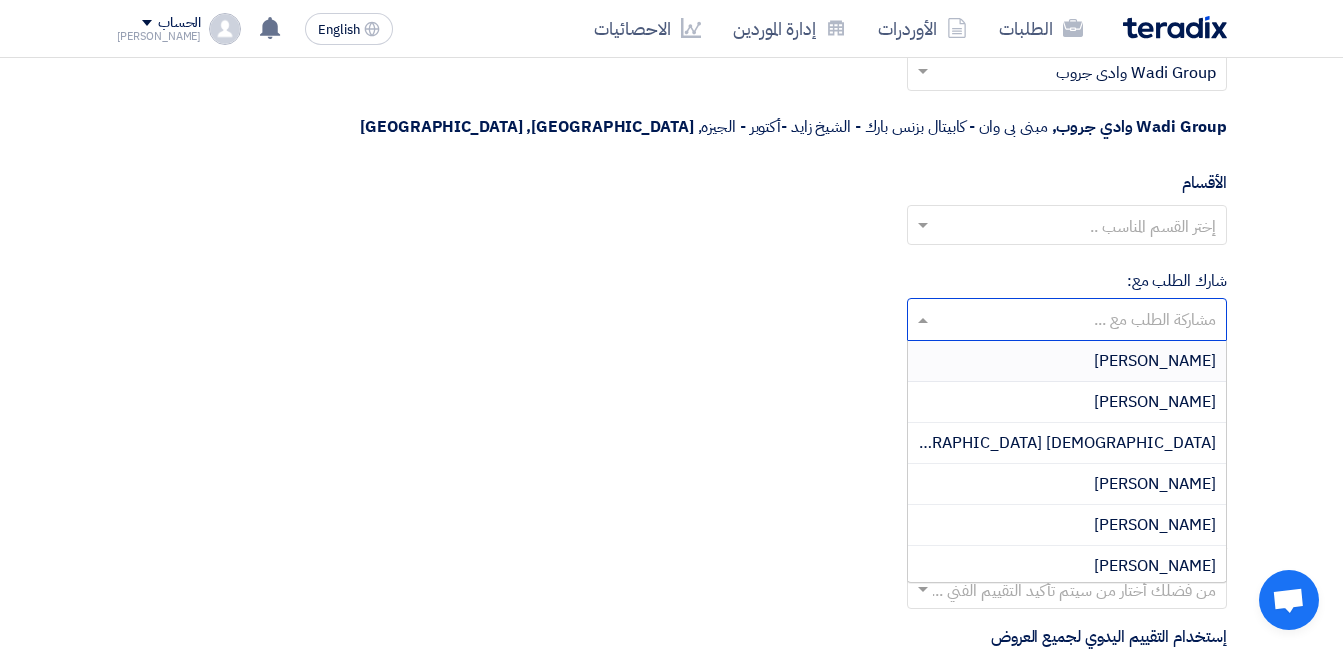 click at bounding box center [1066, 321] 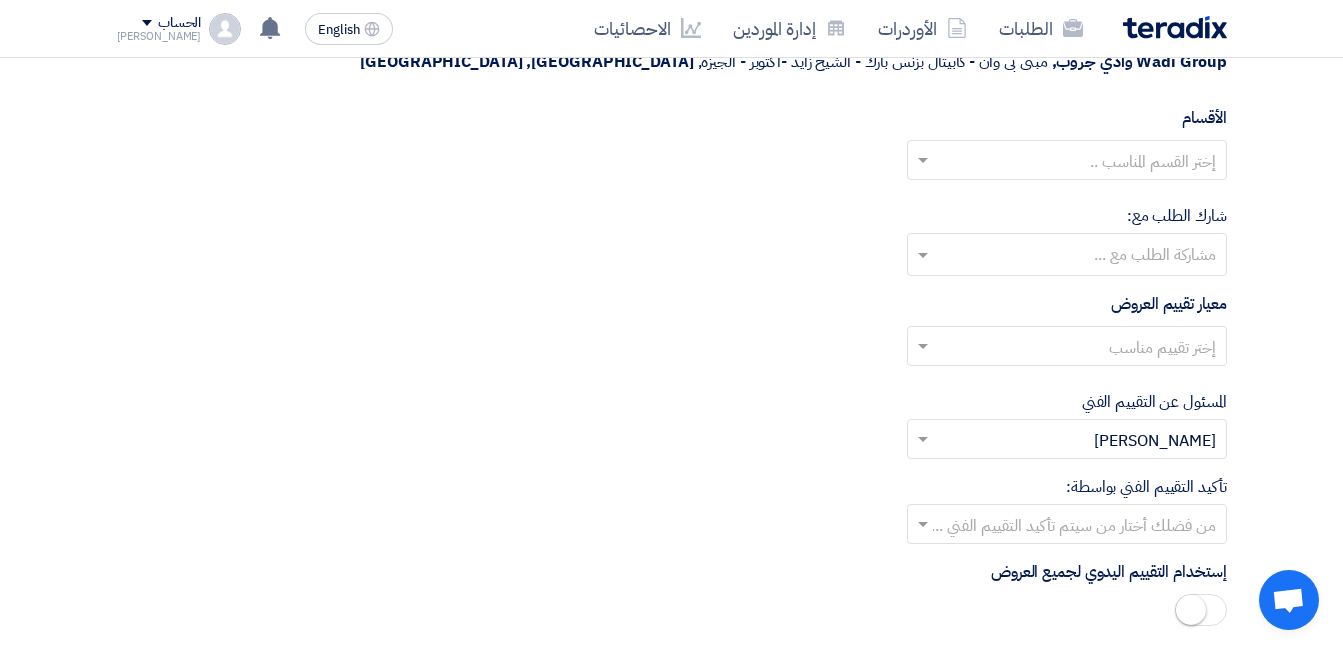 scroll, scrollTop: 3200, scrollLeft: 0, axis: vertical 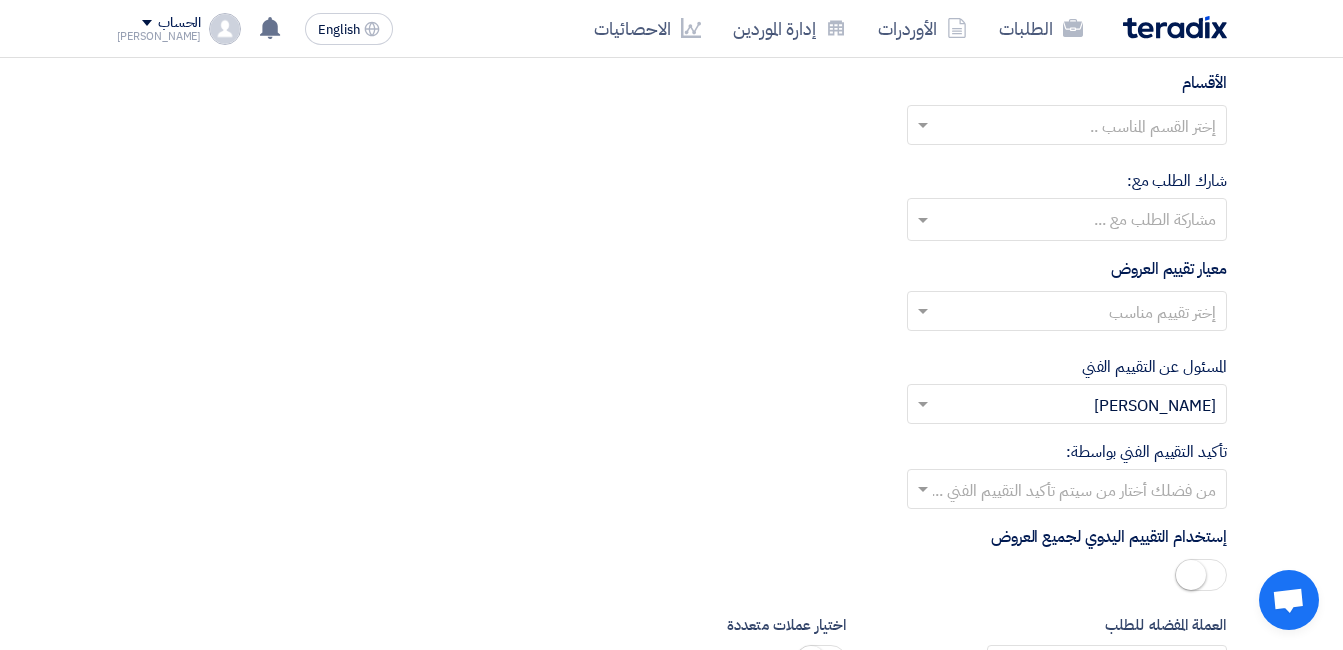 click 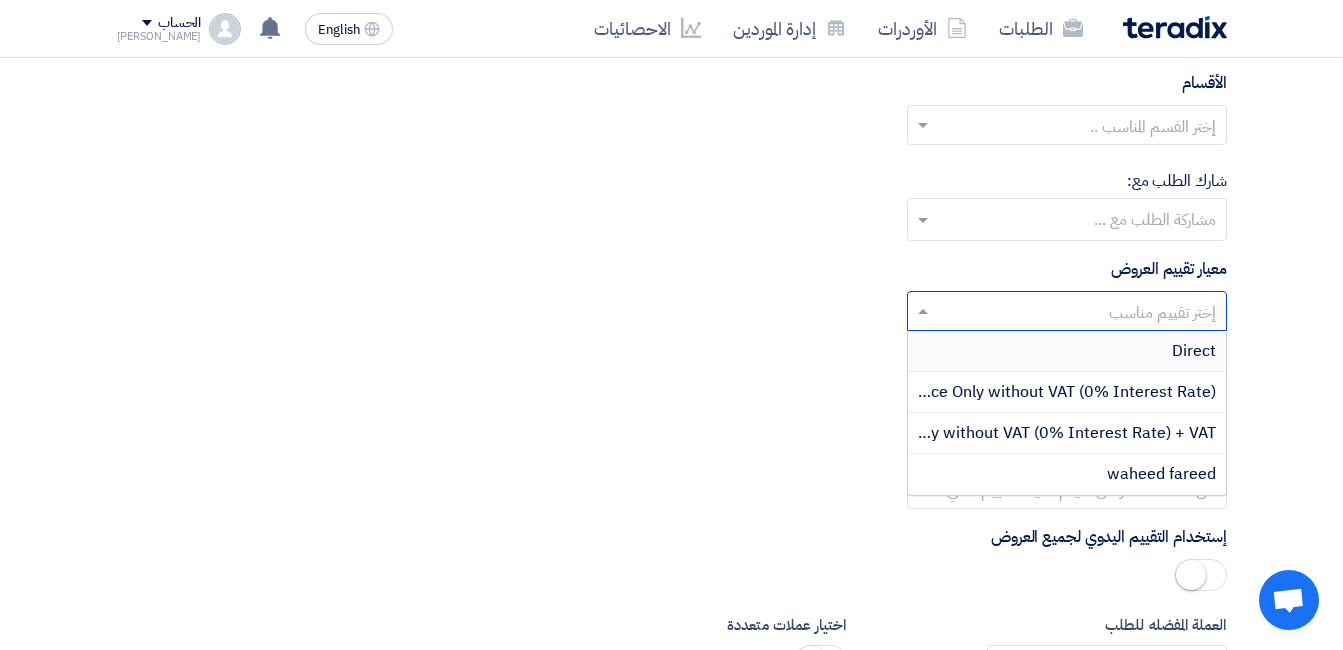 click on "Direct" at bounding box center (1067, 351) 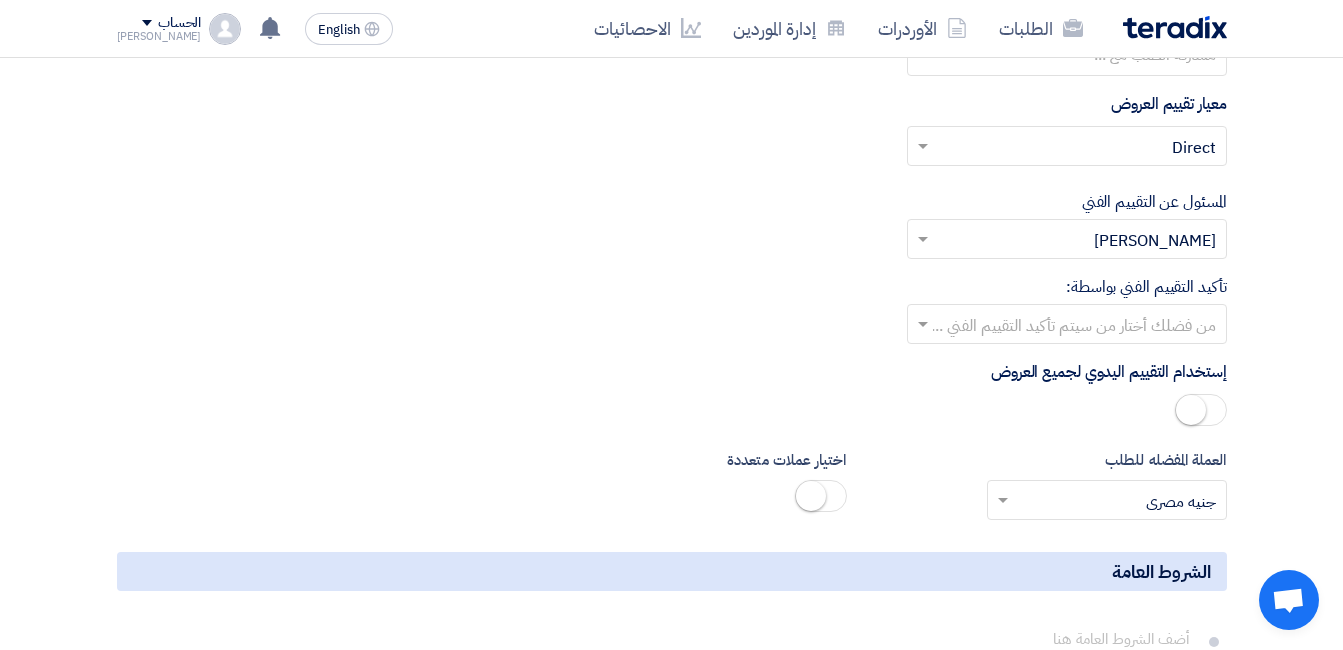 scroll, scrollTop: 3400, scrollLeft: 0, axis: vertical 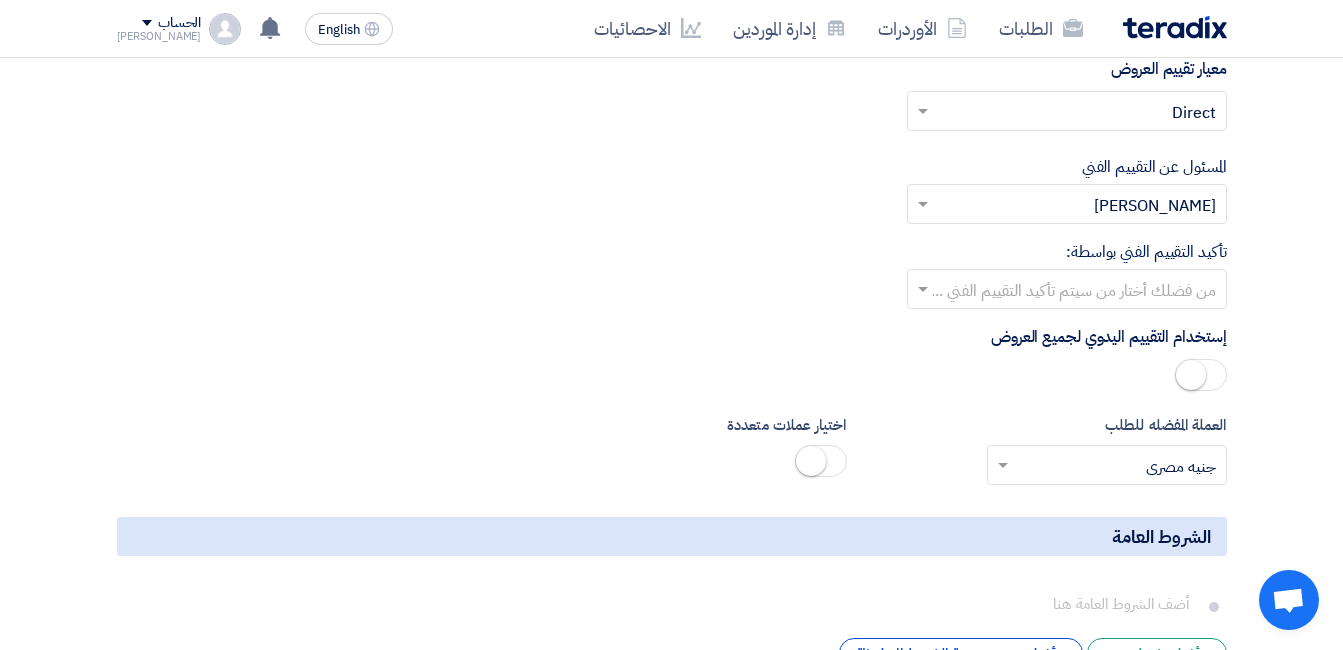 click at bounding box center [1078, 291] 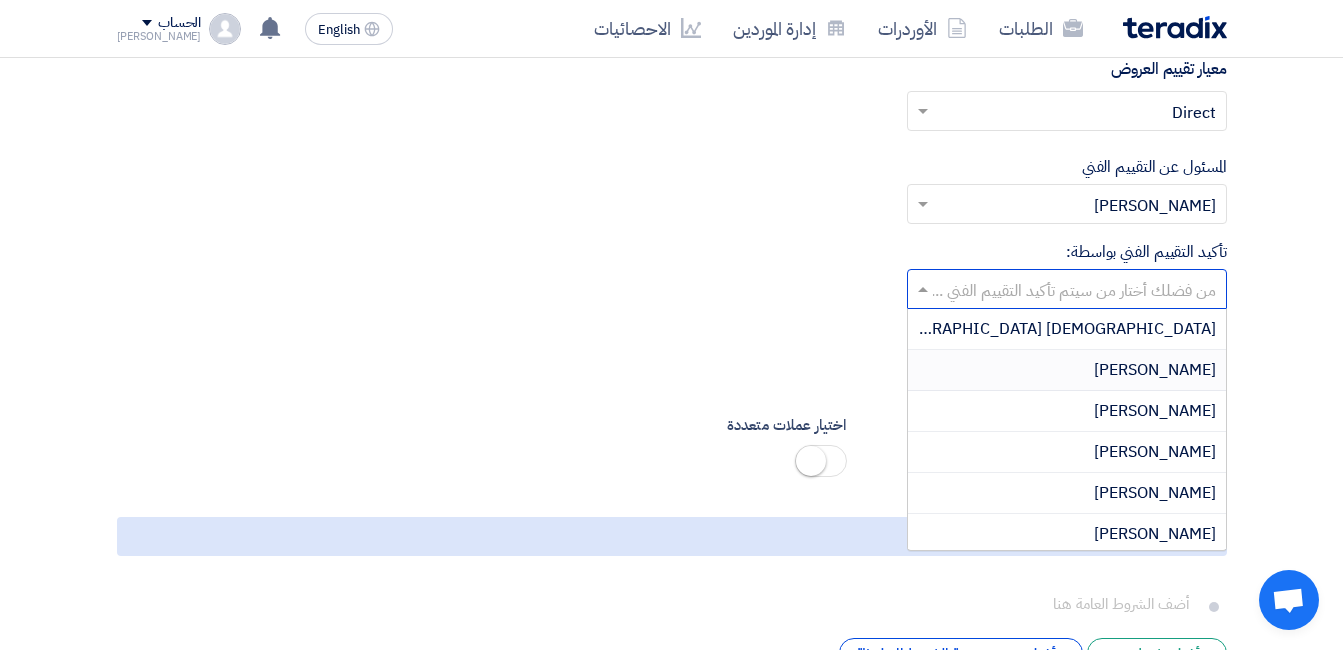 click on "إستخدام التقييم اليدوي لجميع العروض" 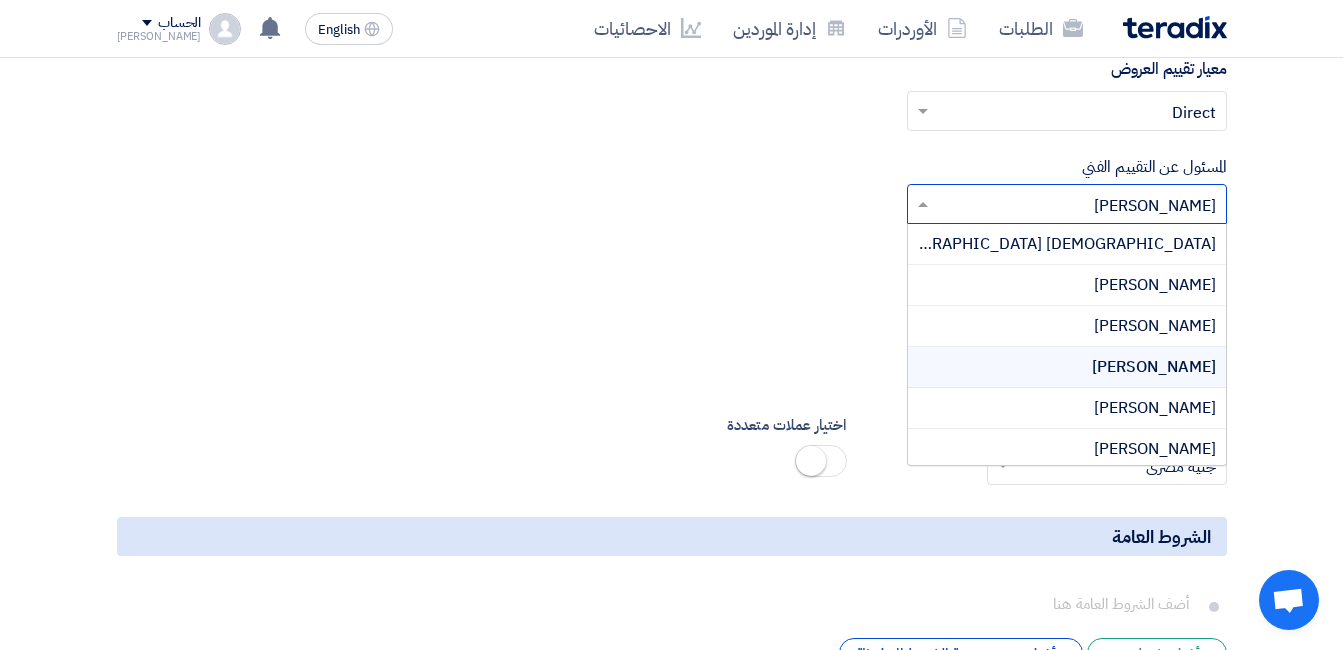 click at bounding box center (1078, 206) 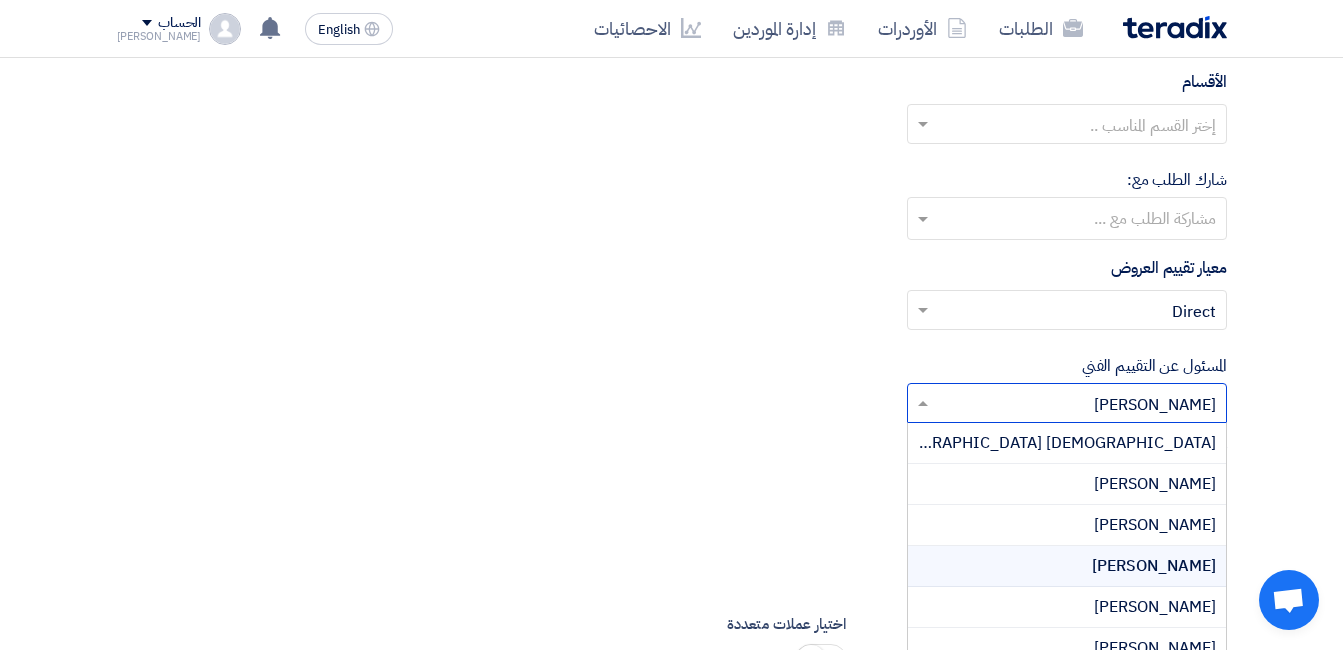 scroll, scrollTop: 3200, scrollLeft: 0, axis: vertical 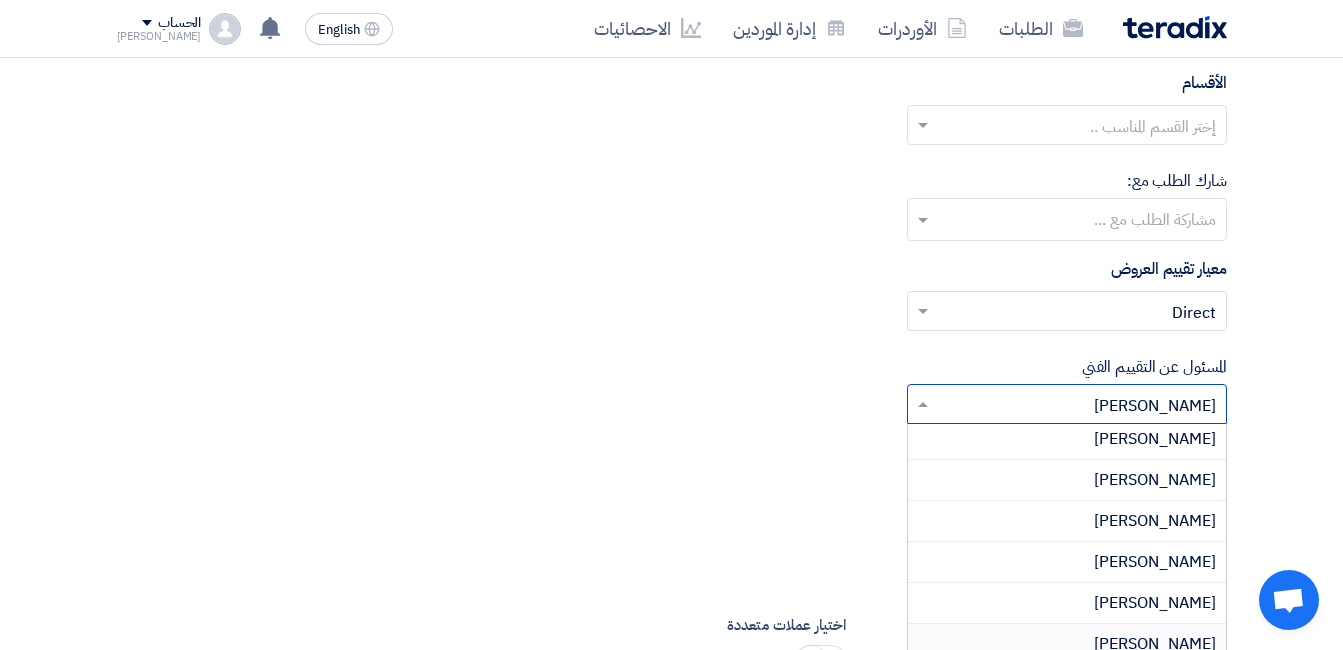 click on "[PERSON_NAME]" at bounding box center (1155, 644) 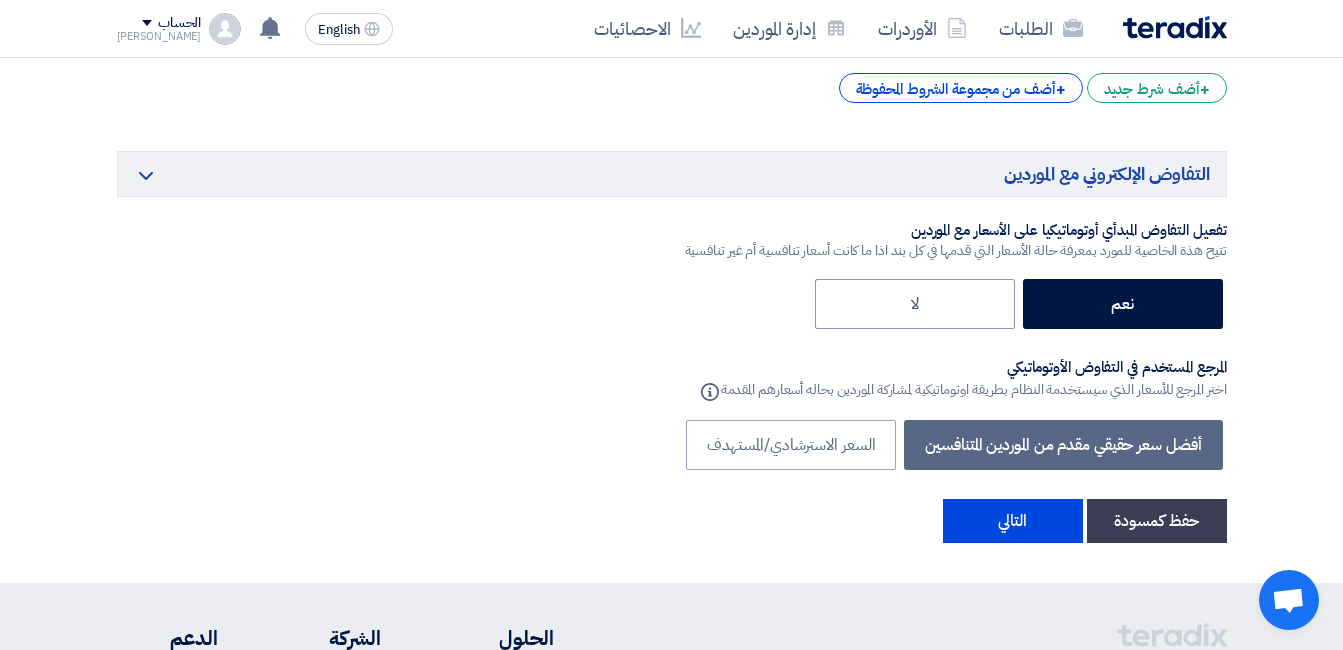 scroll, scrollTop: 4000, scrollLeft: 0, axis: vertical 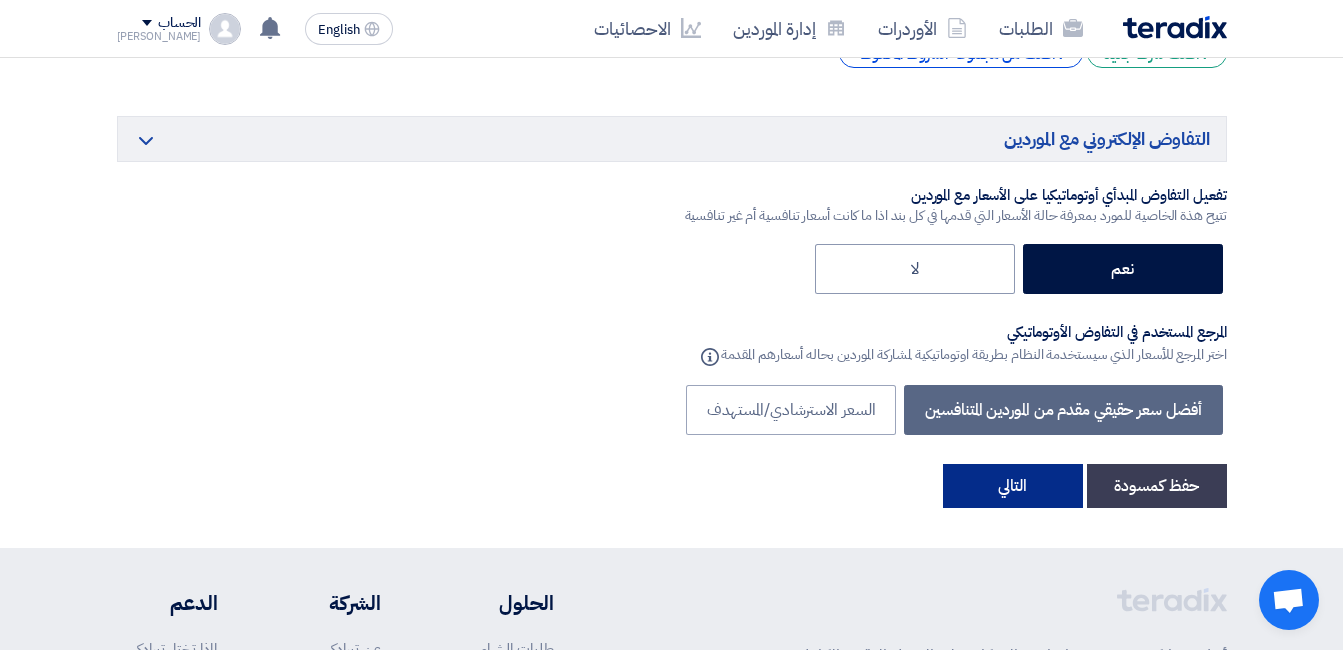 click on "التالي" 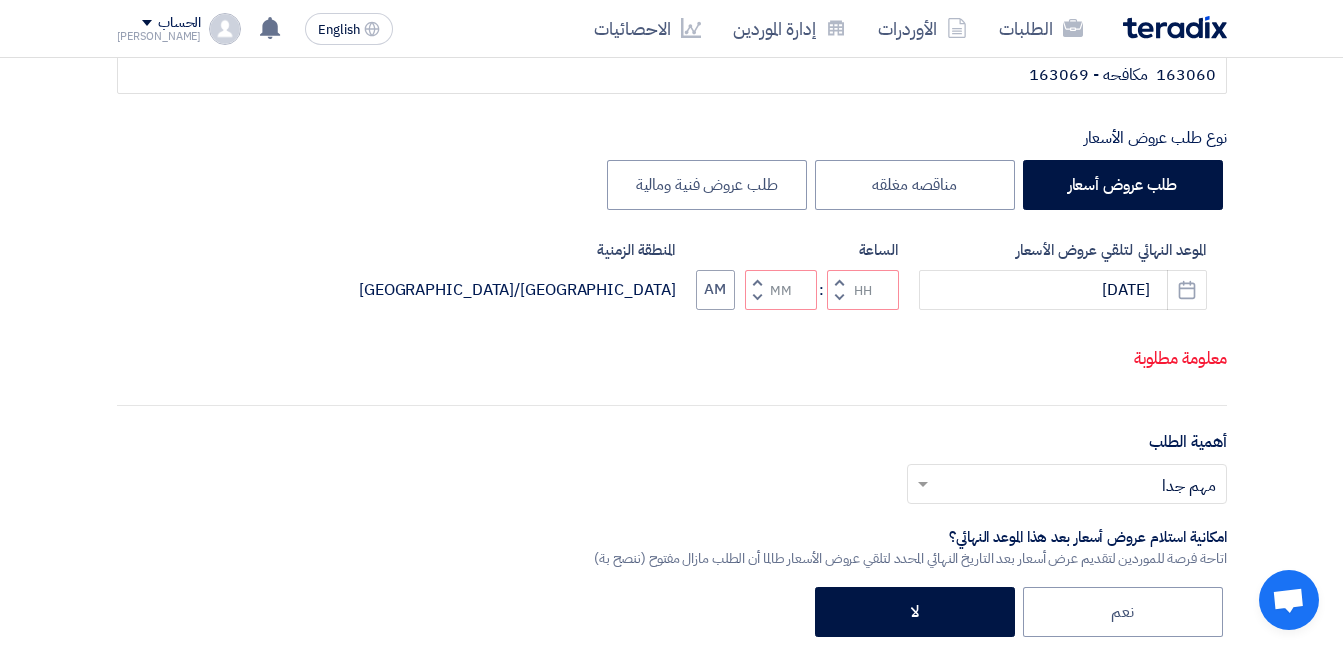 scroll, scrollTop: 400, scrollLeft: 0, axis: vertical 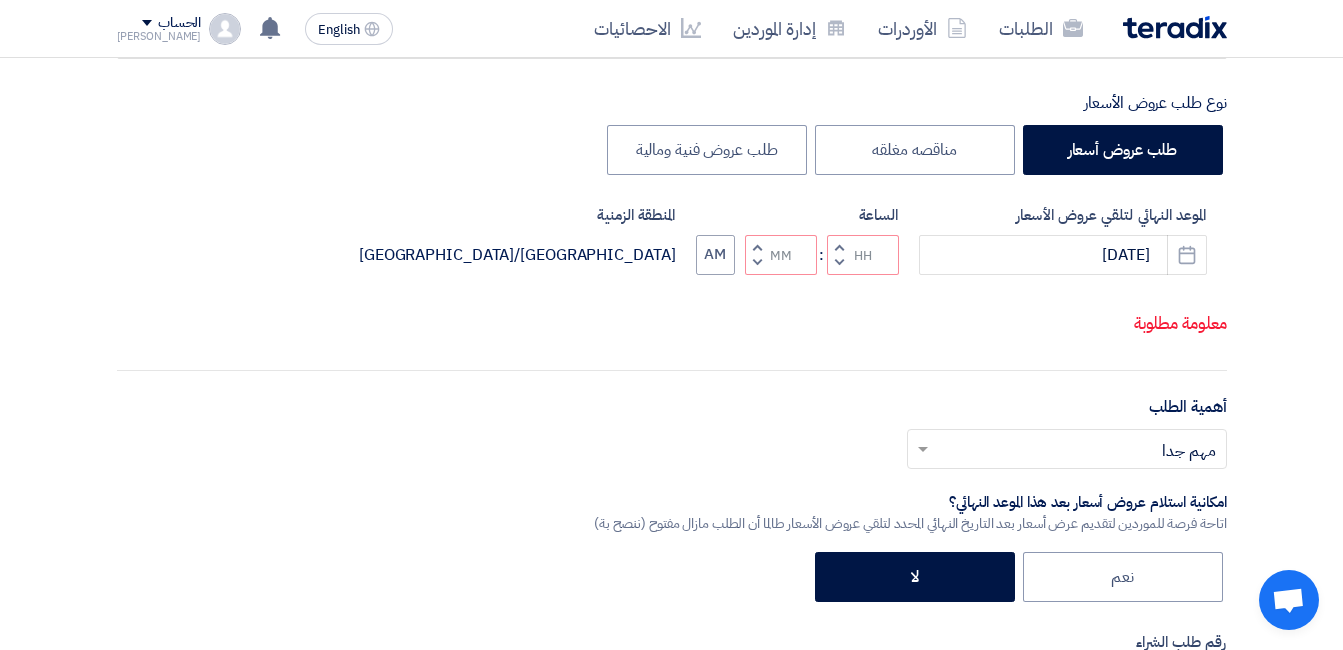 click on "معلومة مطلوبة" 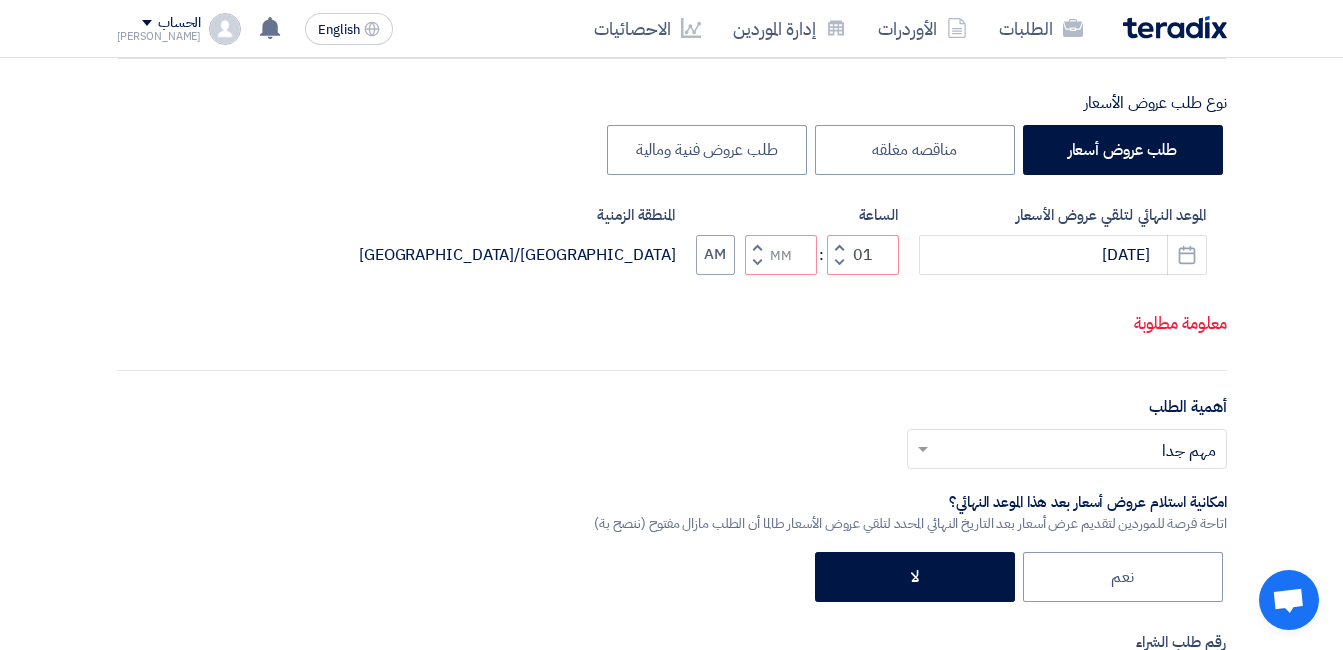 click 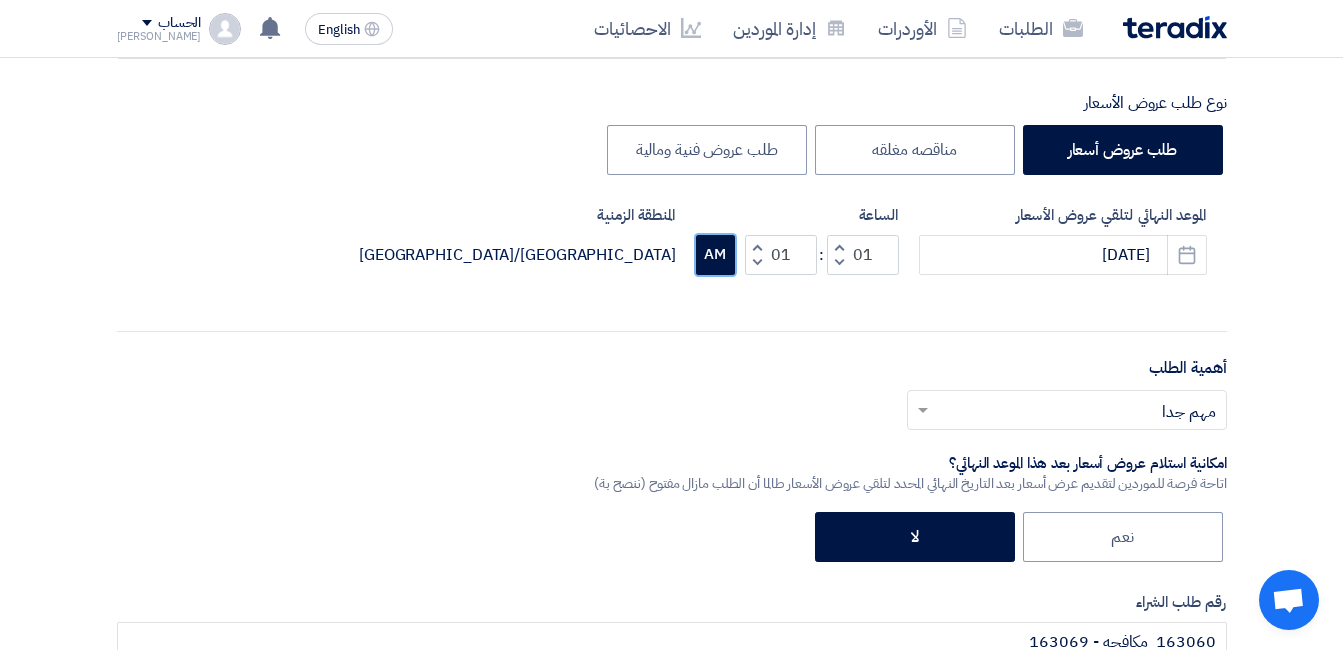 click on "AM" 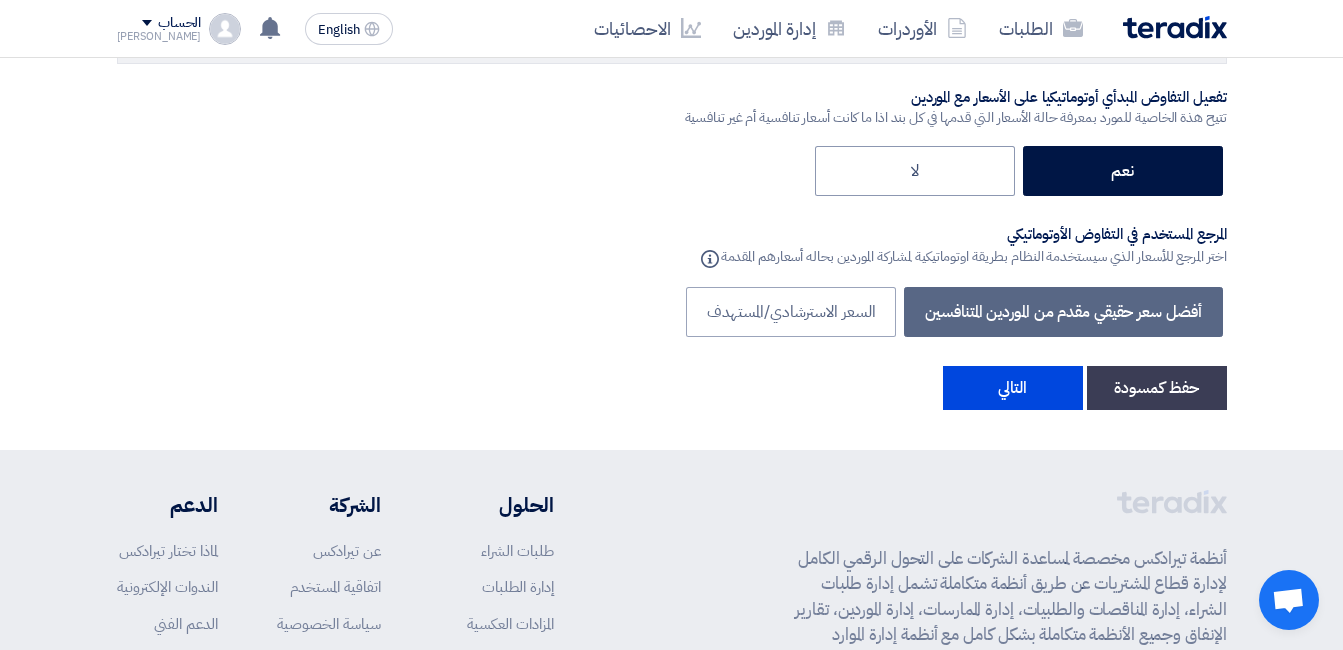 scroll, scrollTop: 4100, scrollLeft: 0, axis: vertical 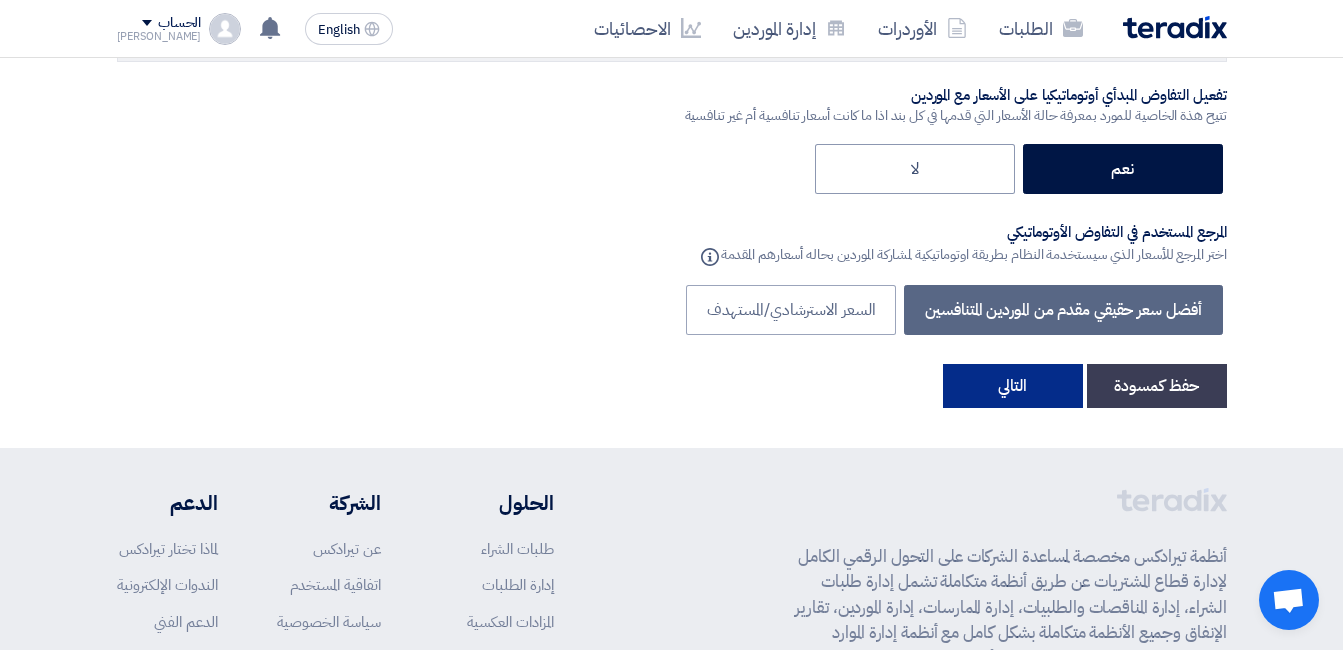 click on "التالي" 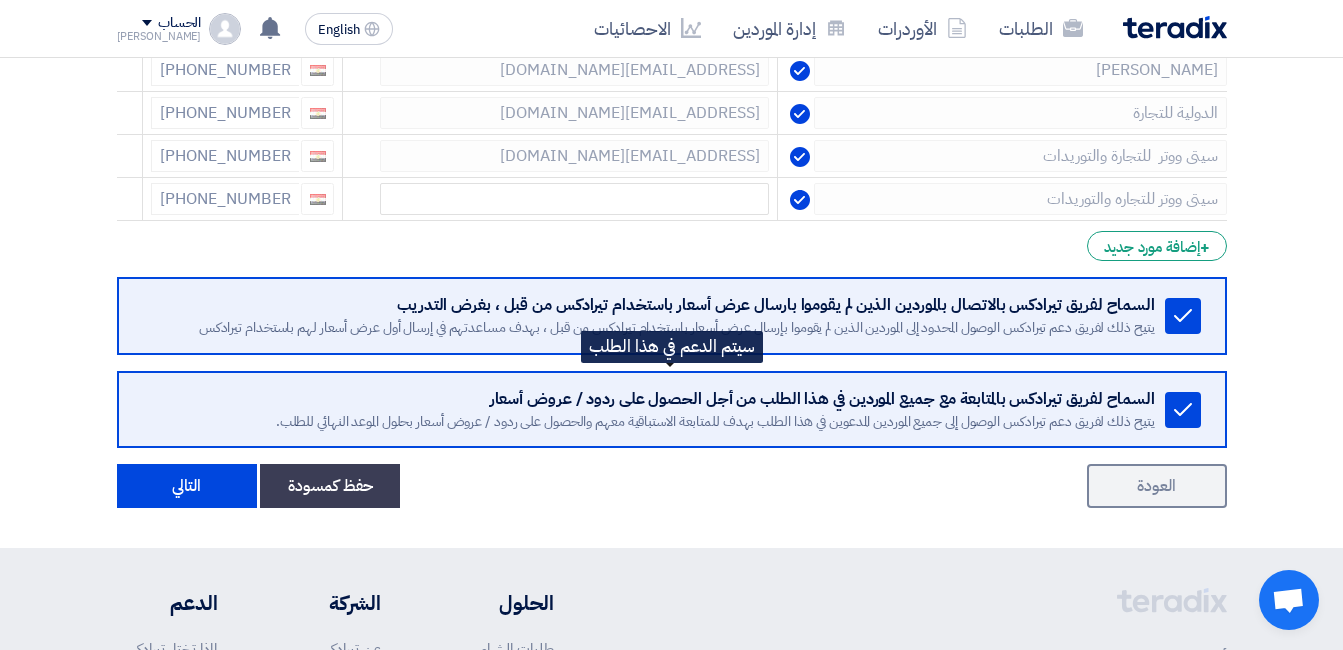 scroll, scrollTop: 696, scrollLeft: 0, axis: vertical 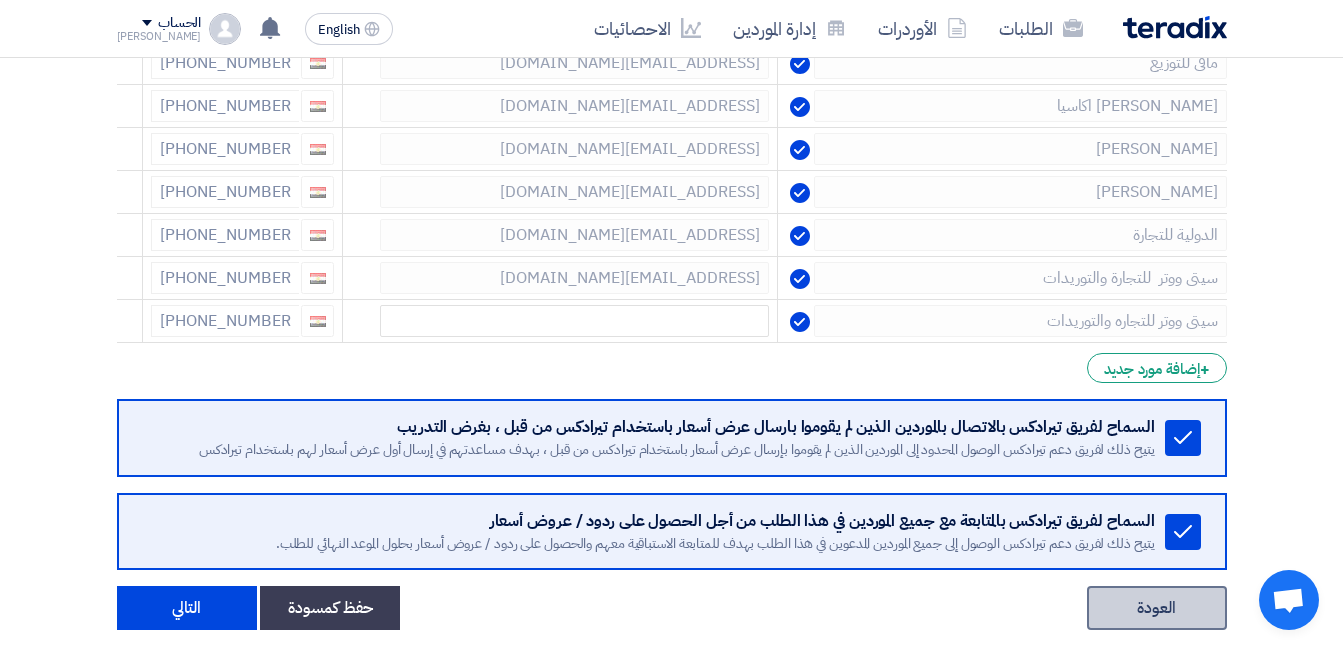 click on "العودة" 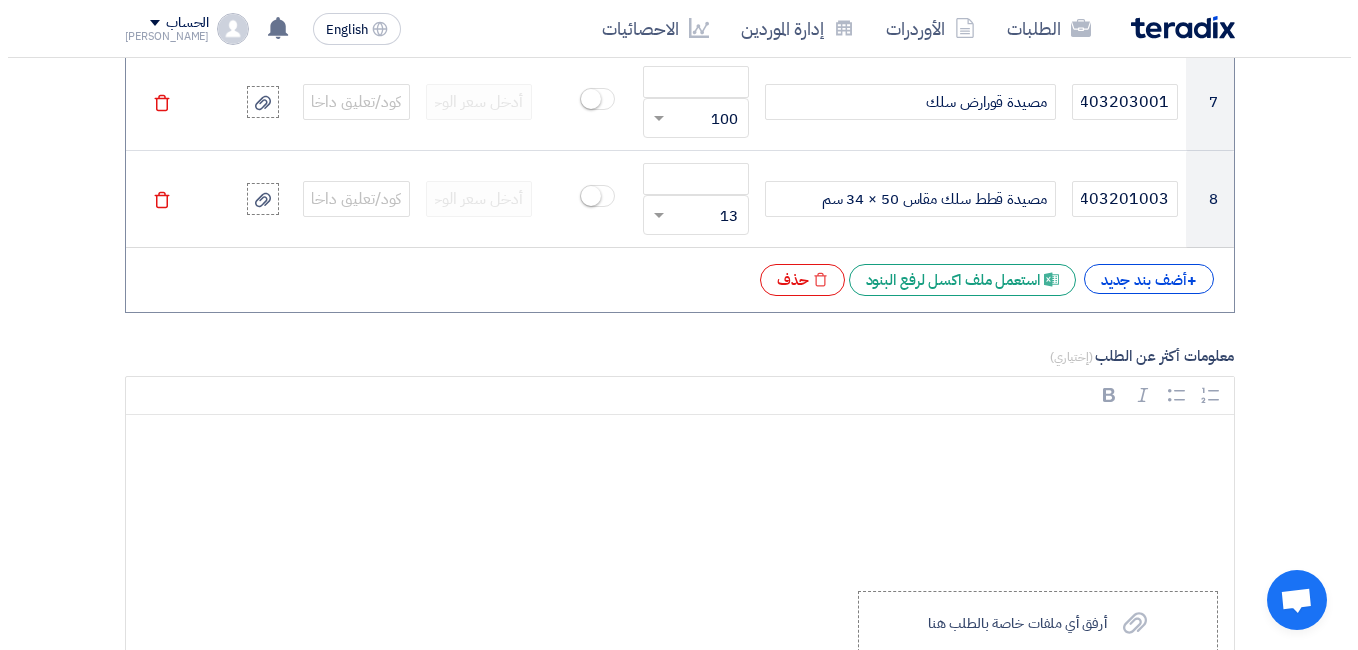 scroll, scrollTop: 2300, scrollLeft: 0, axis: vertical 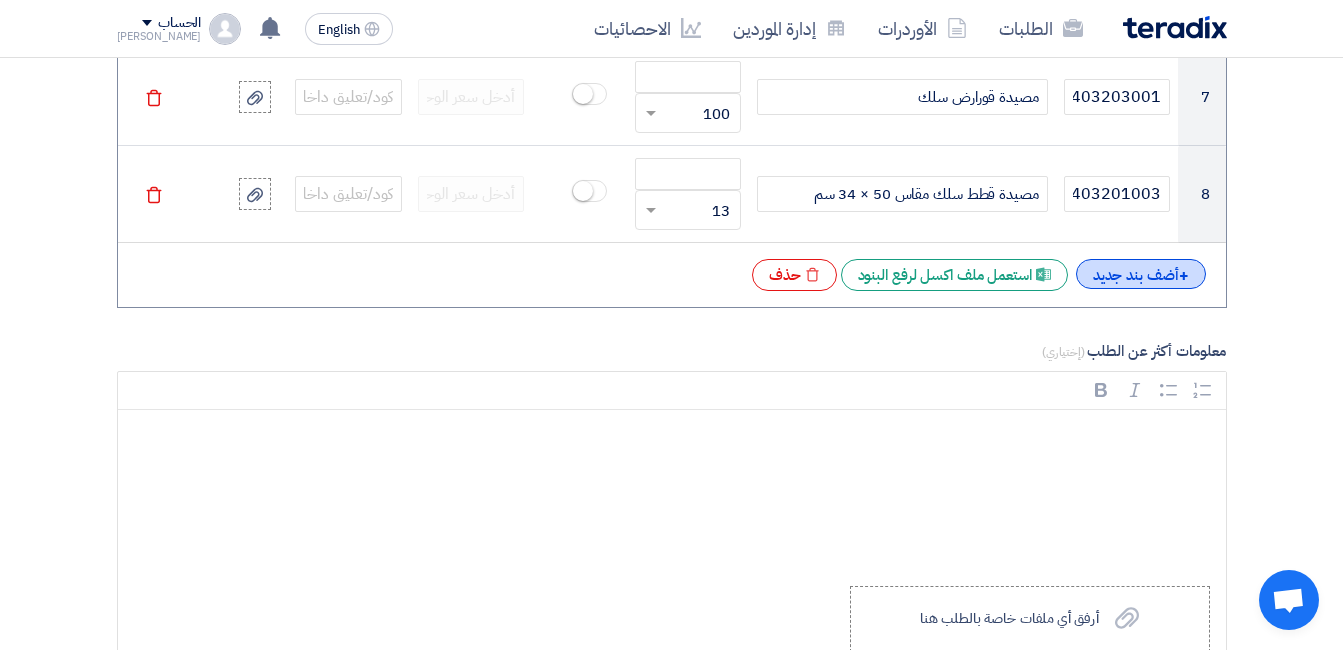 click on "+
أضف بند جديد" 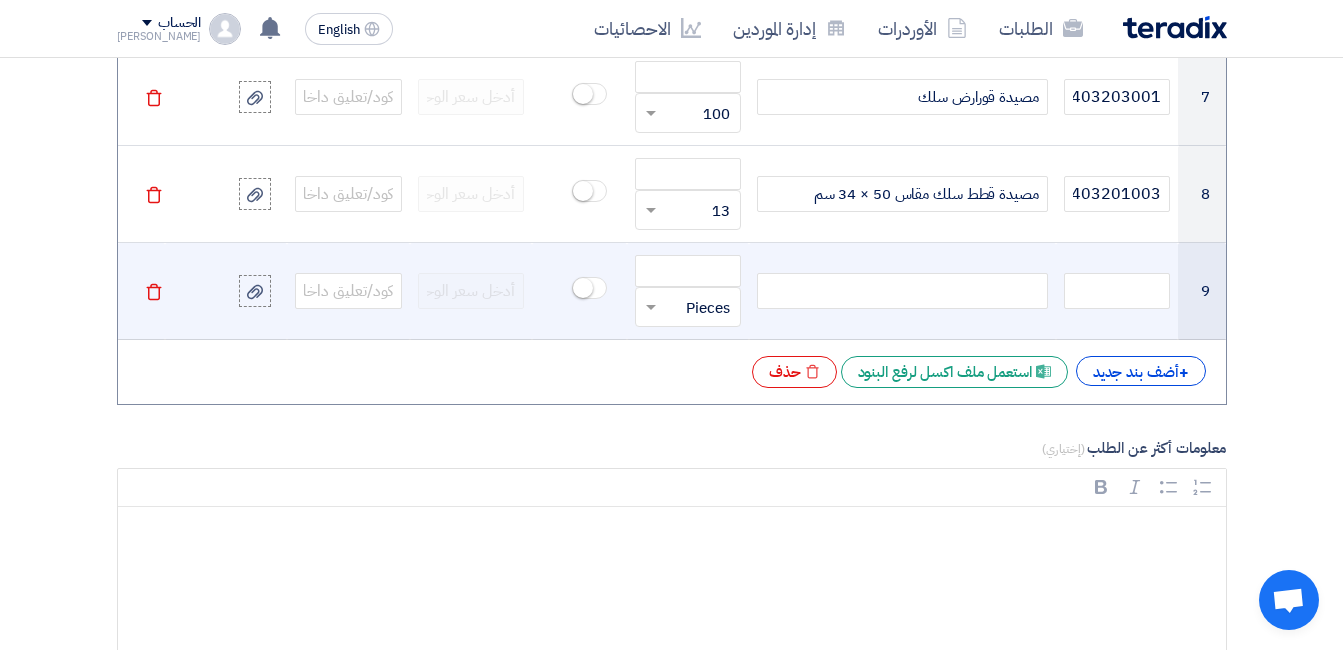 click on "Delete" 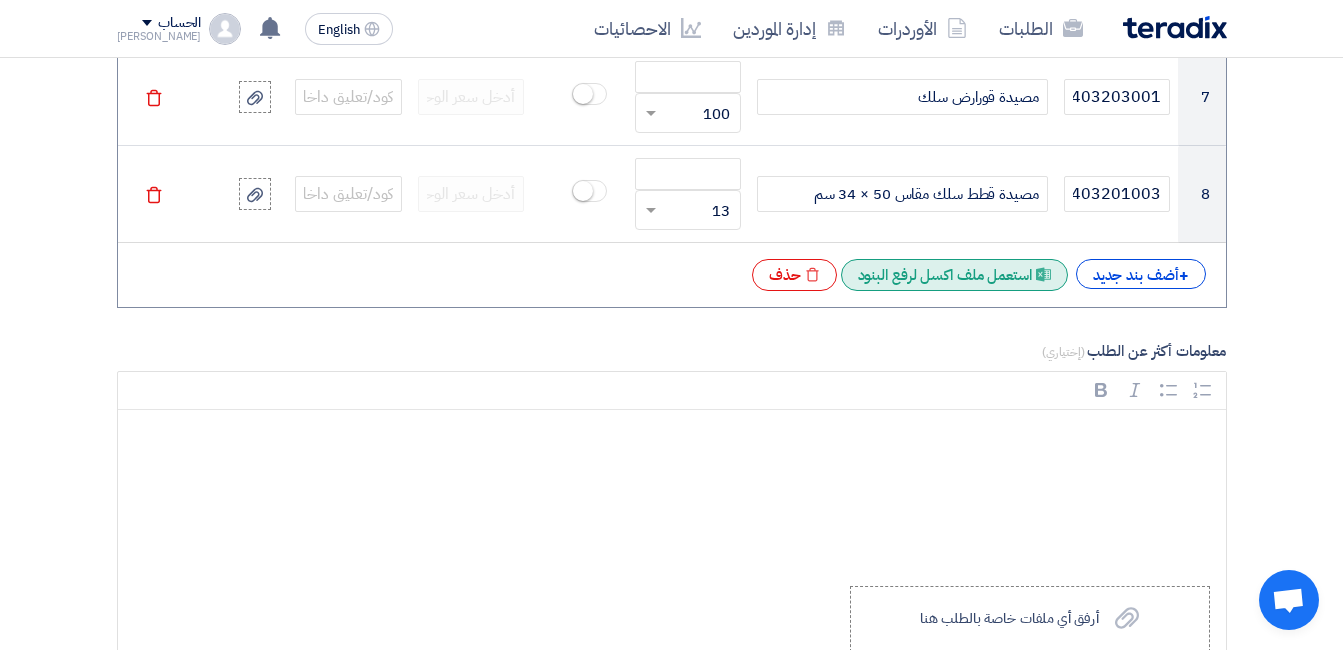 click on "Excel file
استعمل ملف اكسل لرفع البنود" 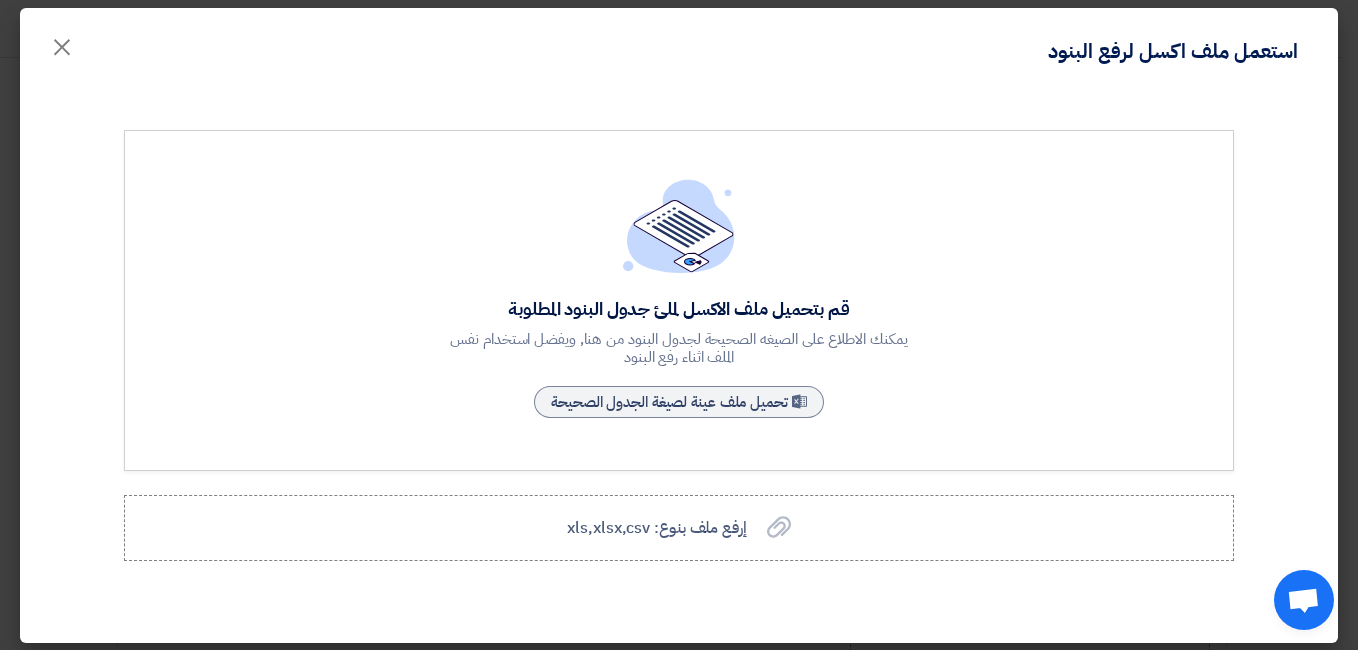 scroll, scrollTop: 20, scrollLeft: 0, axis: vertical 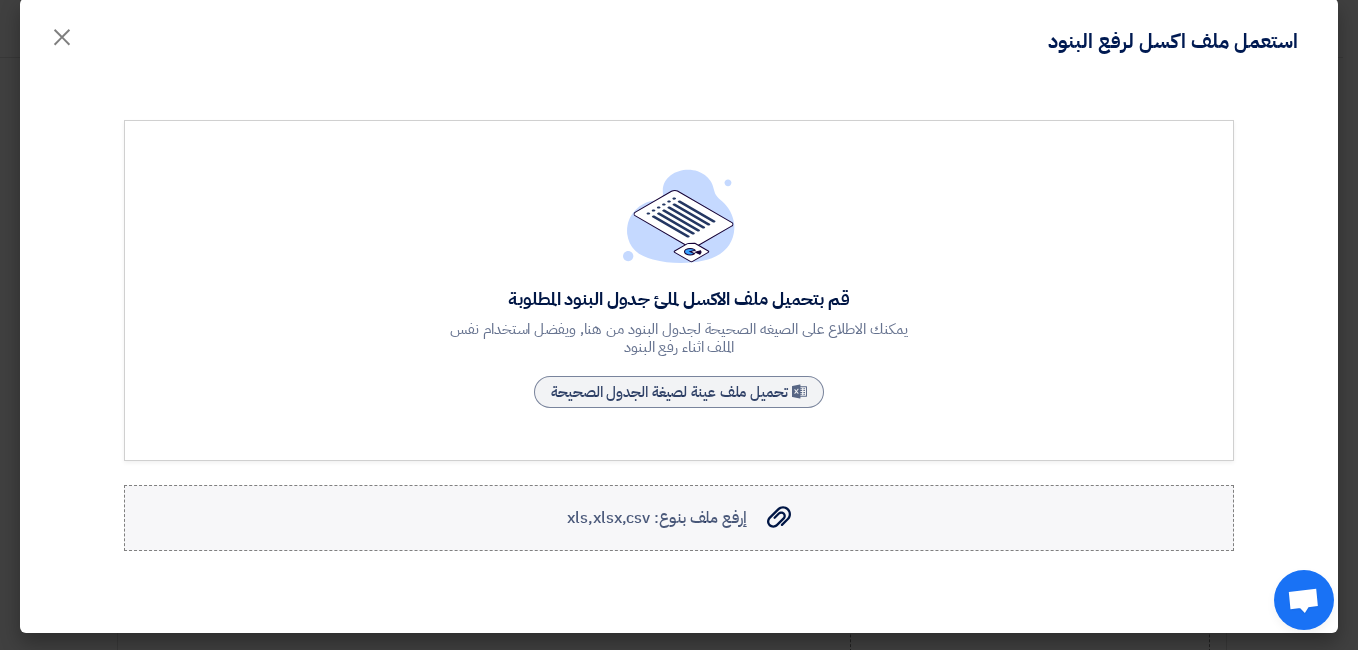 click 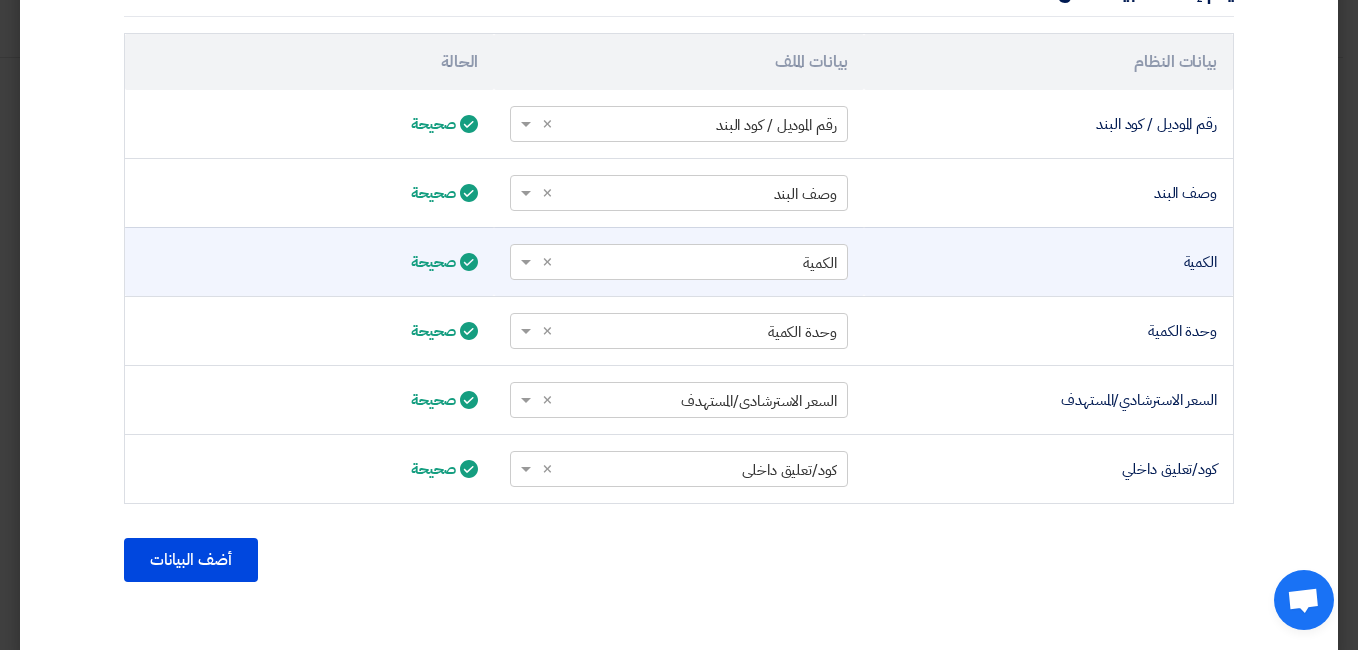 scroll, scrollTop: 685, scrollLeft: 0, axis: vertical 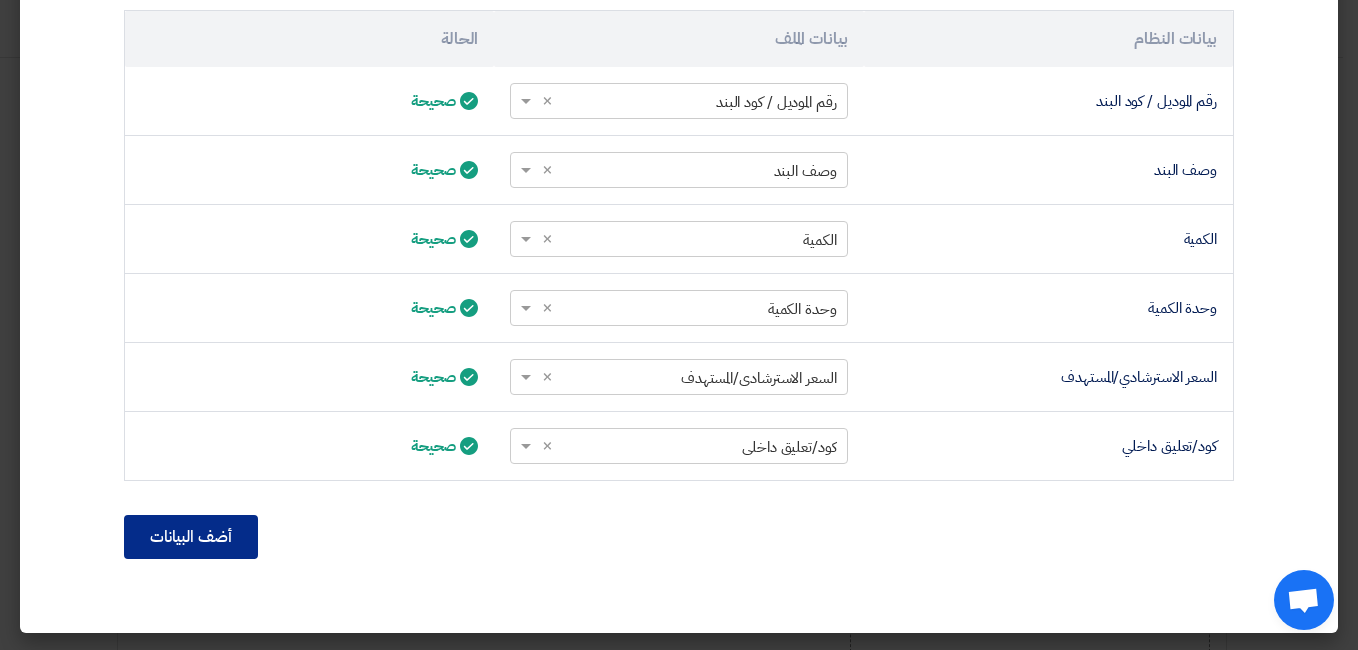 click on "أضف البيانات" 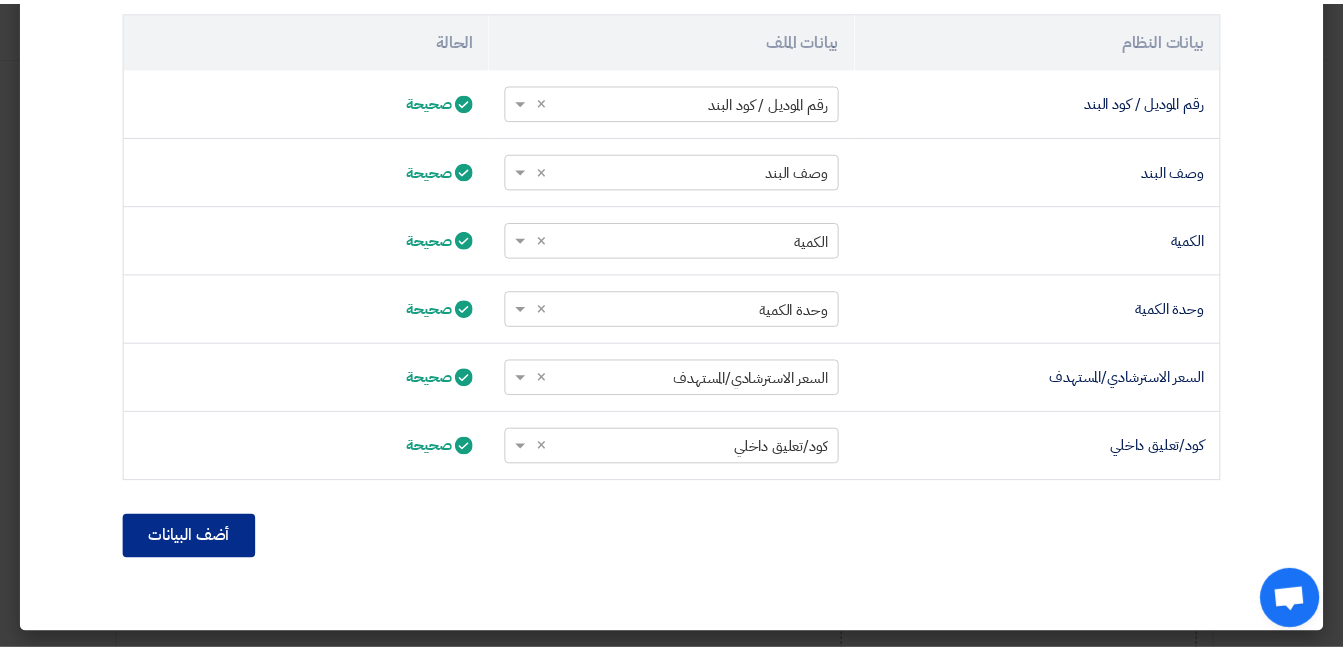 scroll, scrollTop: 474, scrollLeft: 0, axis: vertical 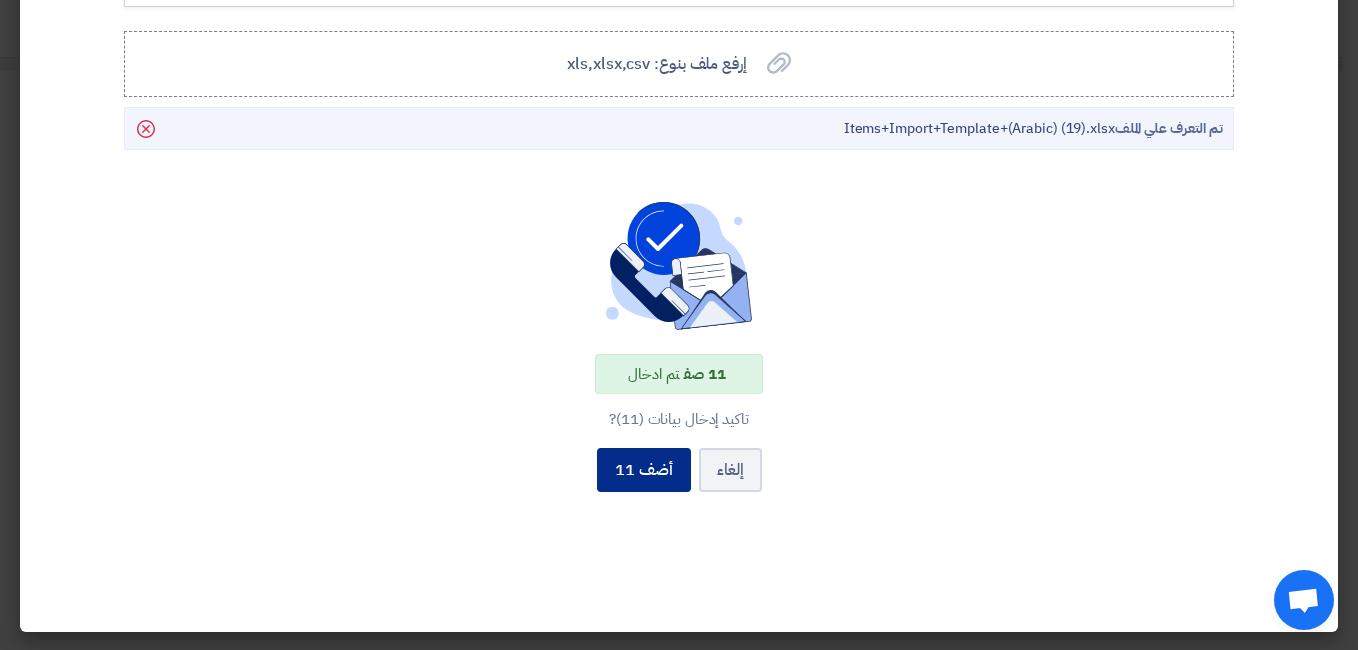 click on "أضف 11" at bounding box center [644, 470] 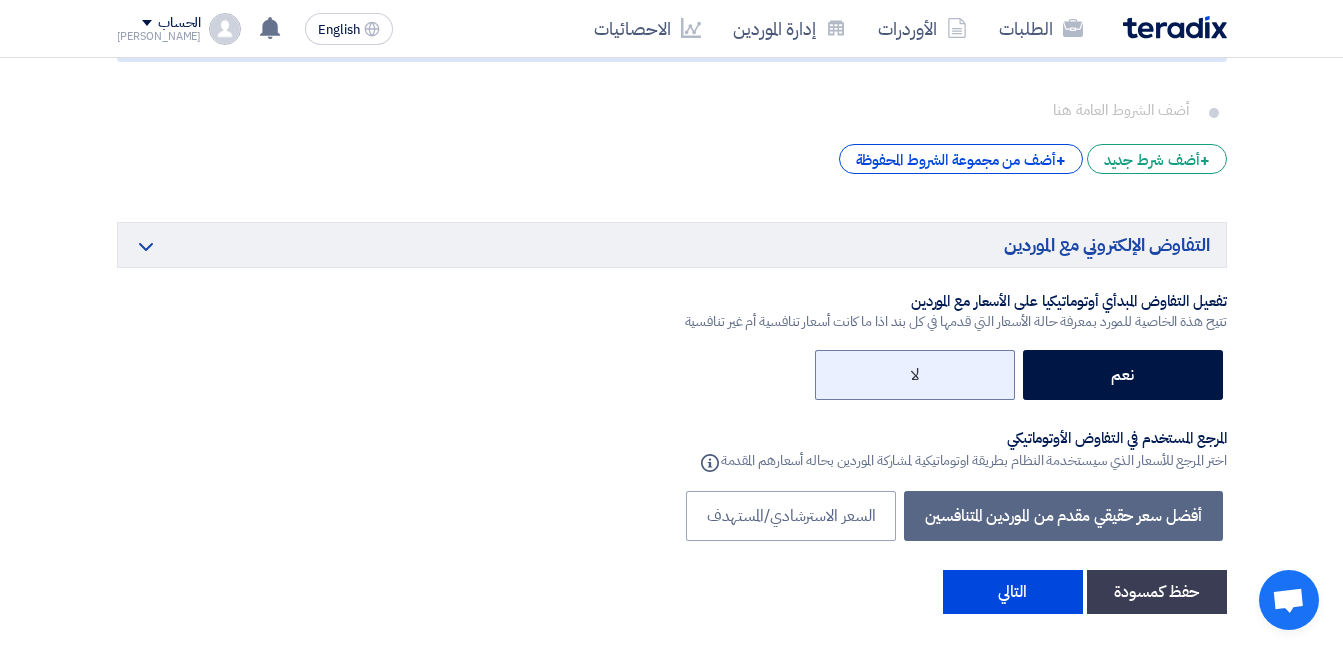 scroll, scrollTop: 5100, scrollLeft: 0, axis: vertical 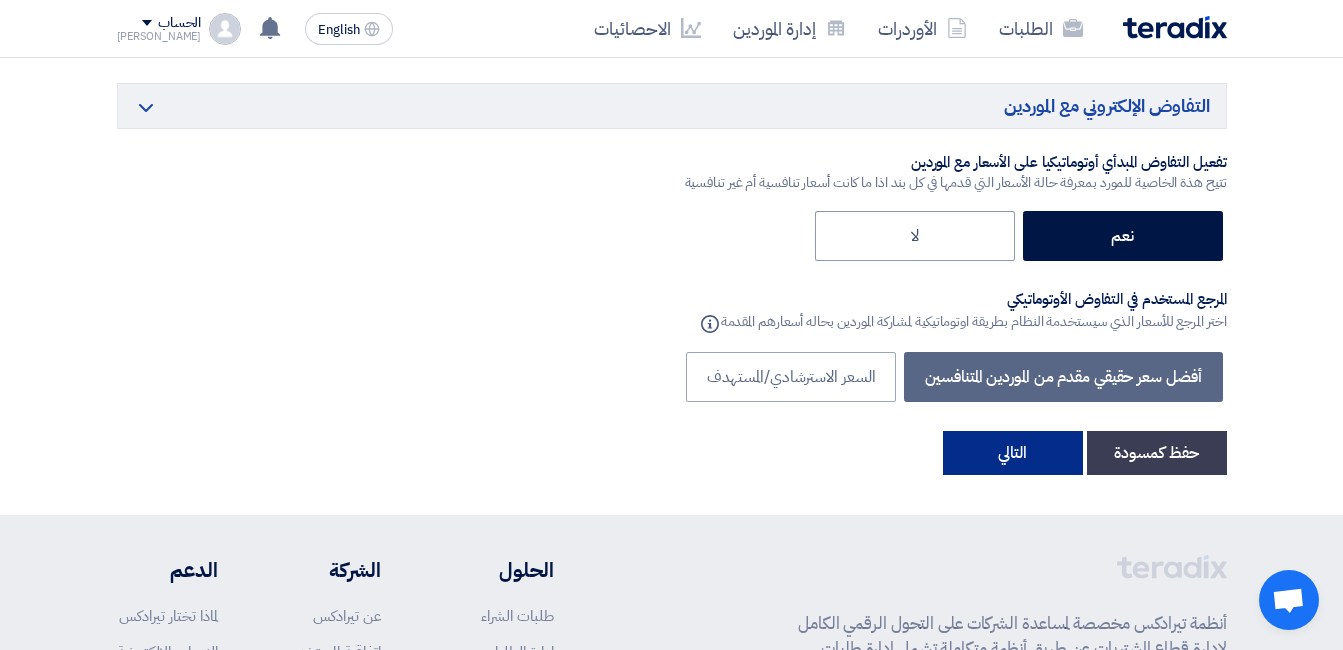click on "التالي" 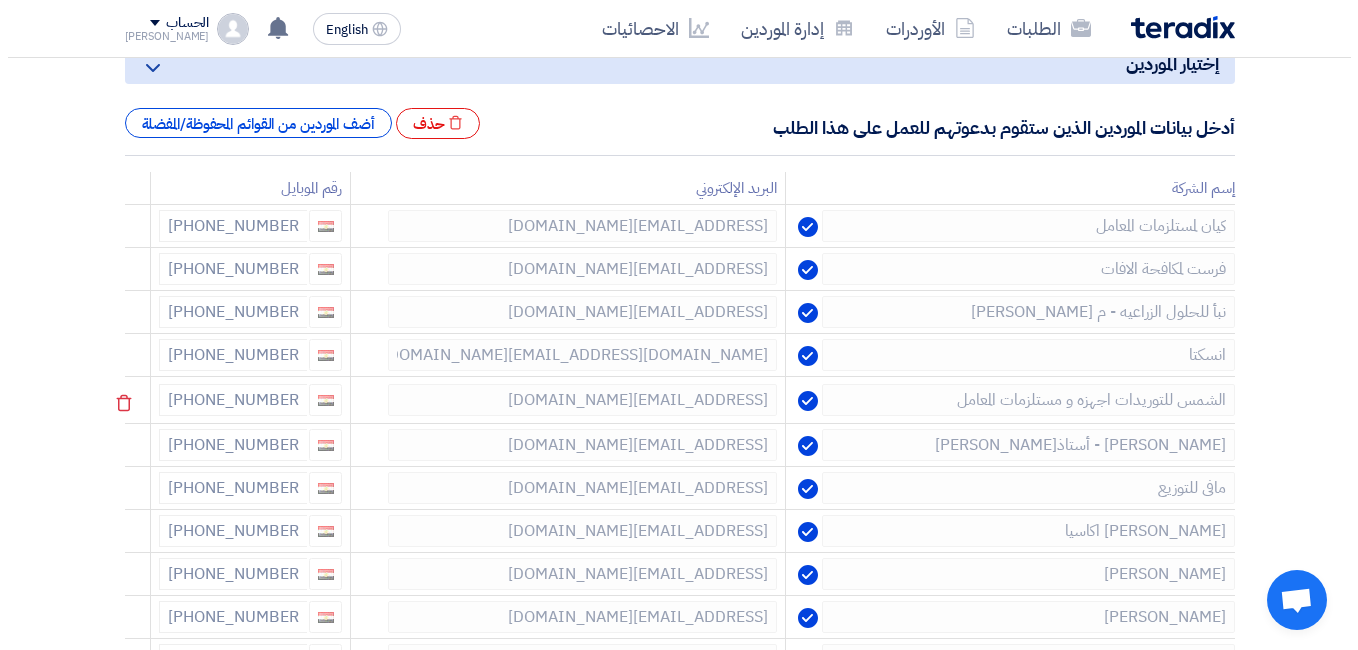 scroll, scrollTop: 100, scrollLeft: 0, axis: vertical 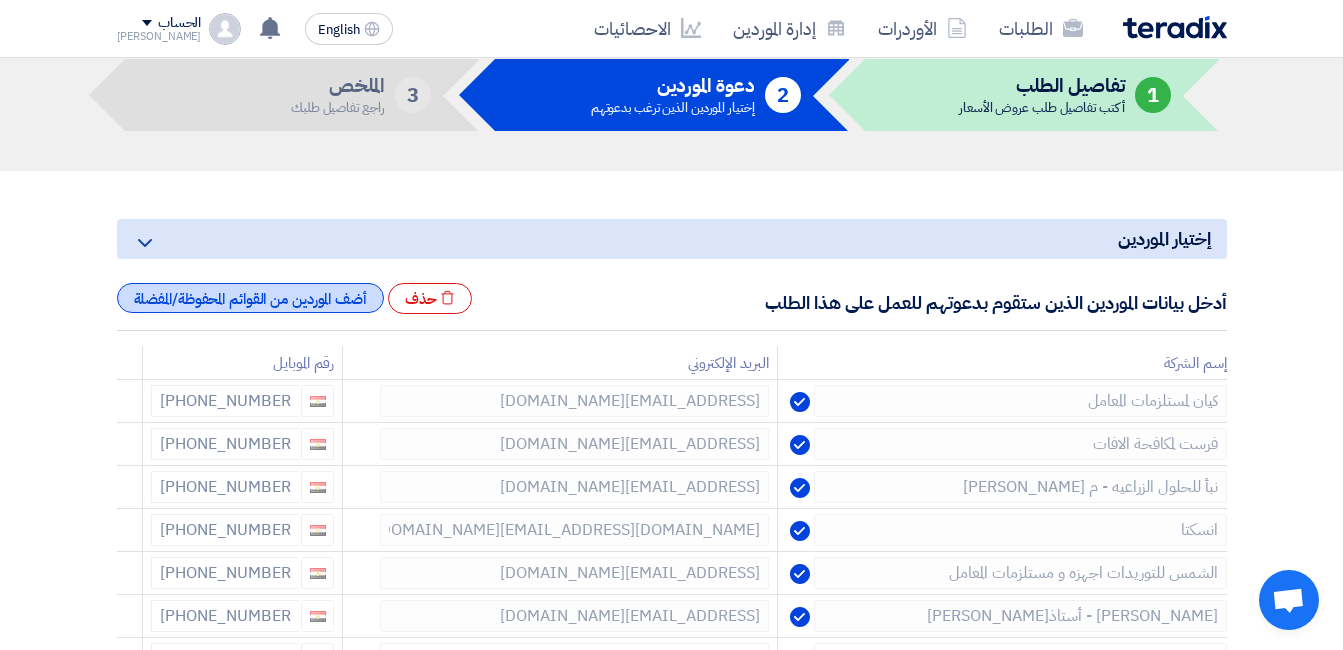click on "أضف الموردين من القوائم المحفوظة/المفضلة" 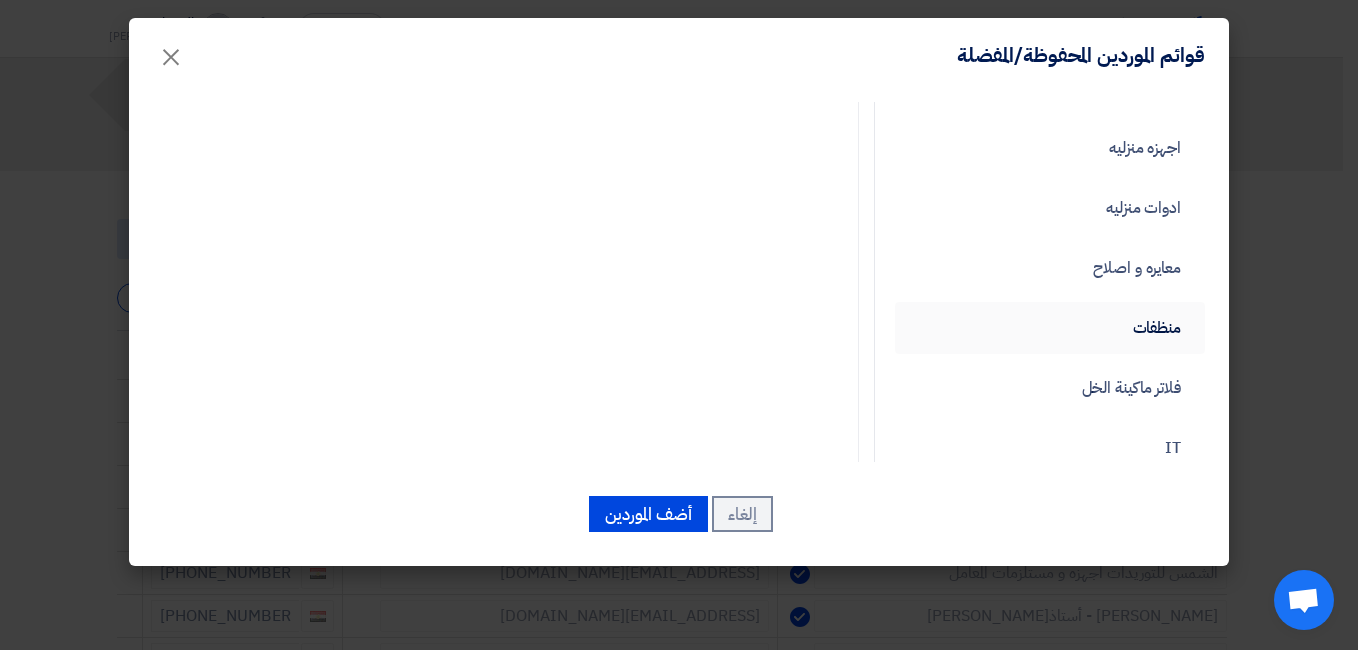 scroll, scrollTop: 362, scrollLeft: 0, axis: vertical 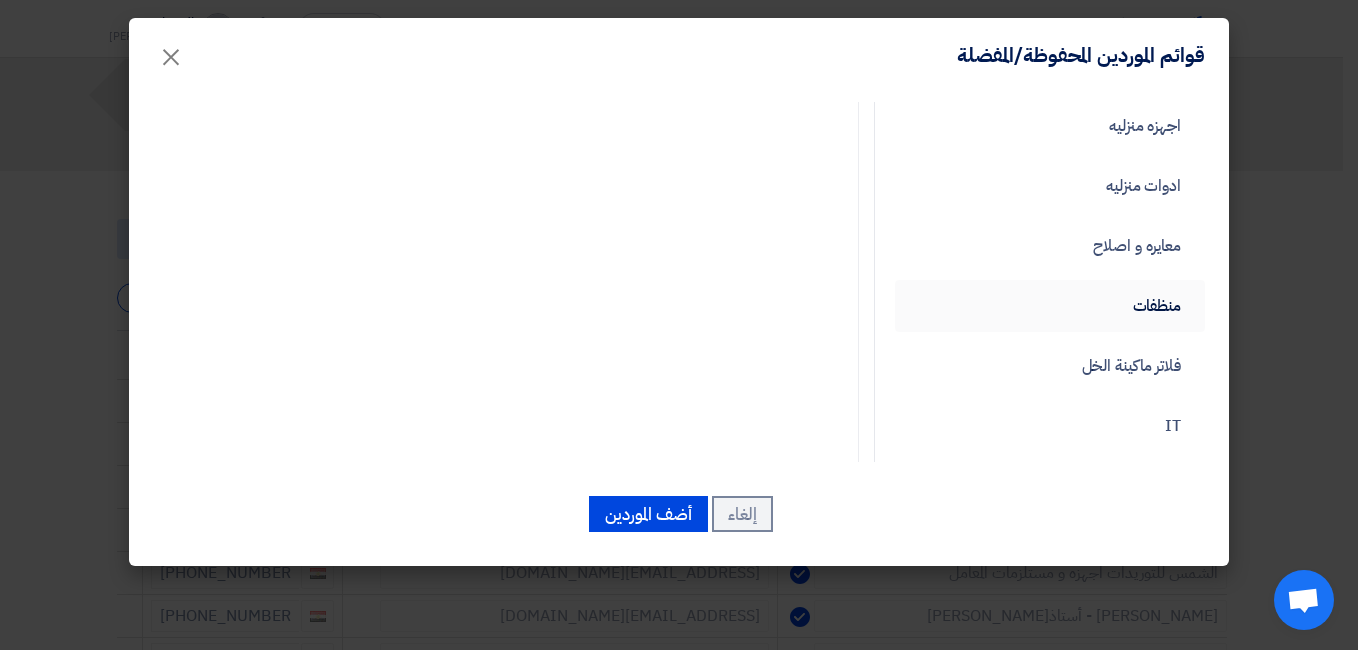 click on "منظفات" 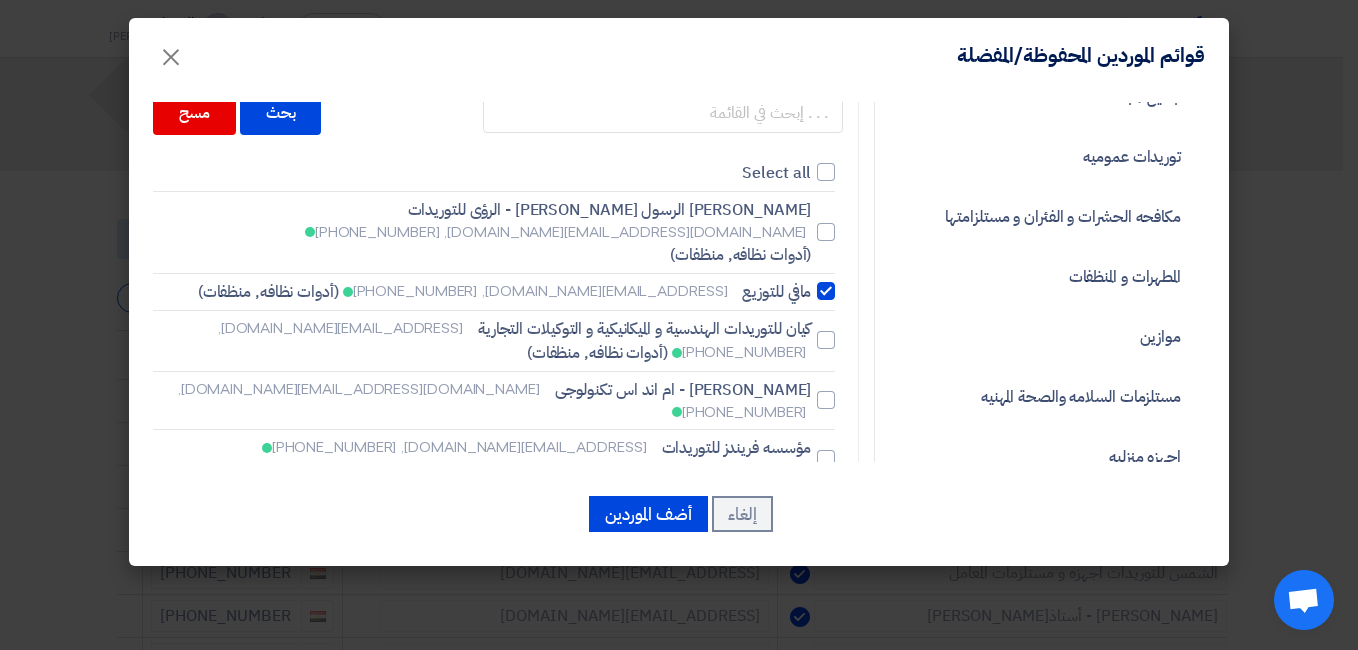 scroll, scrollTop: 0, scrollLeft: 0, axis: both 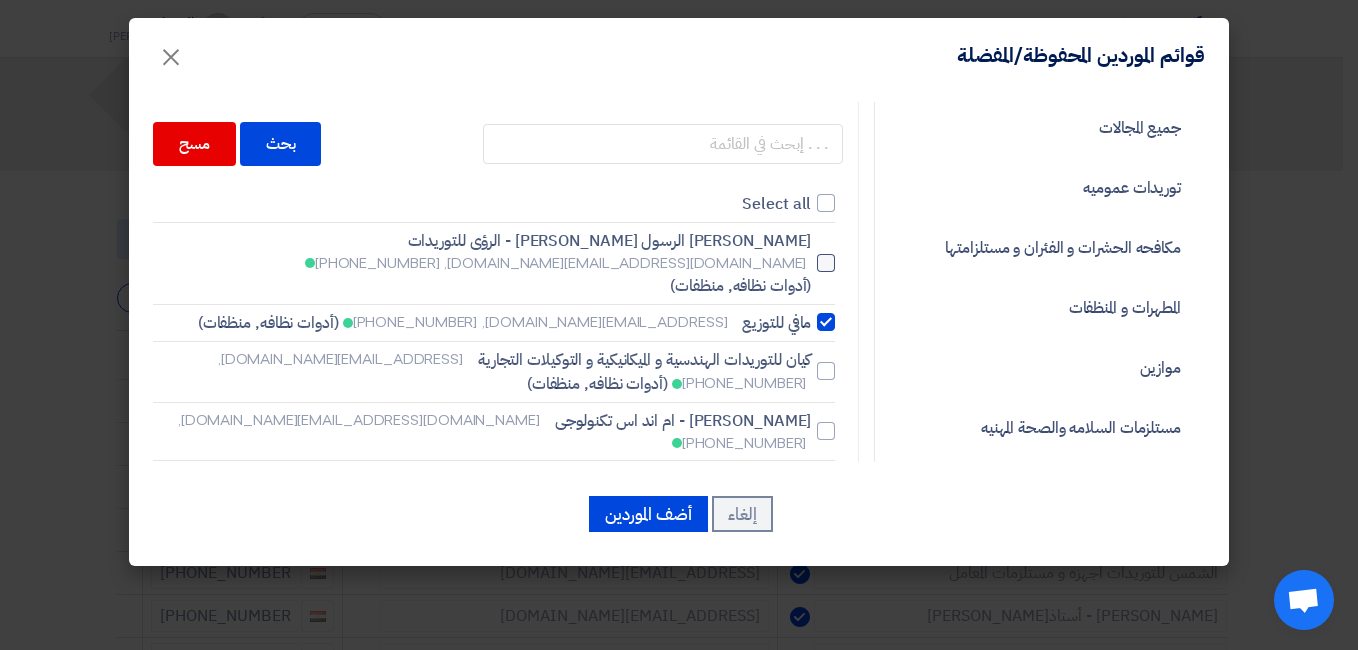 click 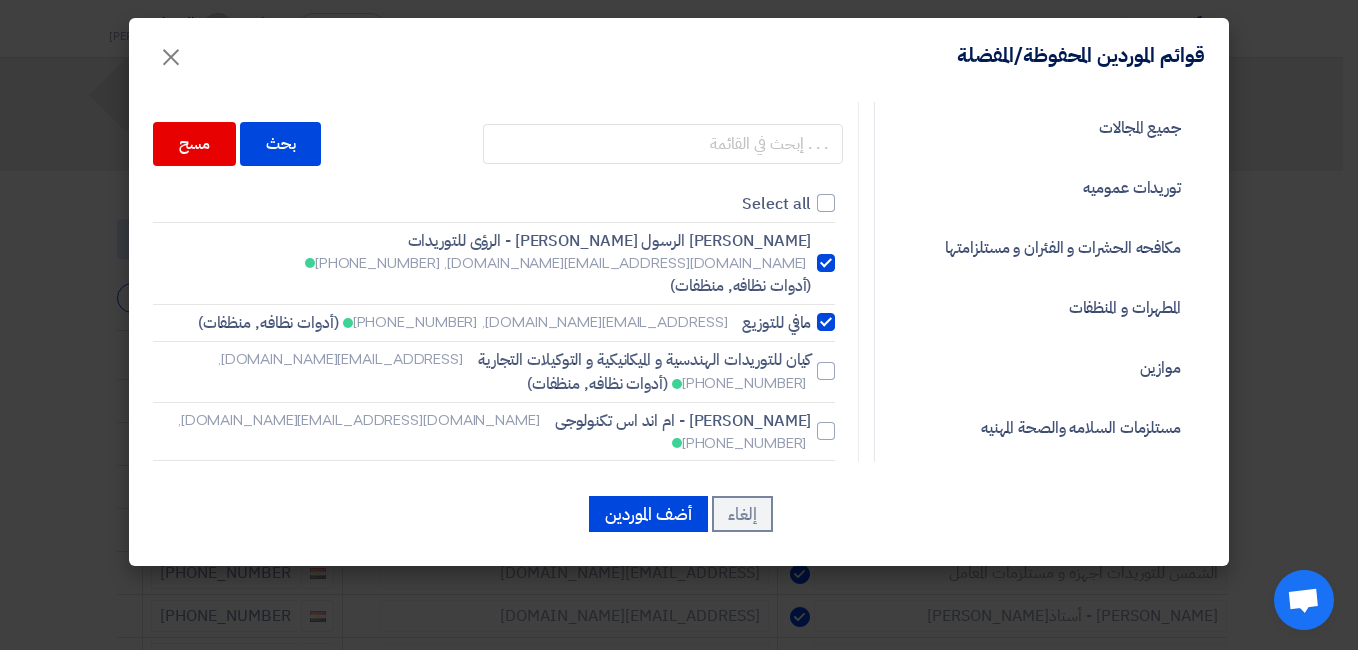 scroll, scrollTop: 100, scrollLeft: 0, axis: vertical 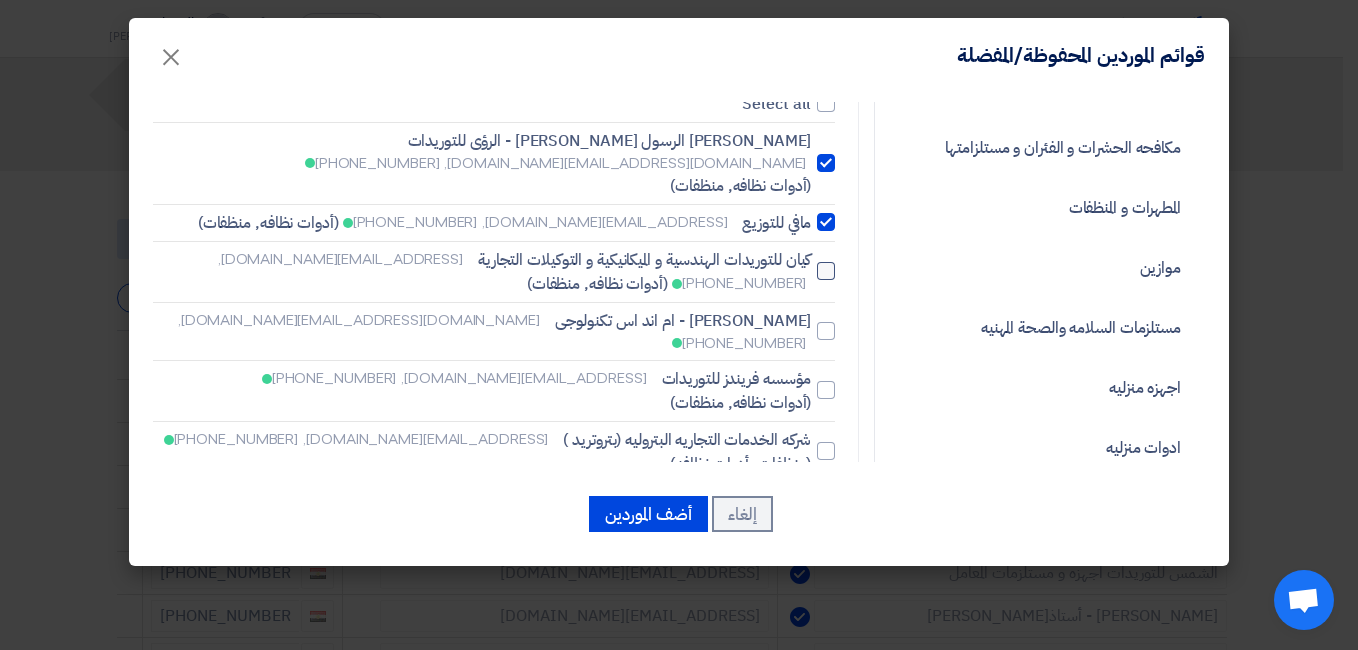 click 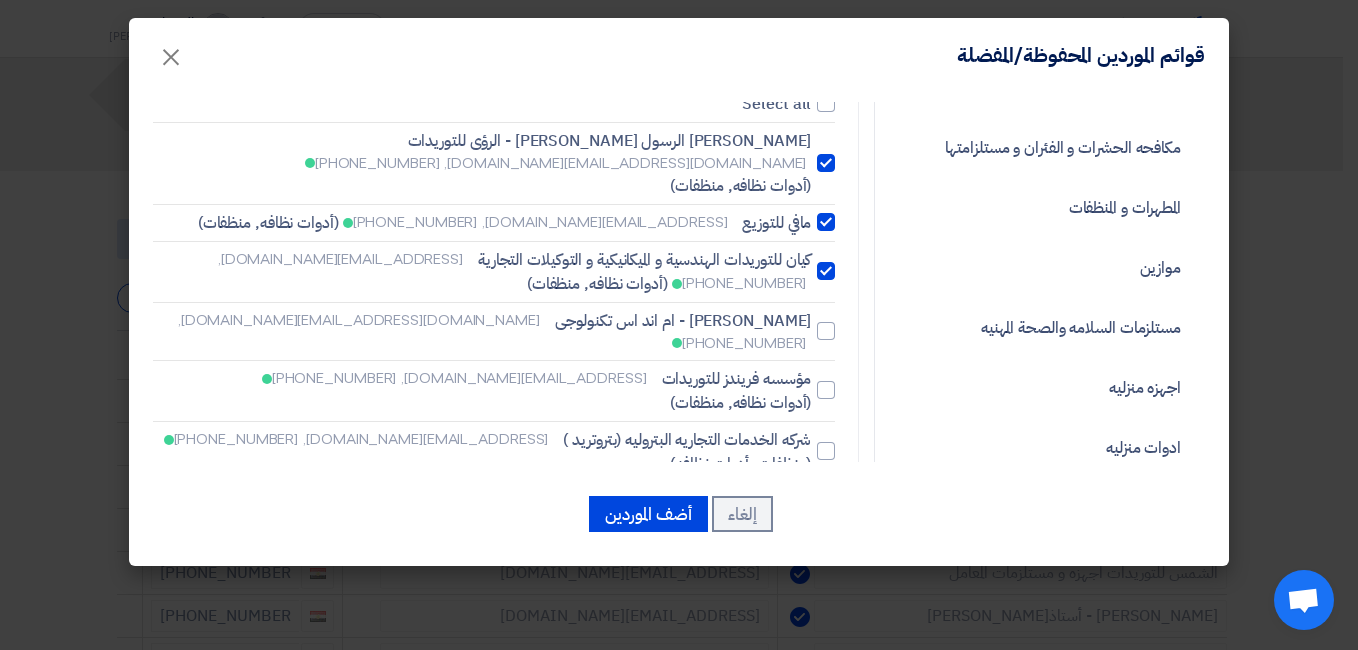 click 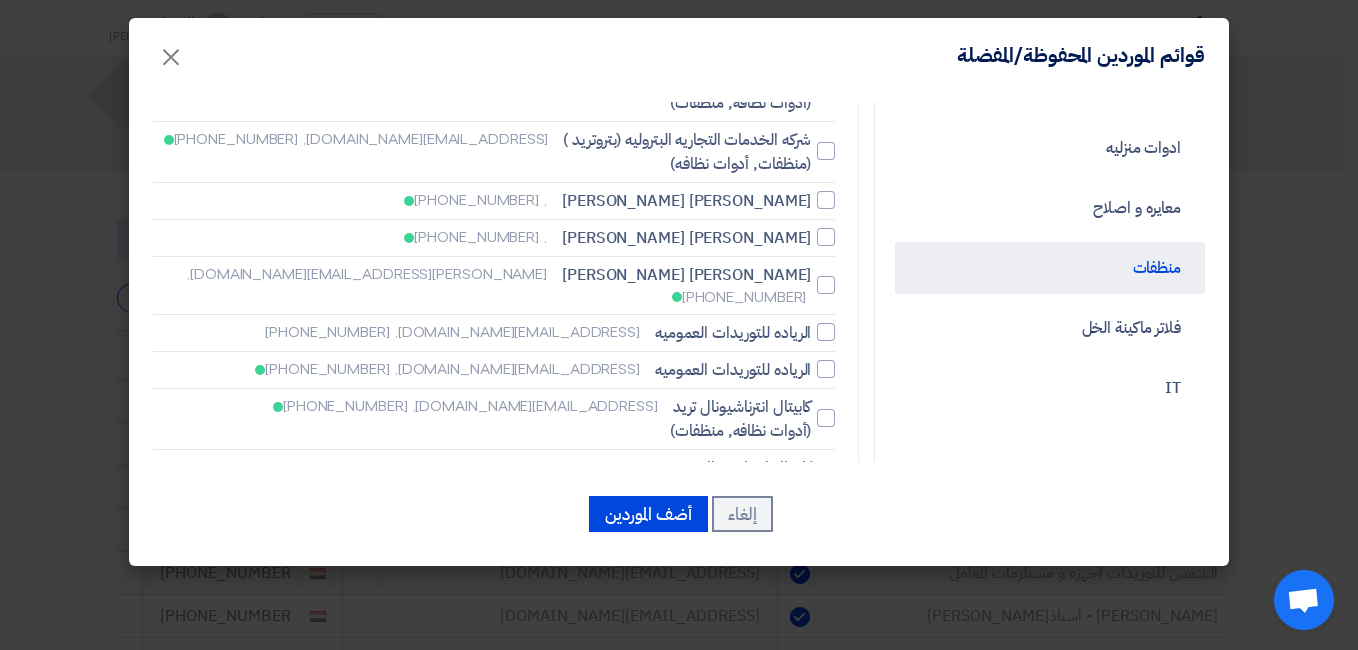 scroll, scrollTop: 500, scrollLeft: 0, axis: vertical 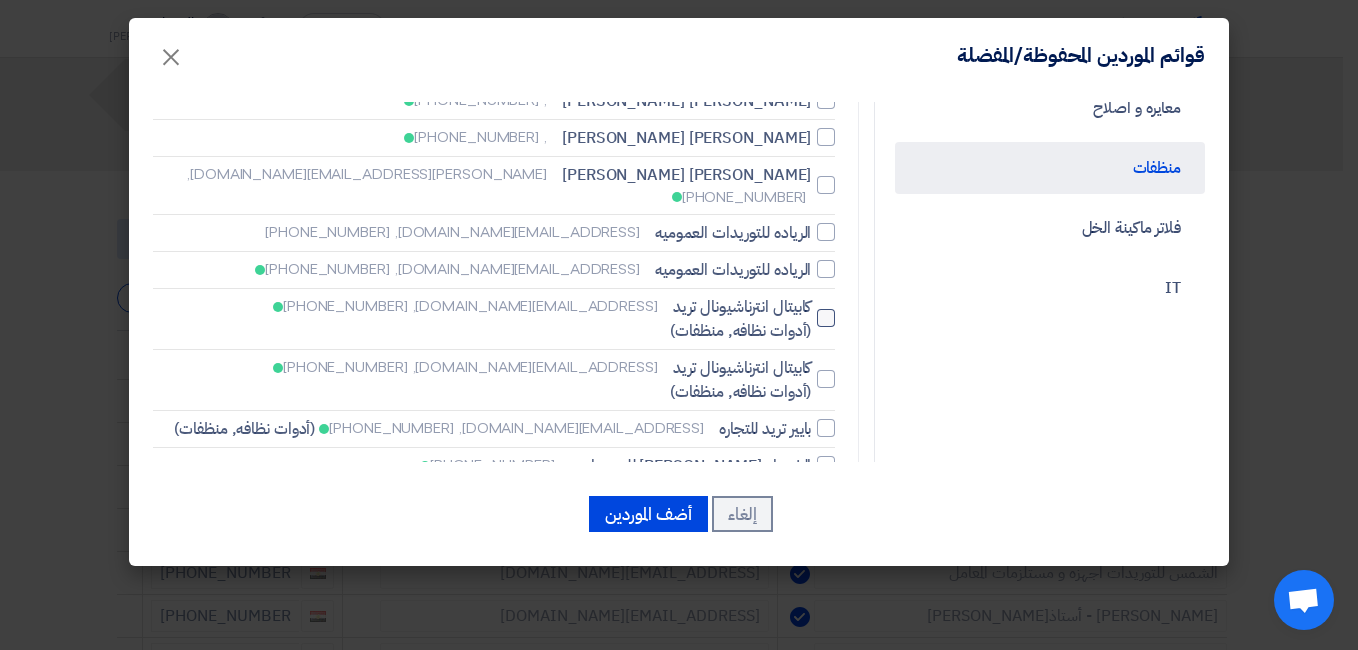 click 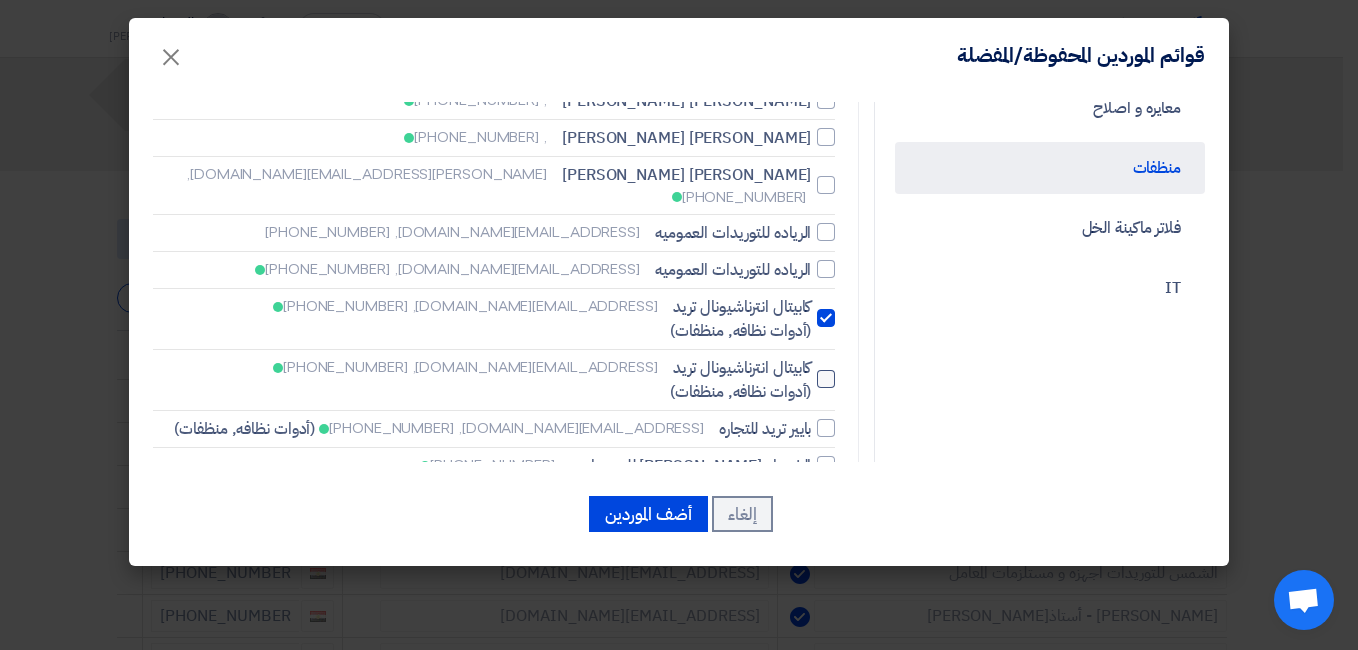click 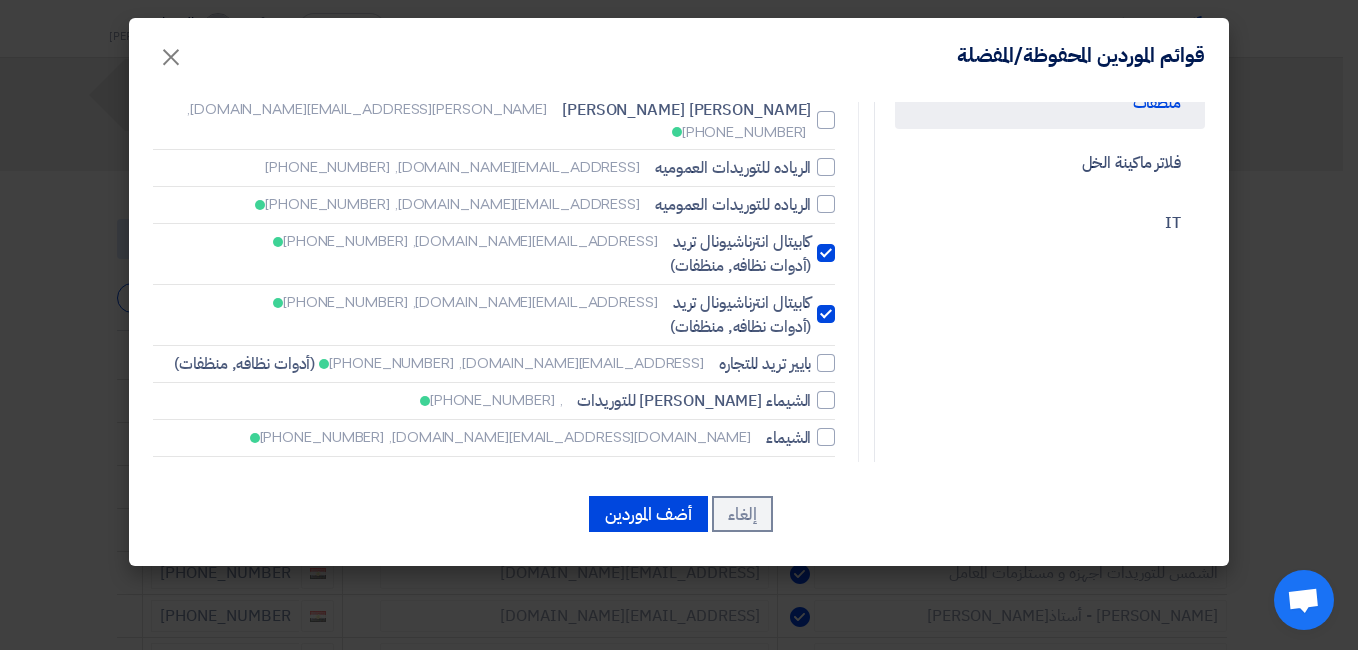 scroll, scrollTop: 600, scrollLeft: 0, axis: vertical 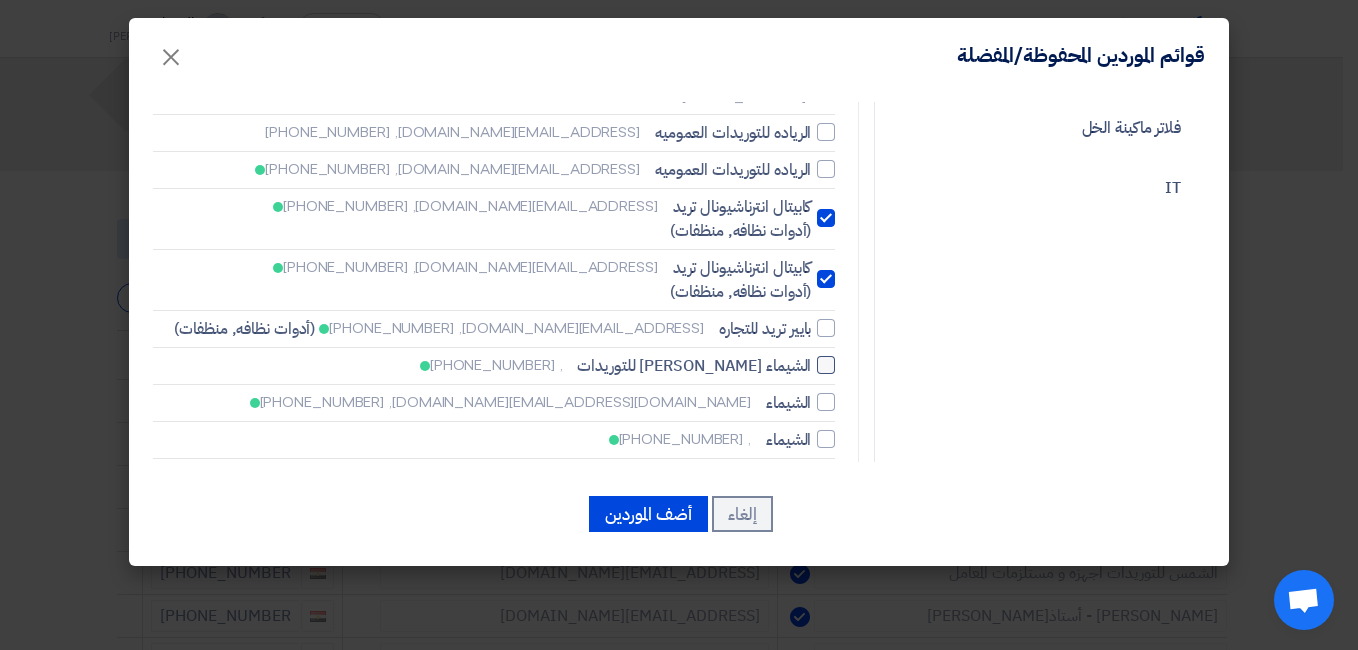 click 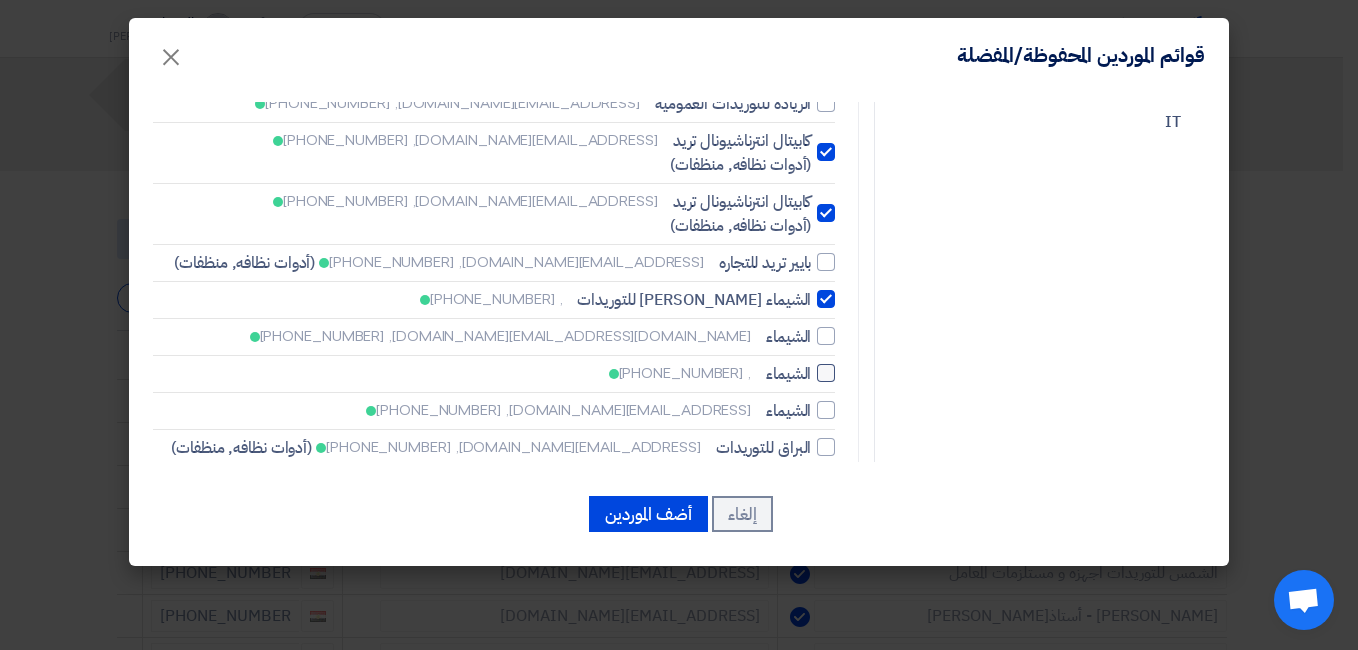 scroll, scrollTop: 700, scrollLeft: 0, axis: vertical 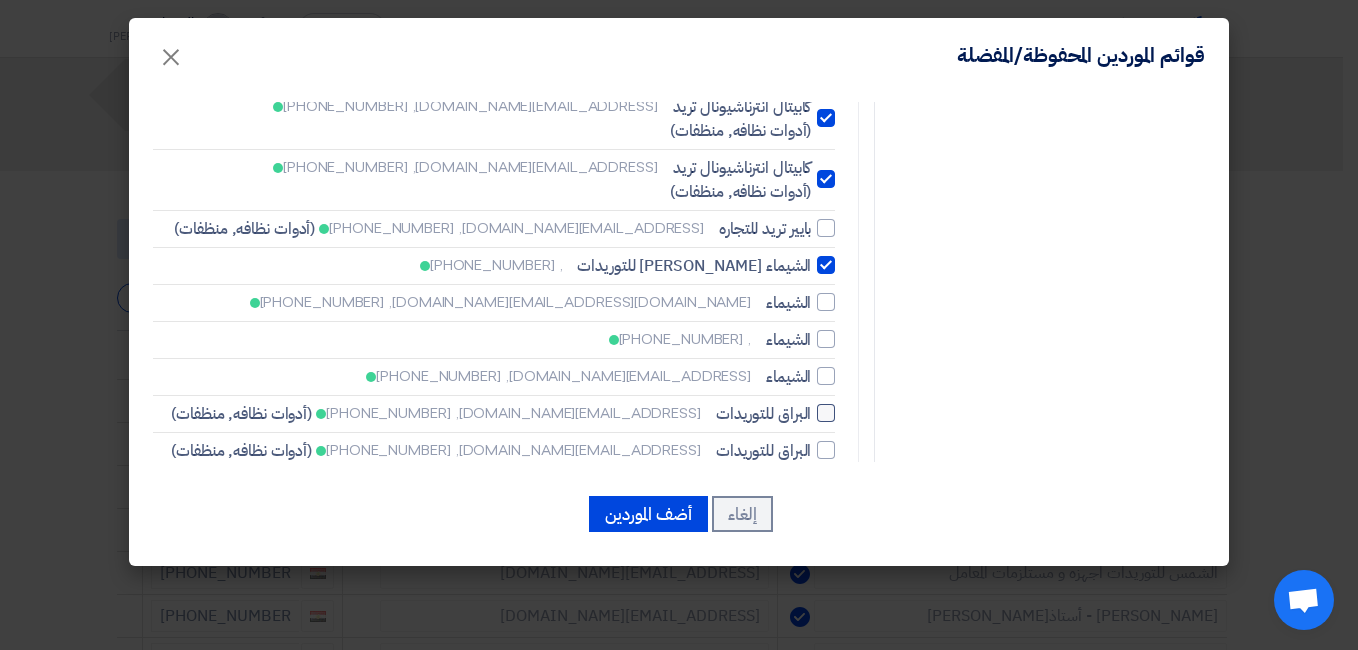 click 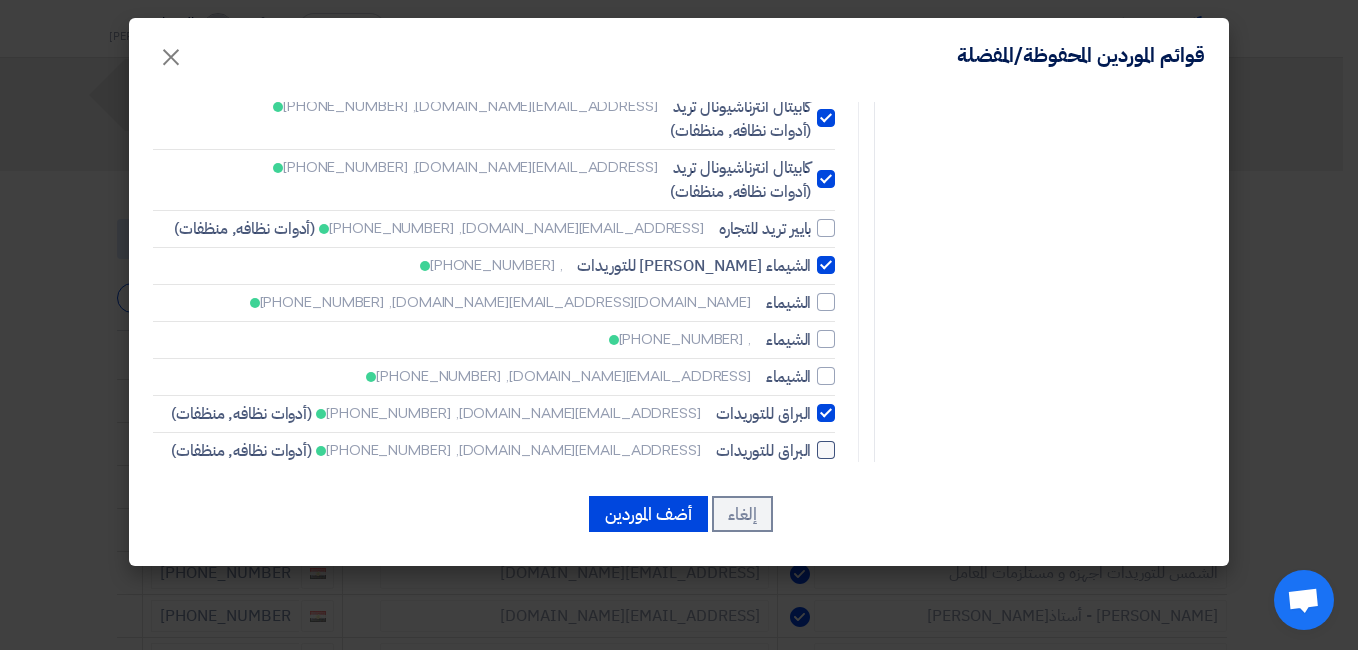 click 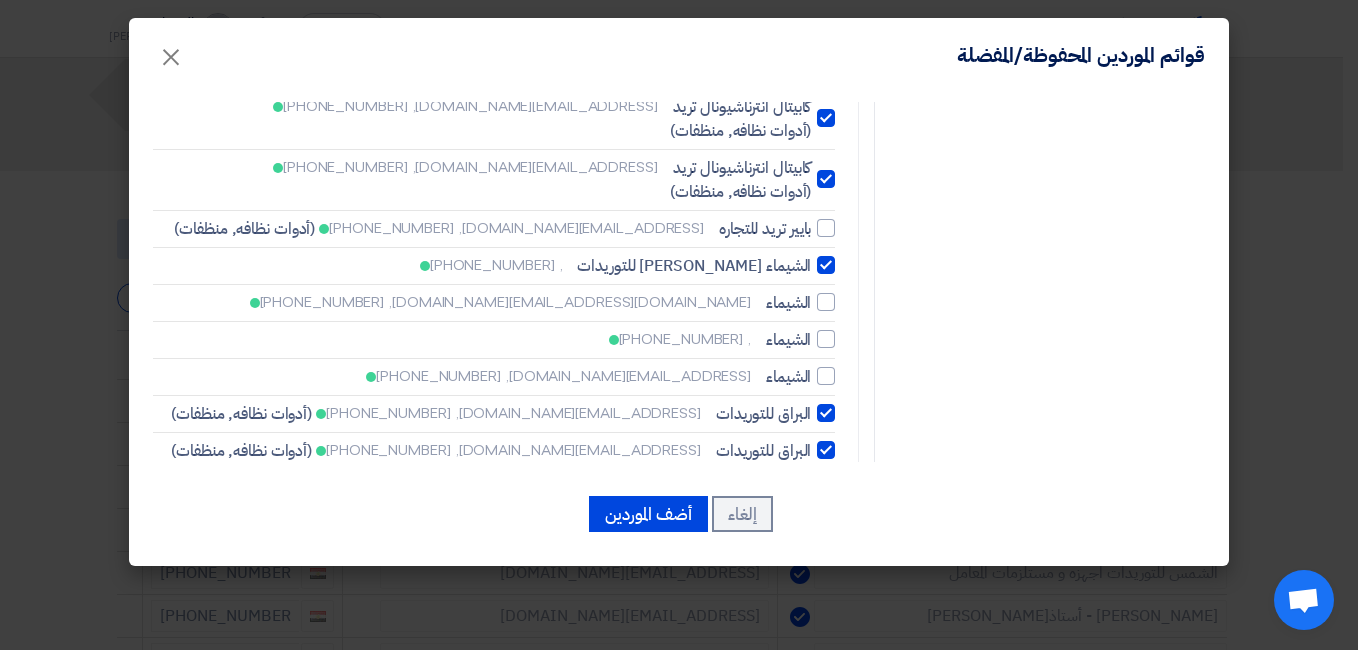 checkbox on "true" 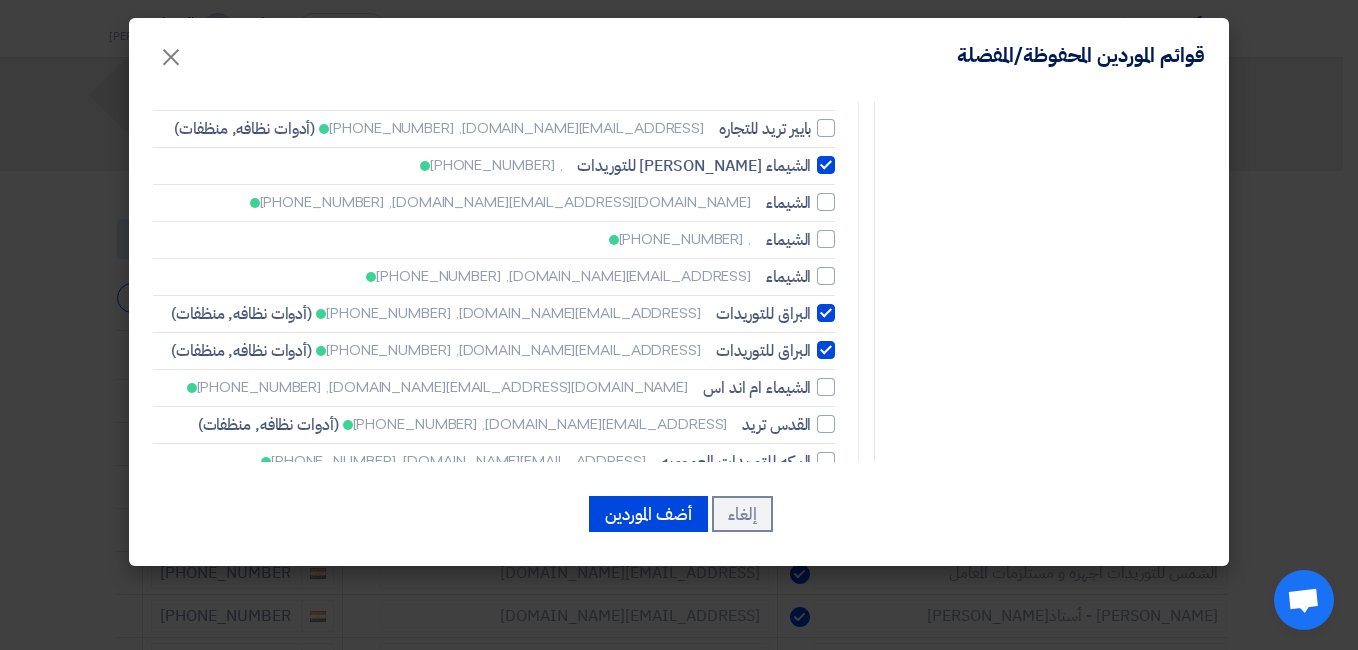 scroll, scrollTop: 900, scrollLeft: 0, axis: vertical 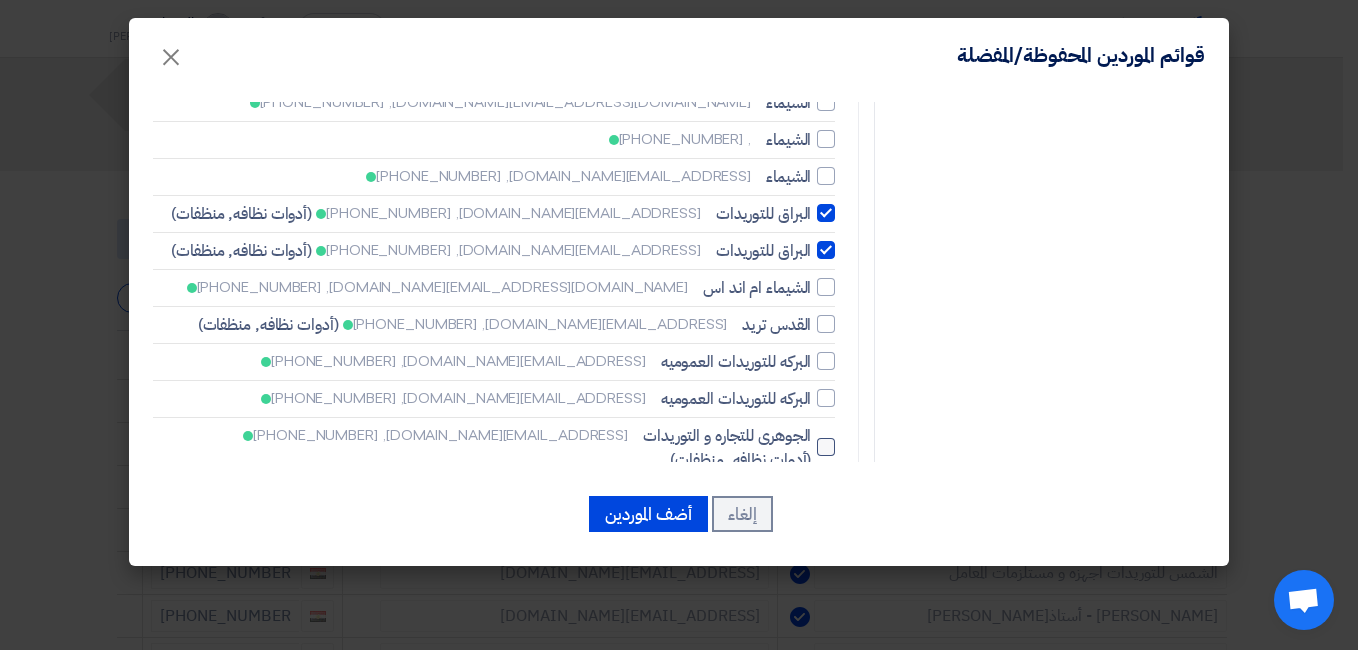 click 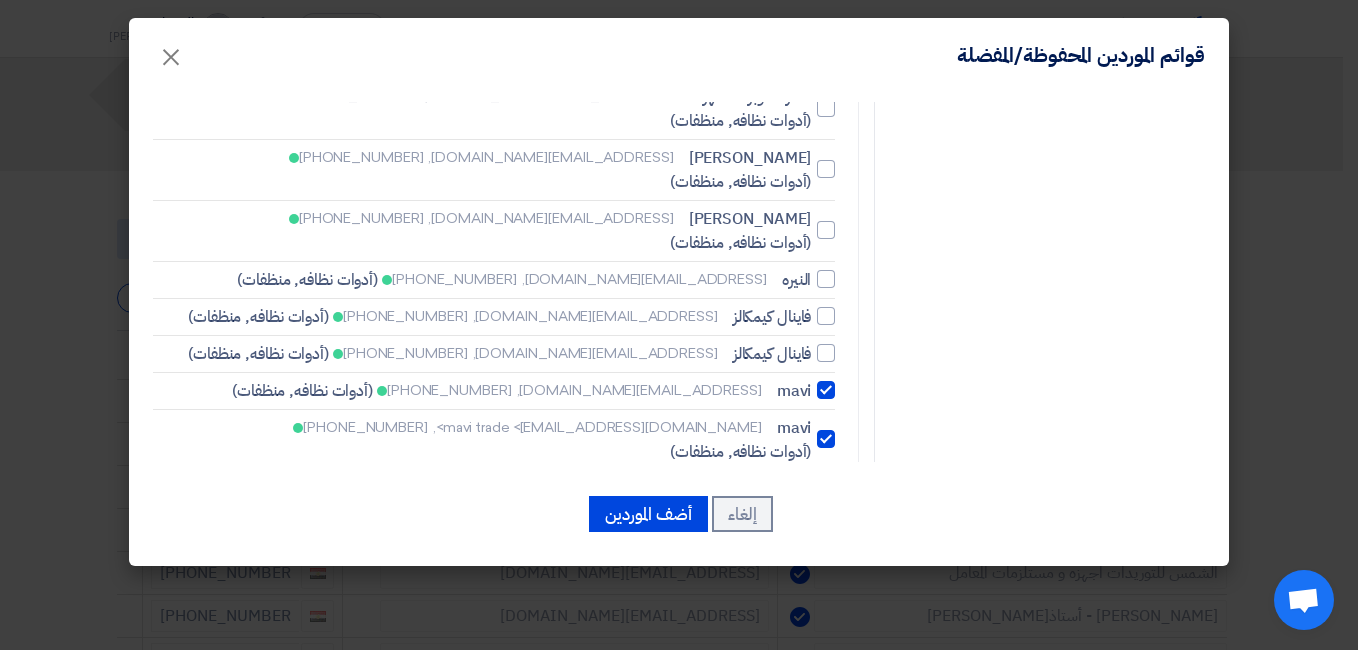 scroll, scrollTop: 1400, scrollLeft: 0, axis: vertical 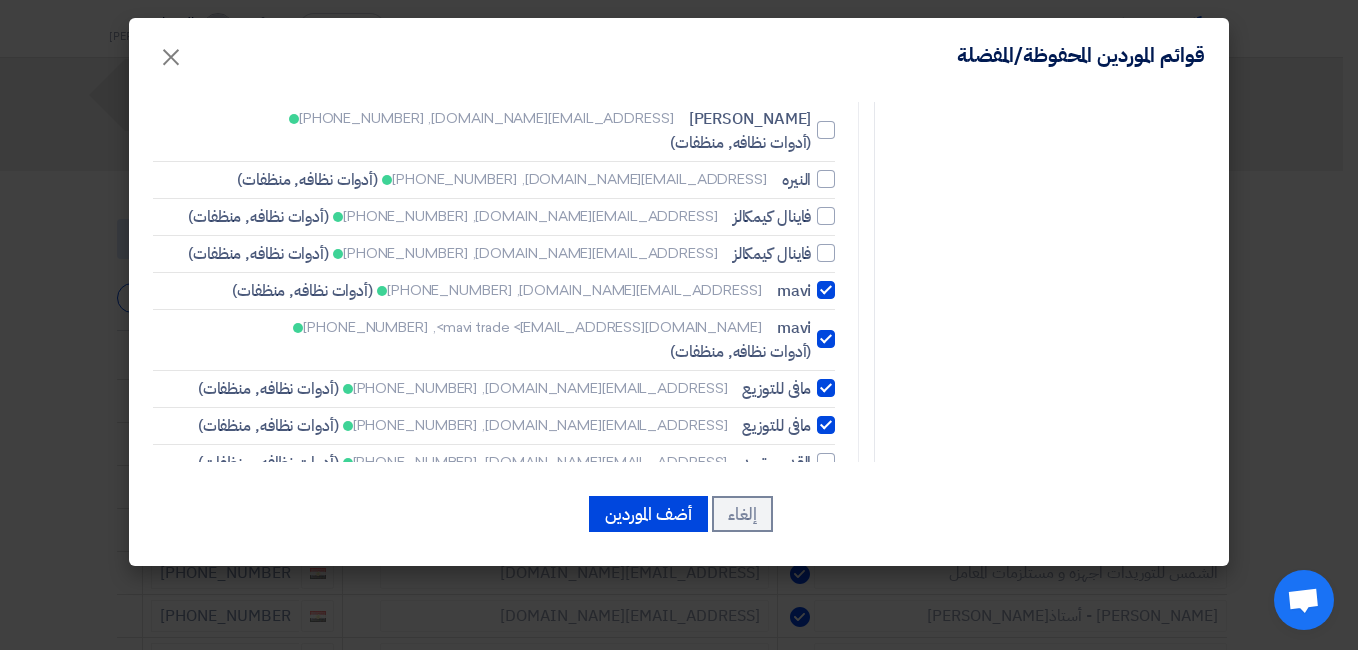click 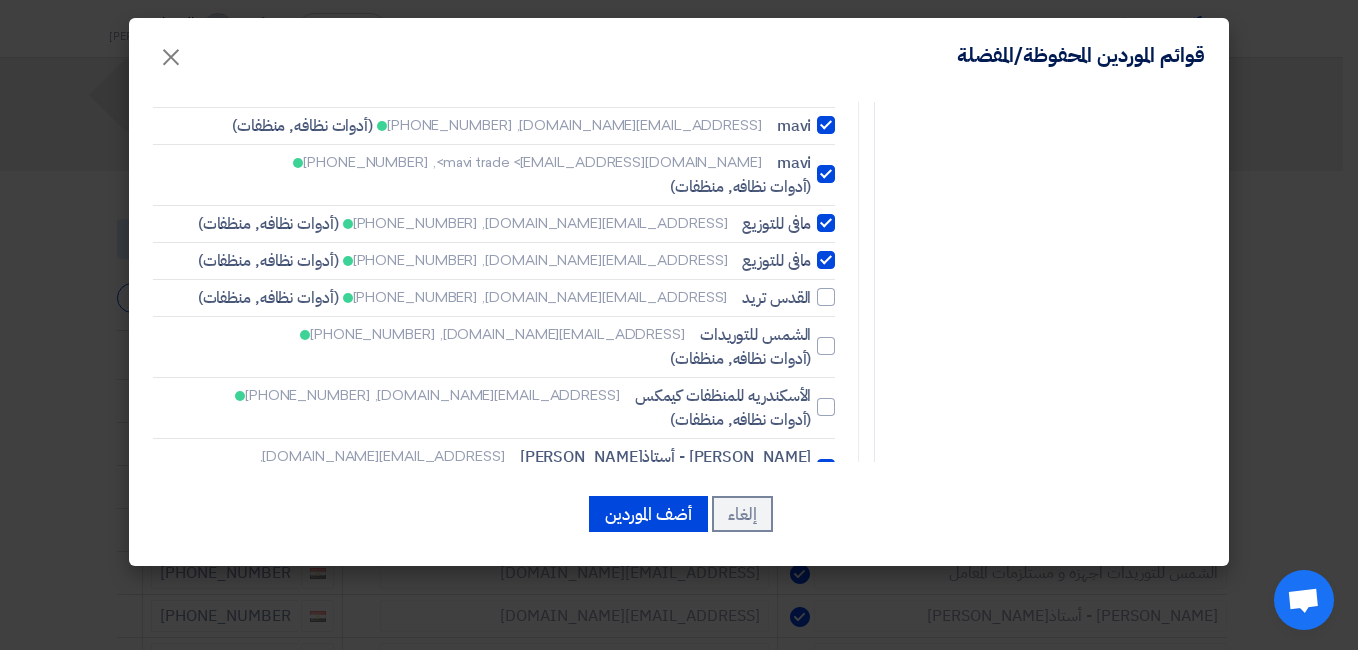scroll, scrollTop: 1600, scrollLeft: 0, axis: vertical 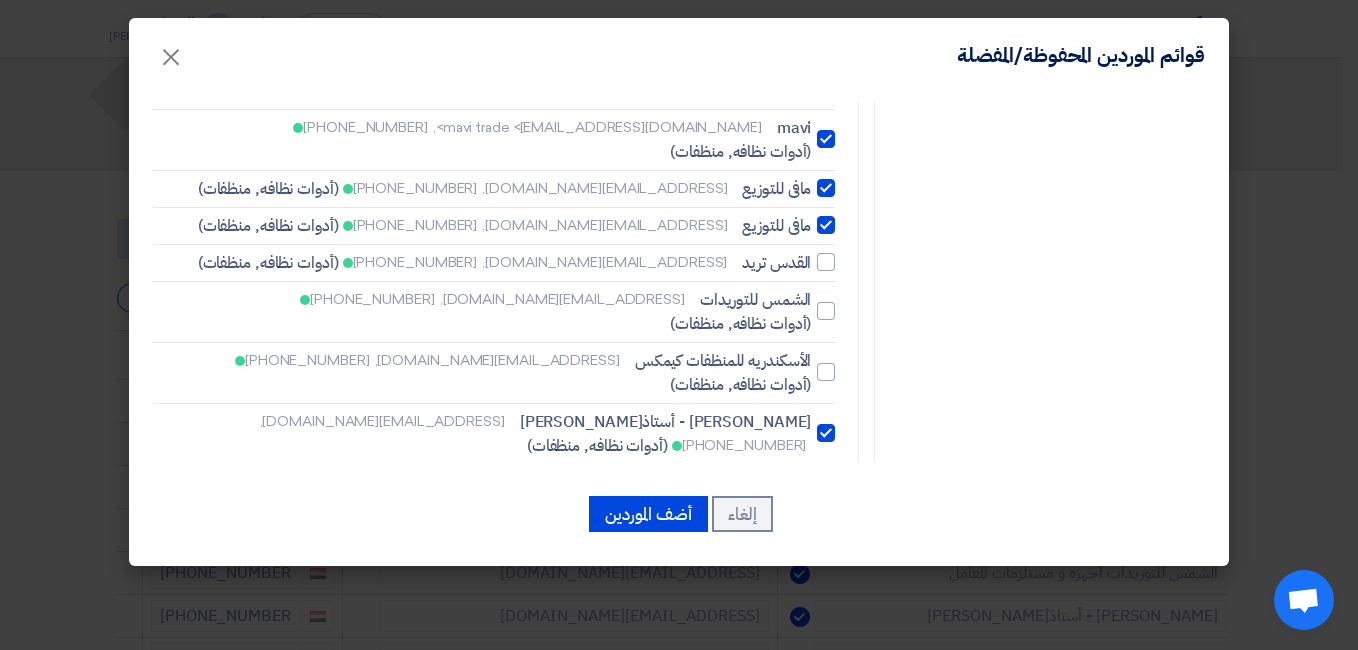 click 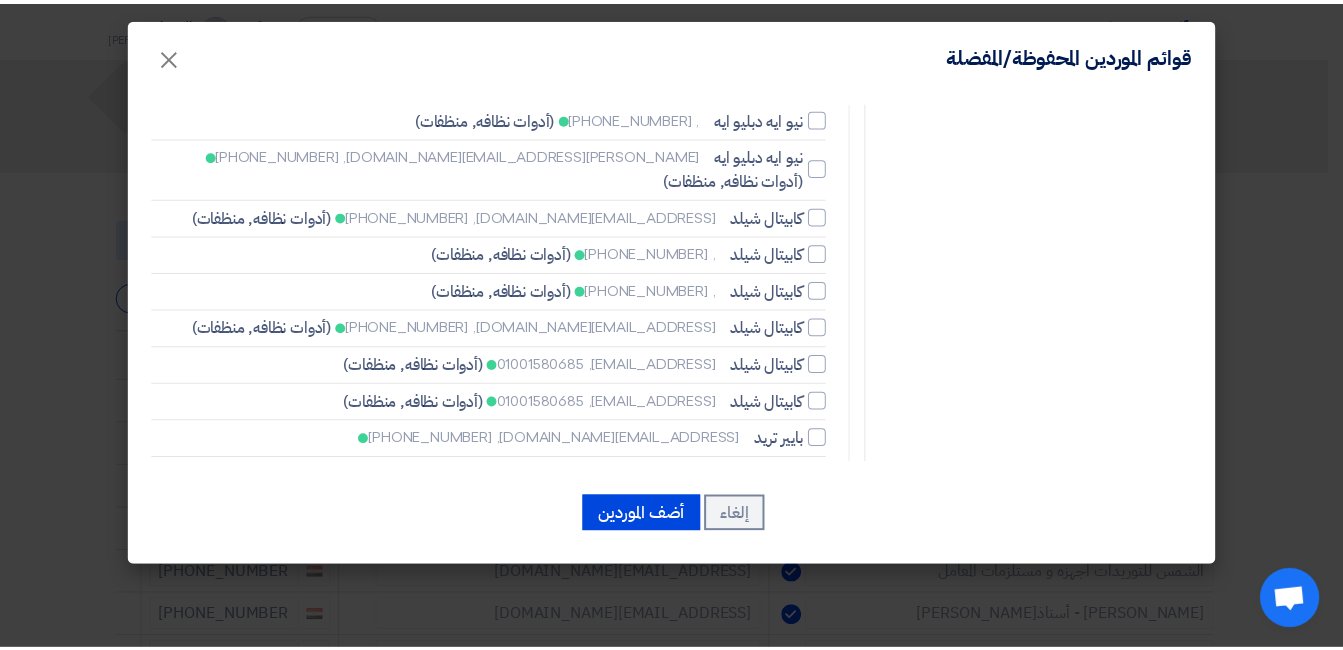 scroll, scrollTop: 2575, scrollLeft: 0, axis: vertical 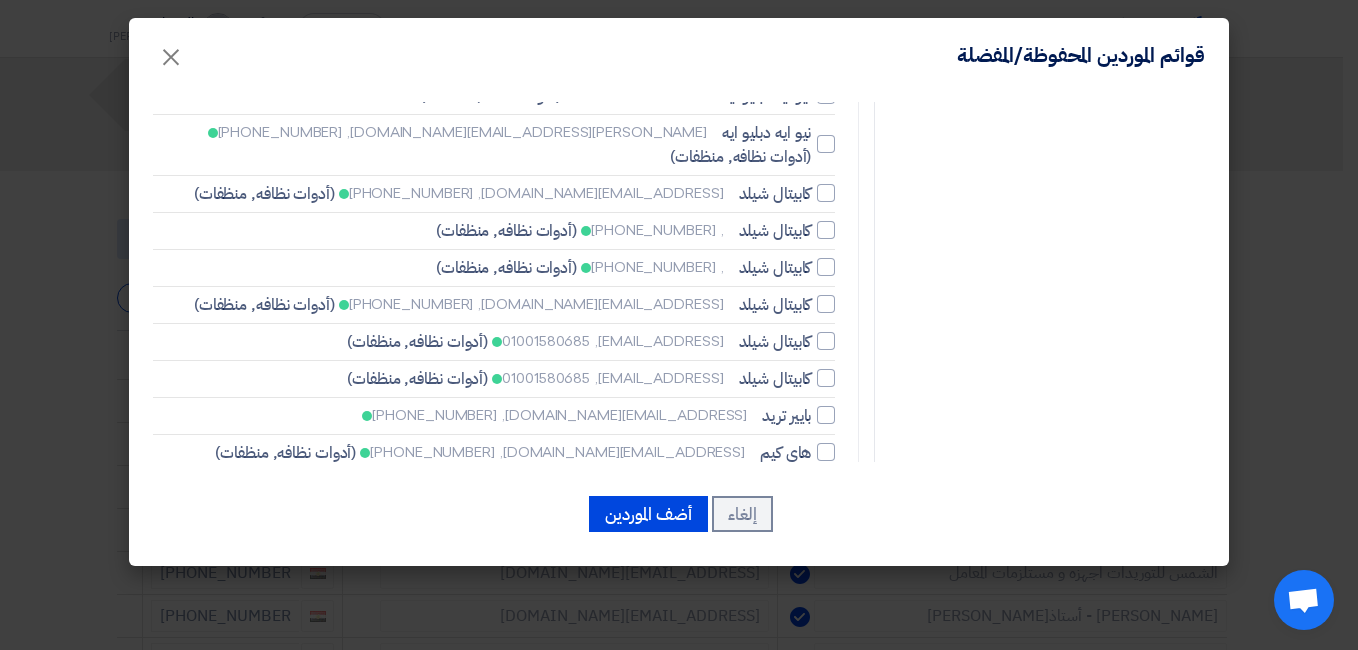 click 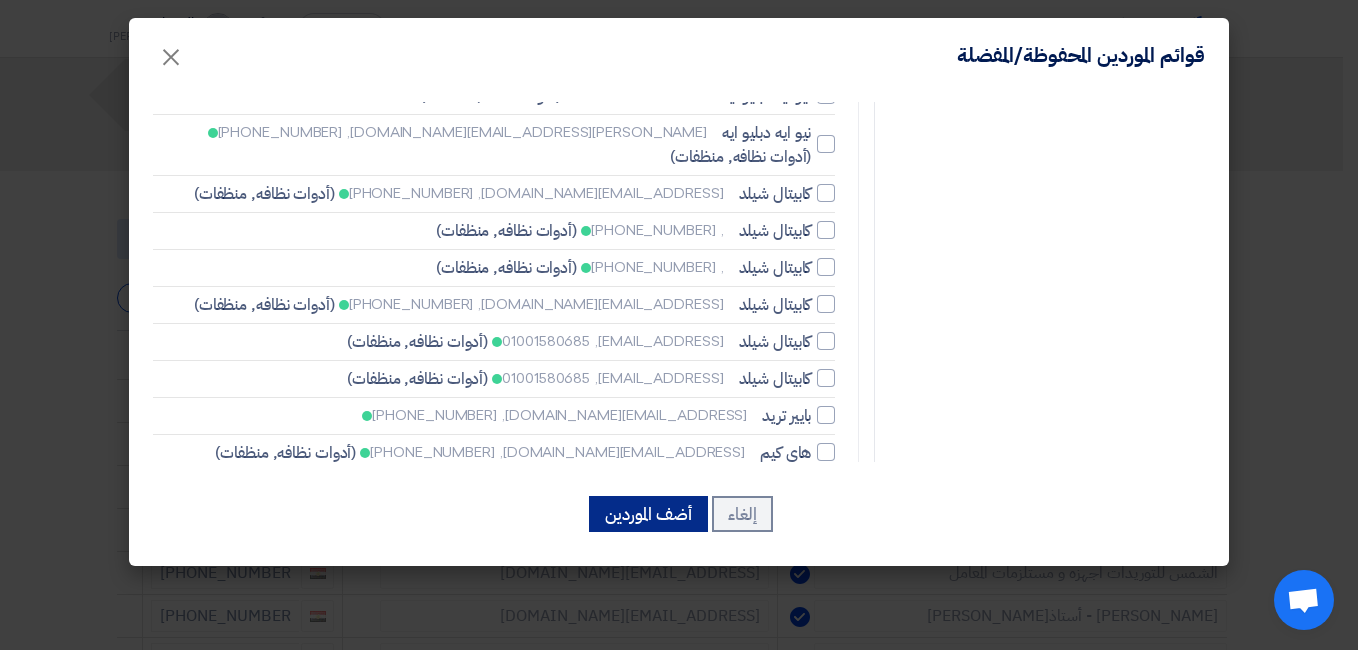 click on "أضف الموردين" 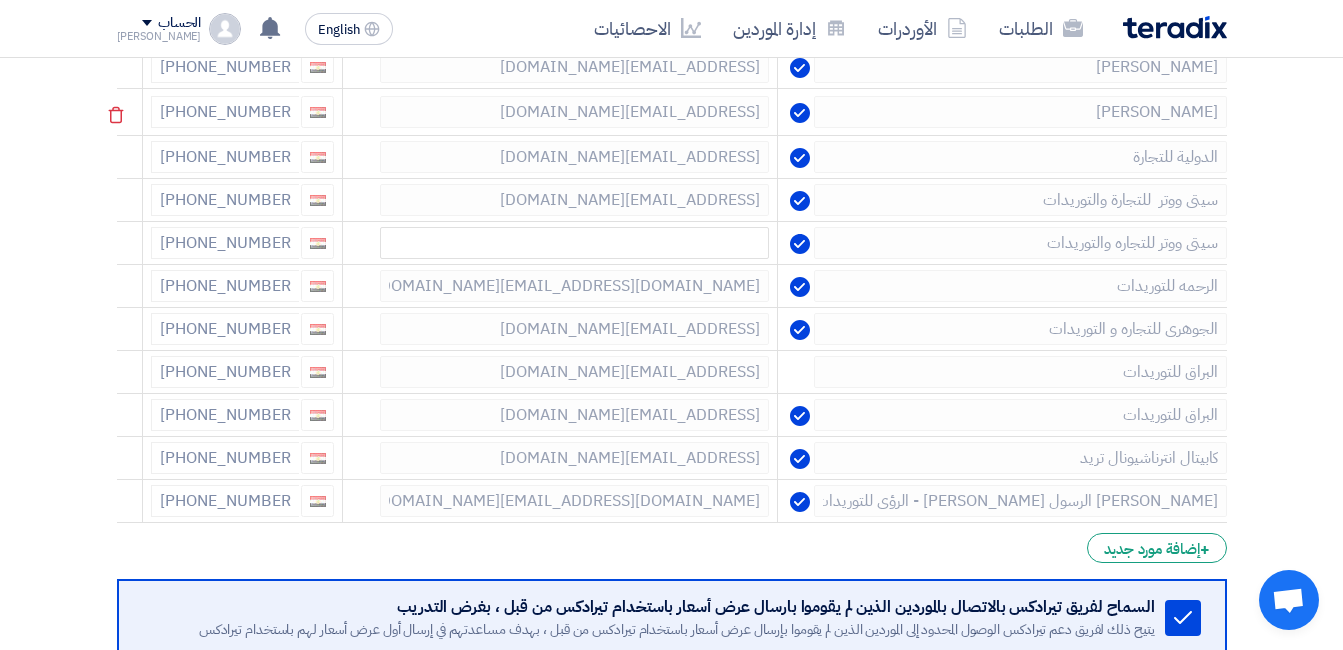 scroll, scrollTop: 800, scrollLeft: 0, axis: vertical 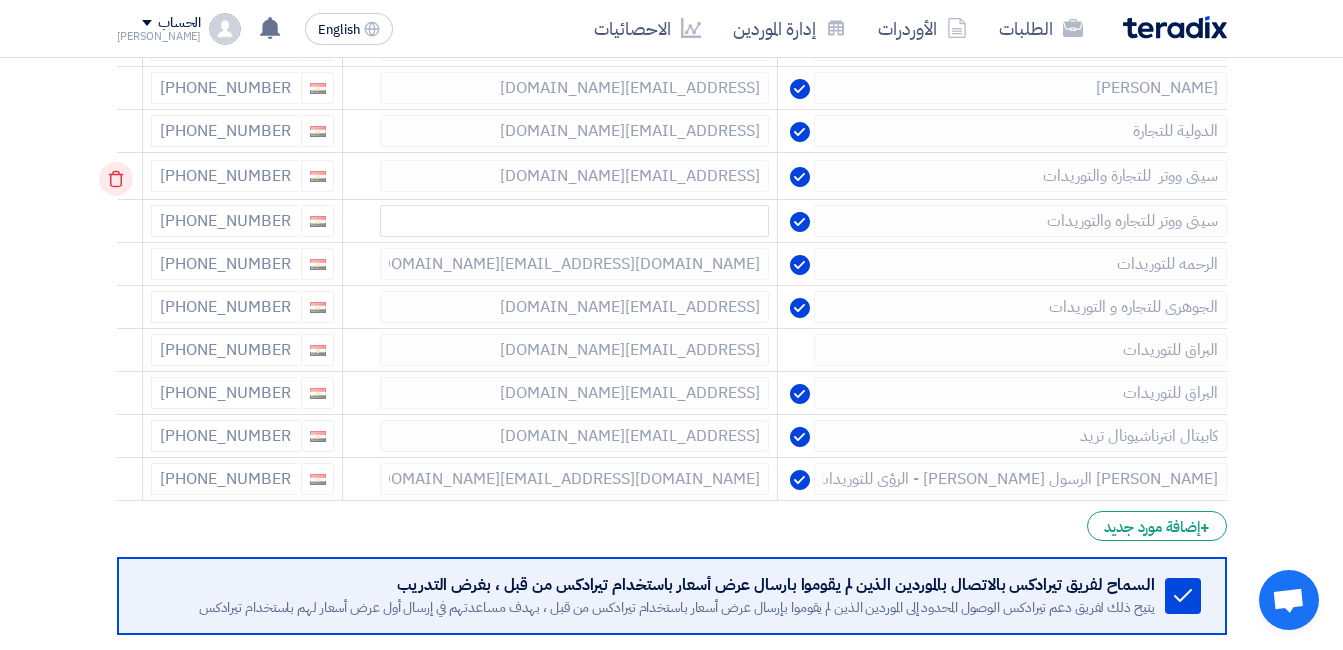 click 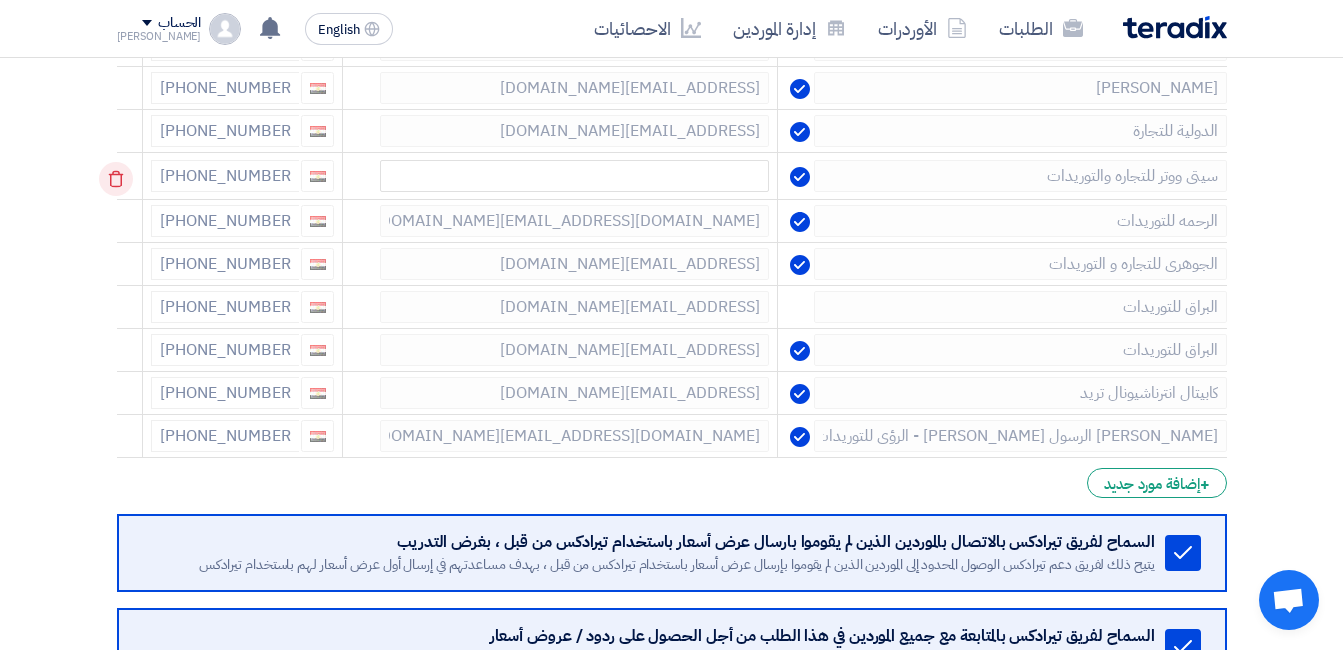 click 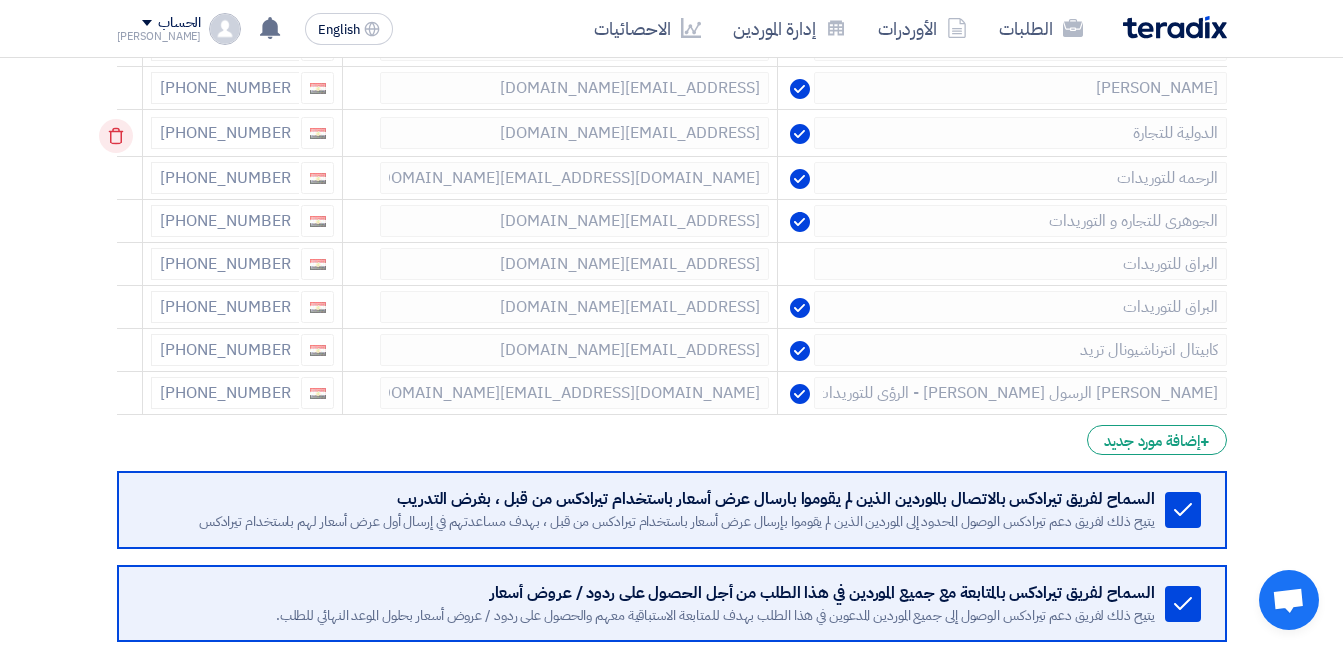 click 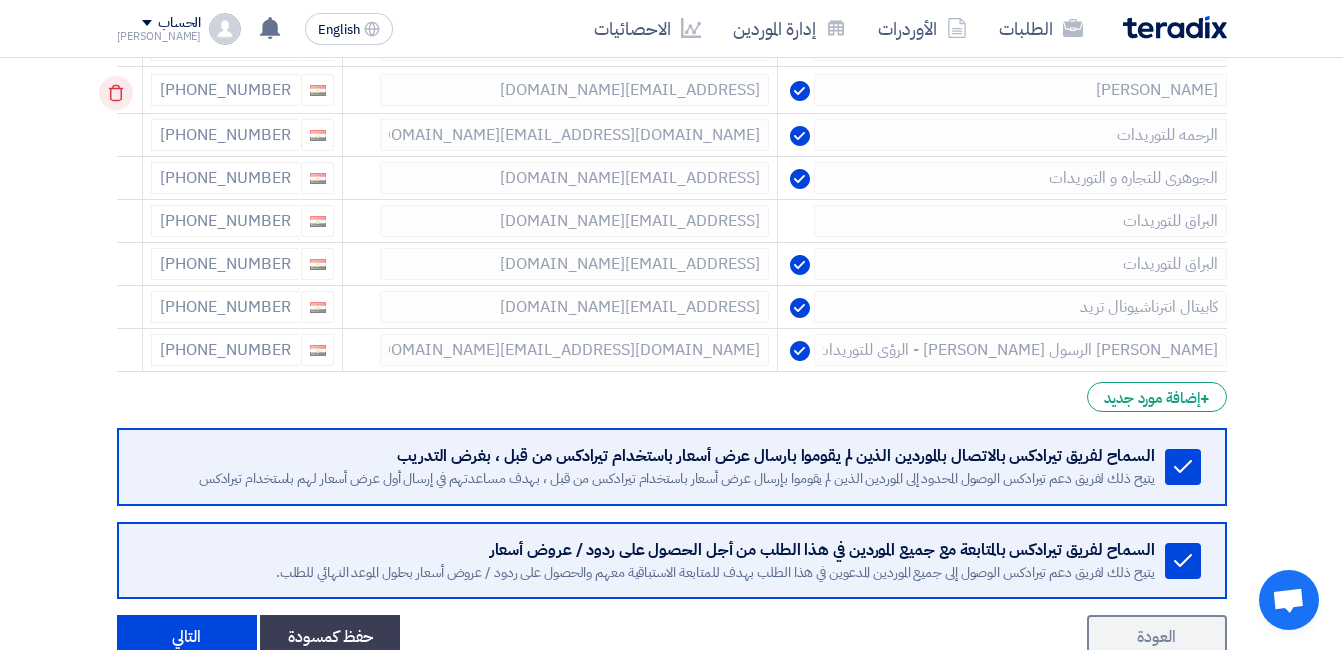 click 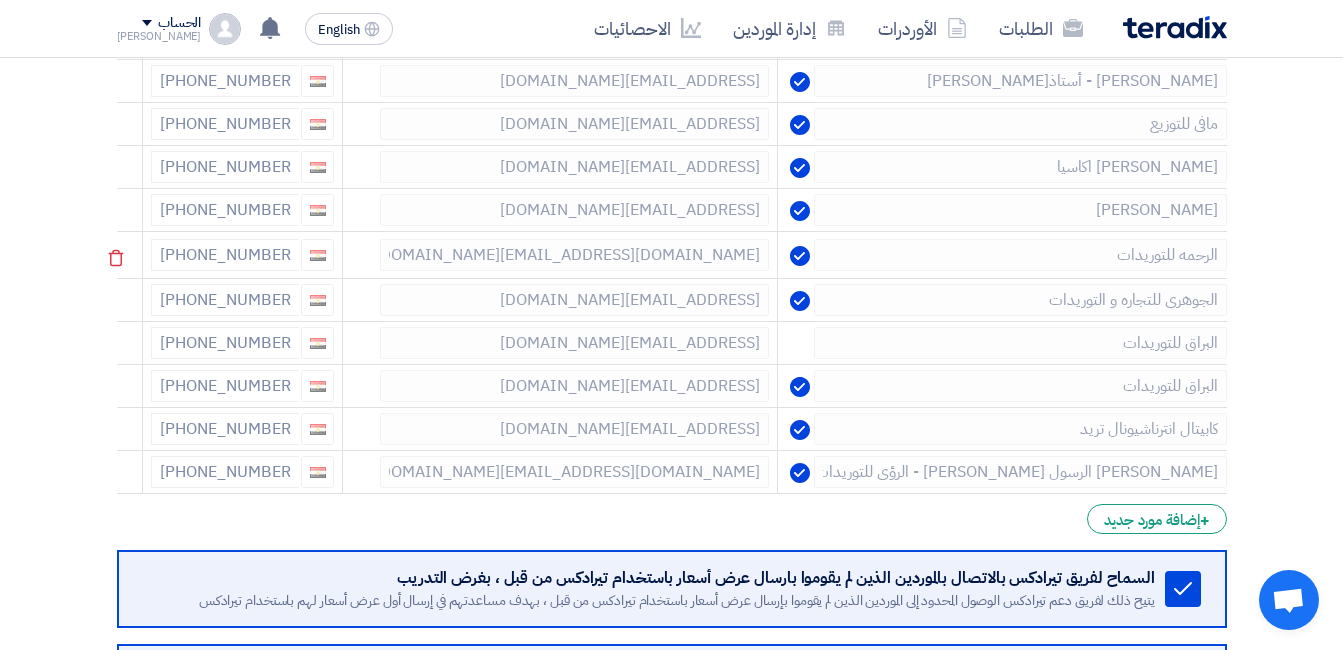 scroll, scrollTop: 600, scrollLeft: 0, axis: vertical 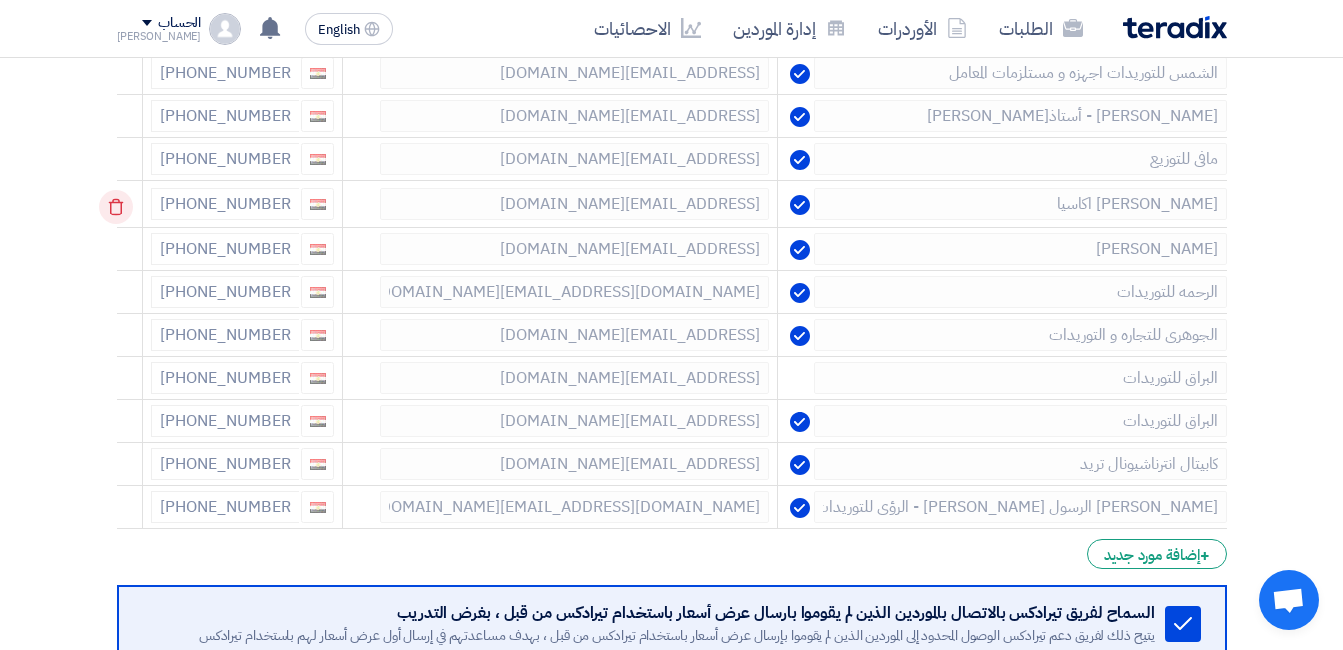 click 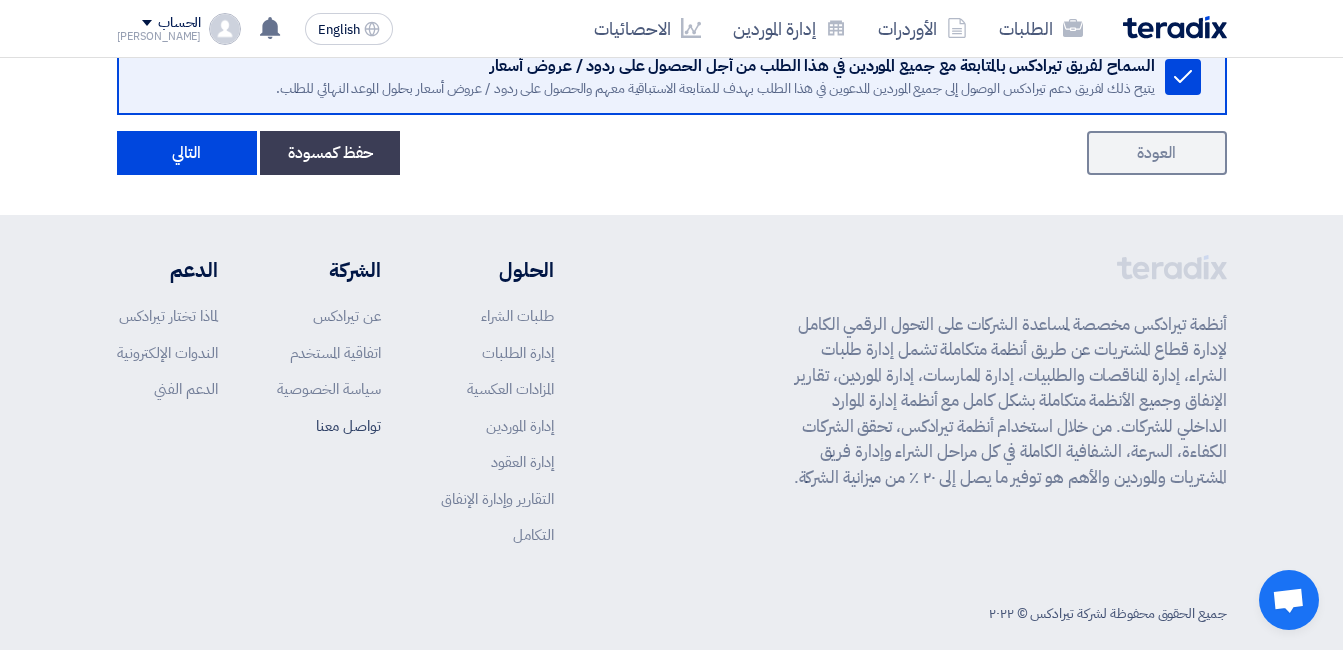 scroll, scrollTop: 1200, scrollLeft: 0, axis: vertical 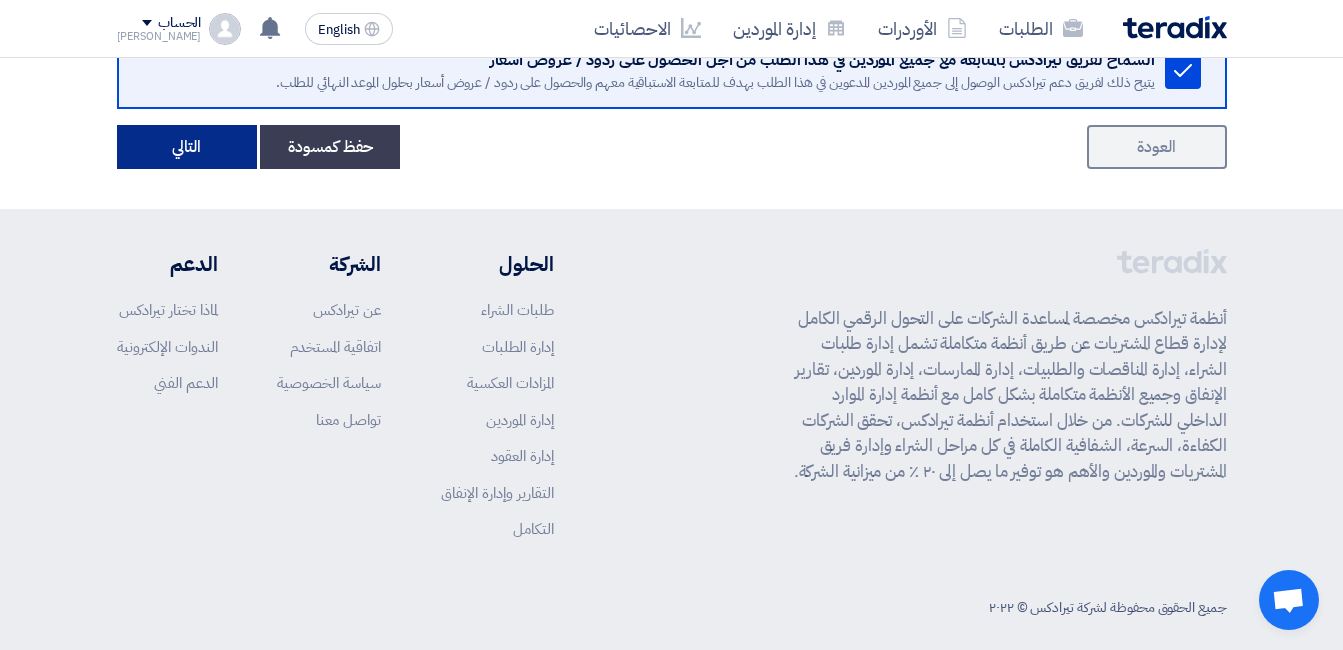 click on "التالي" 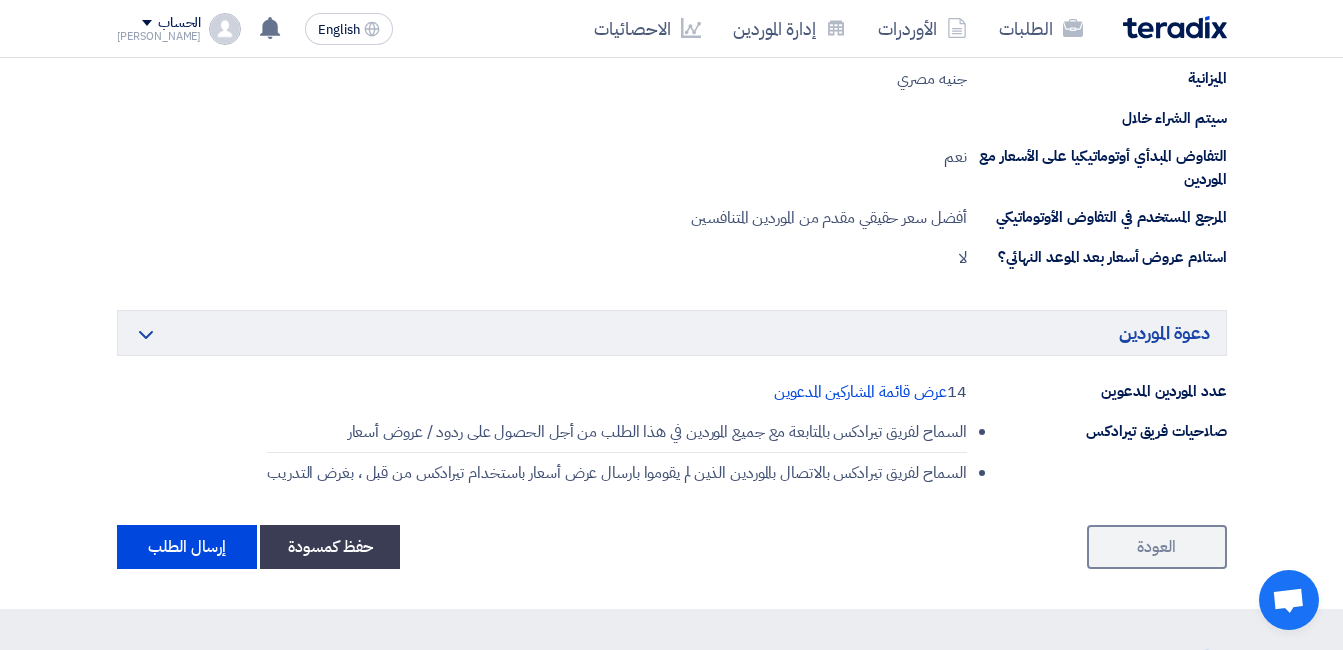 scroll, scrollTop: 2200, scrollLeft: 0, axis: vertical 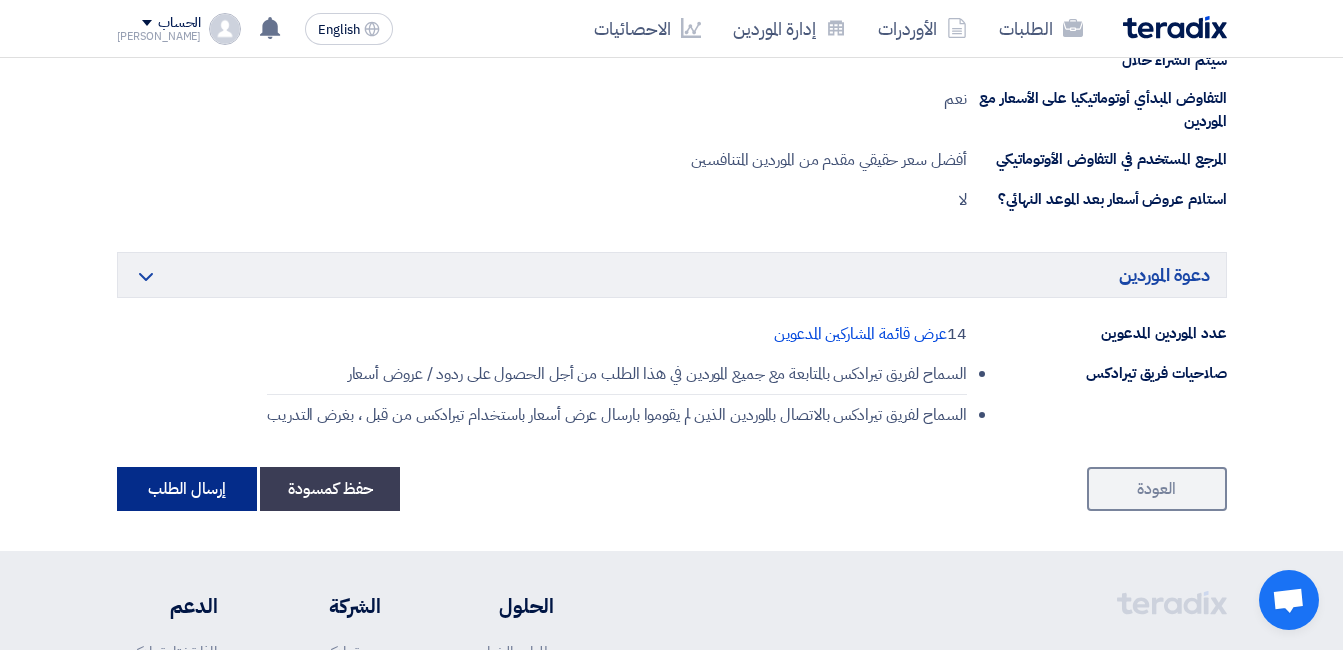 click on "إرسال الطلب" 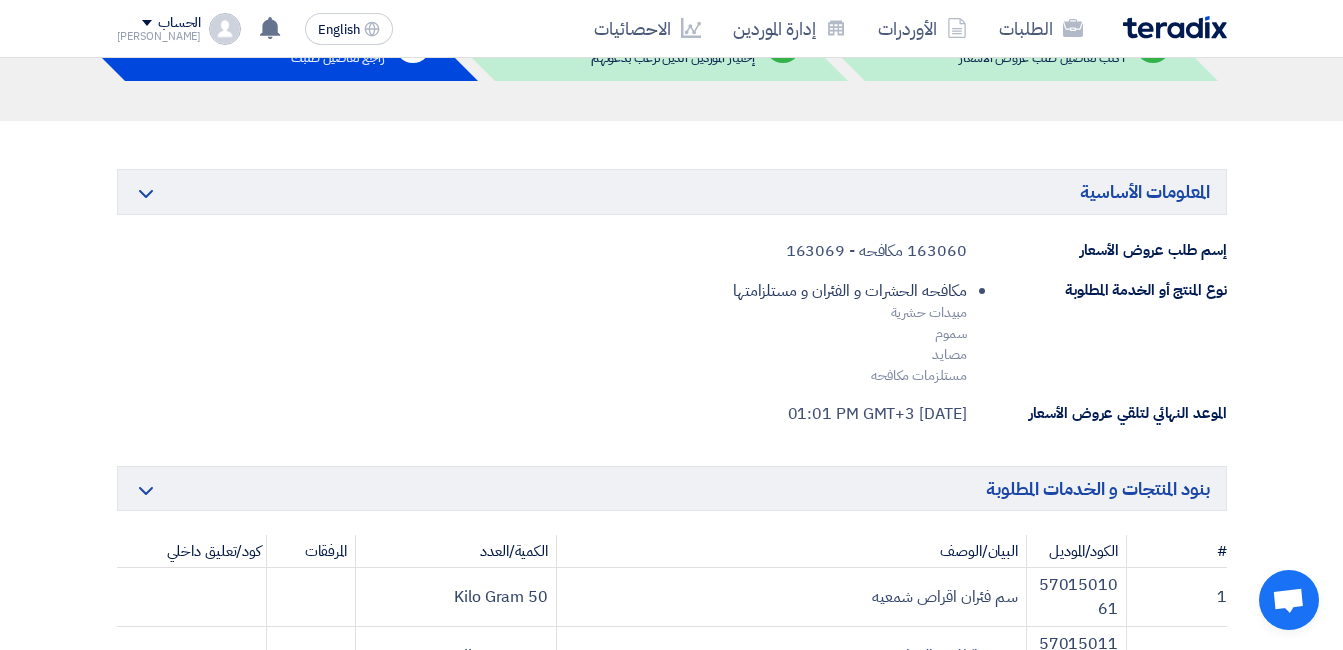 scroll, scrollTop: 100, scrollLeft: 0, axis: vertical 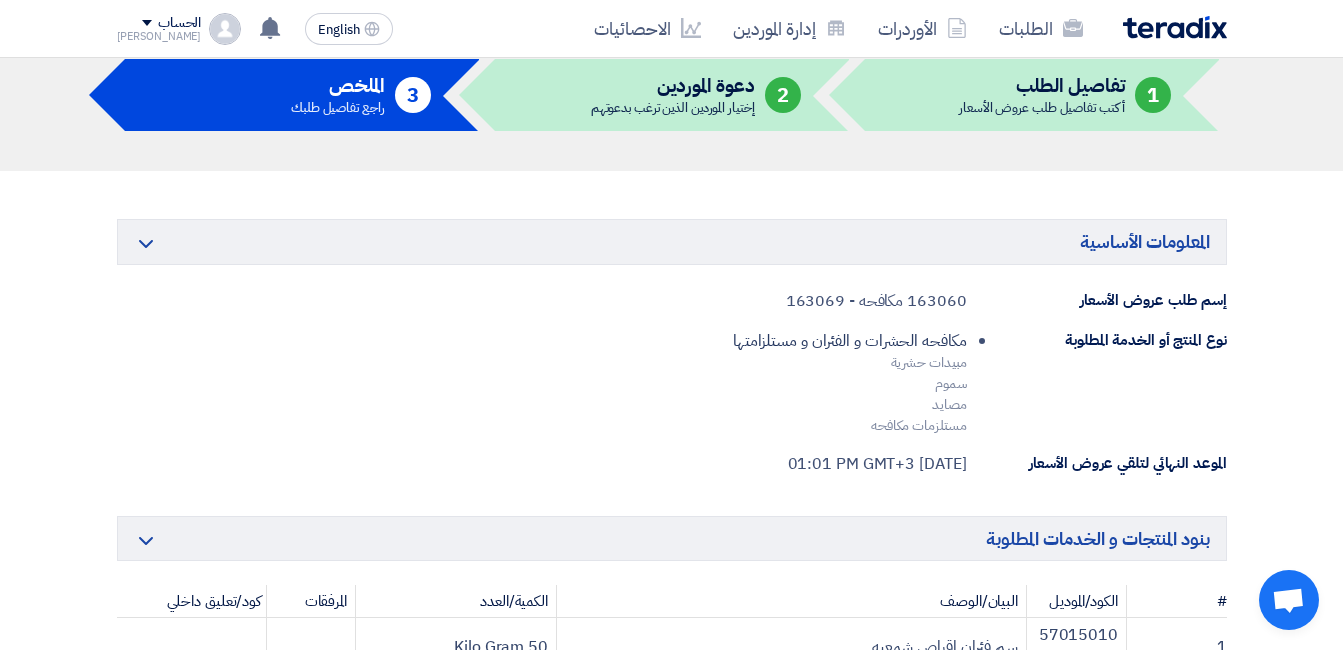 click on "إختيار الموردين  الذين ترغب بدعوتهم" 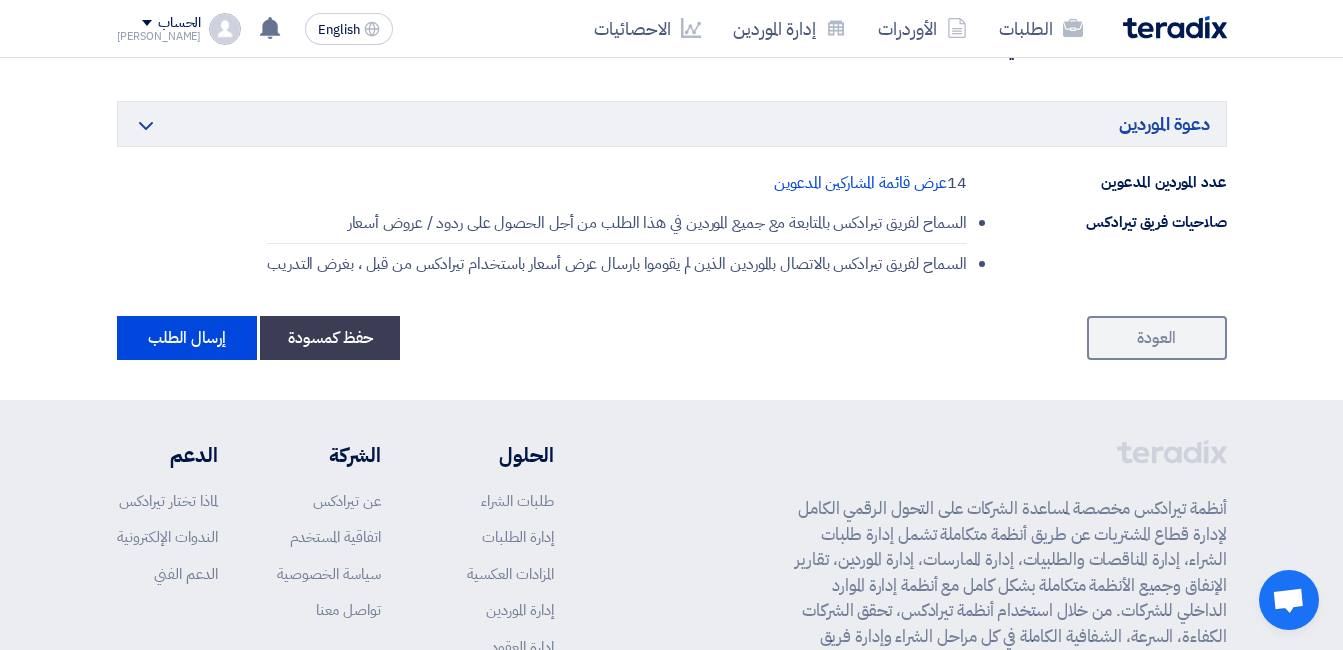 scroll, scrollTop: 2400, scrollLeft: 0, axis: vertical 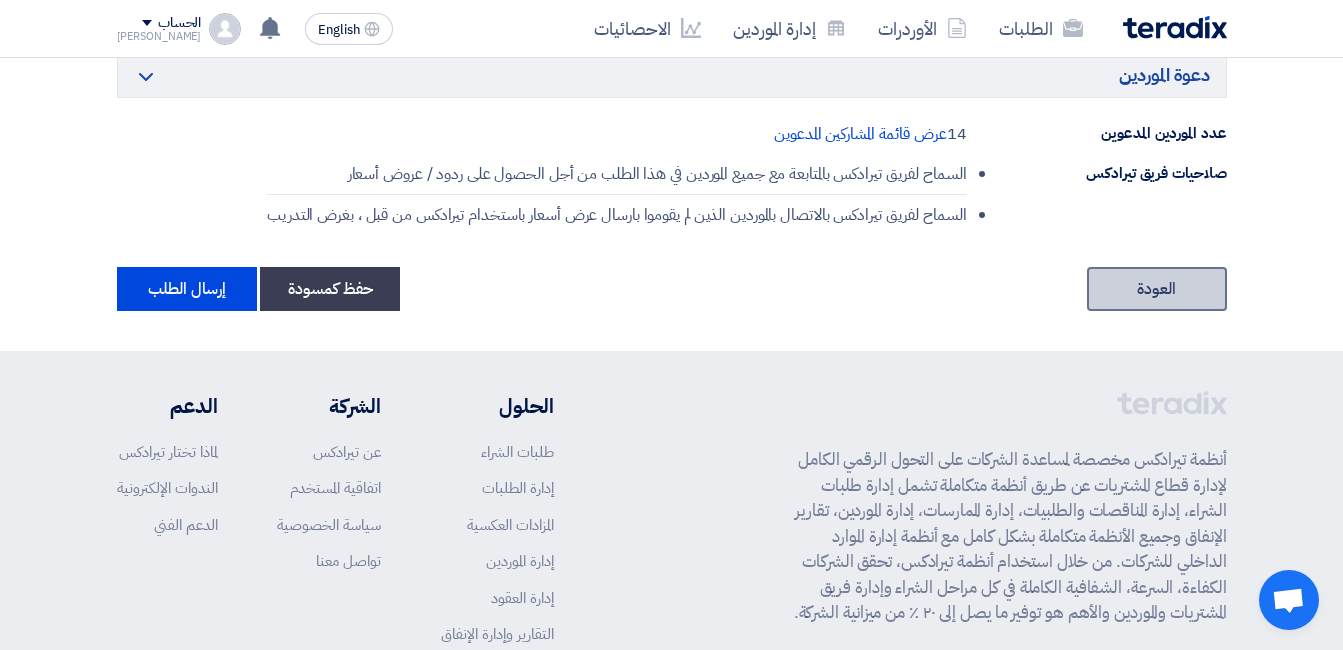 click on "العودة" 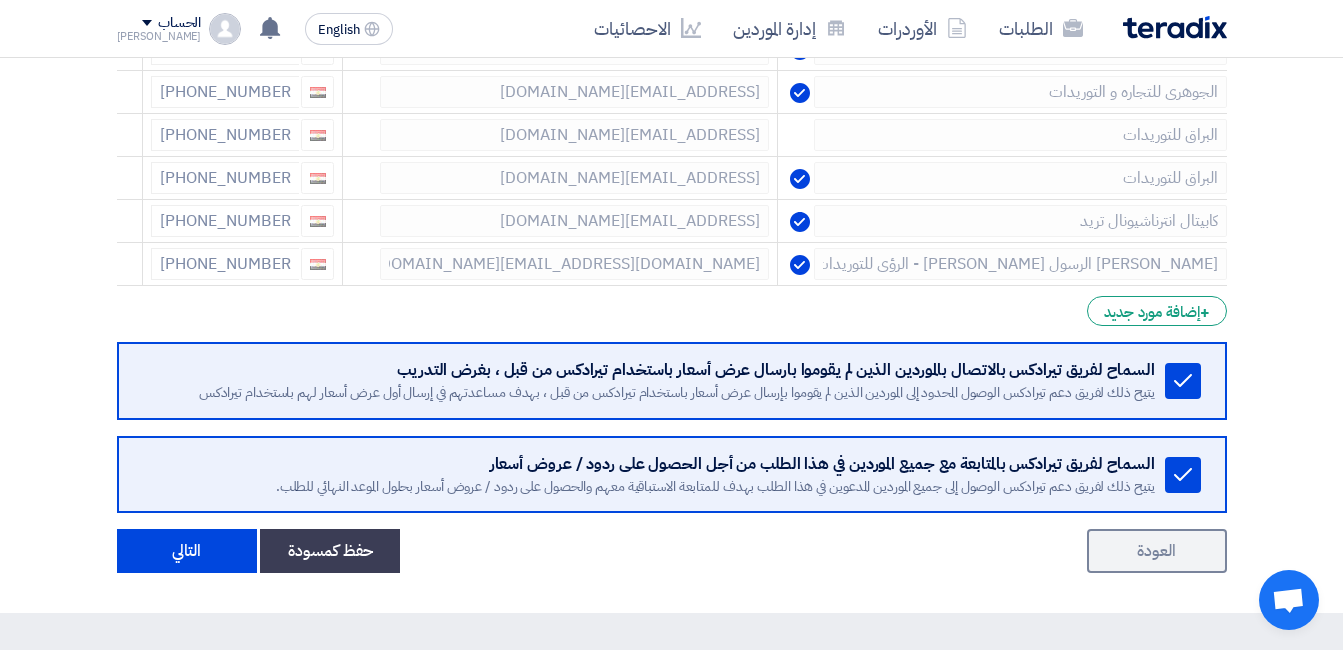 scroll, scrollTop: 796, scrollLeft: 0, axis: vertical 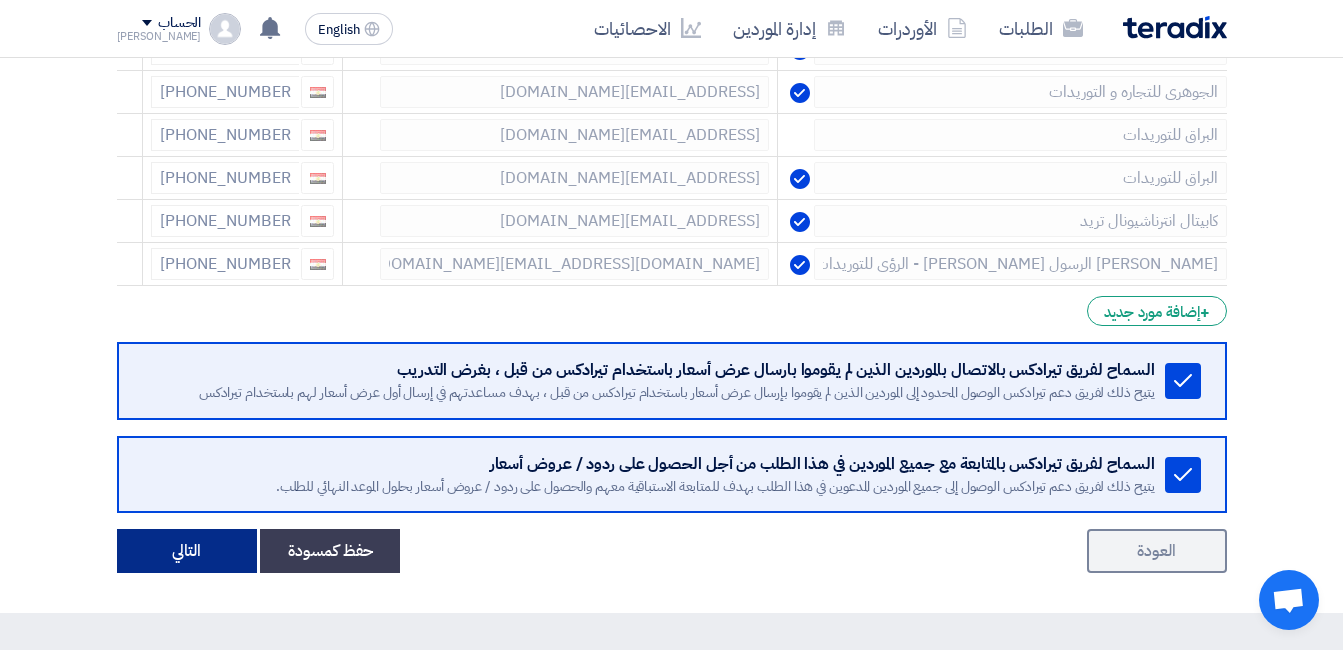 click on "التالي" 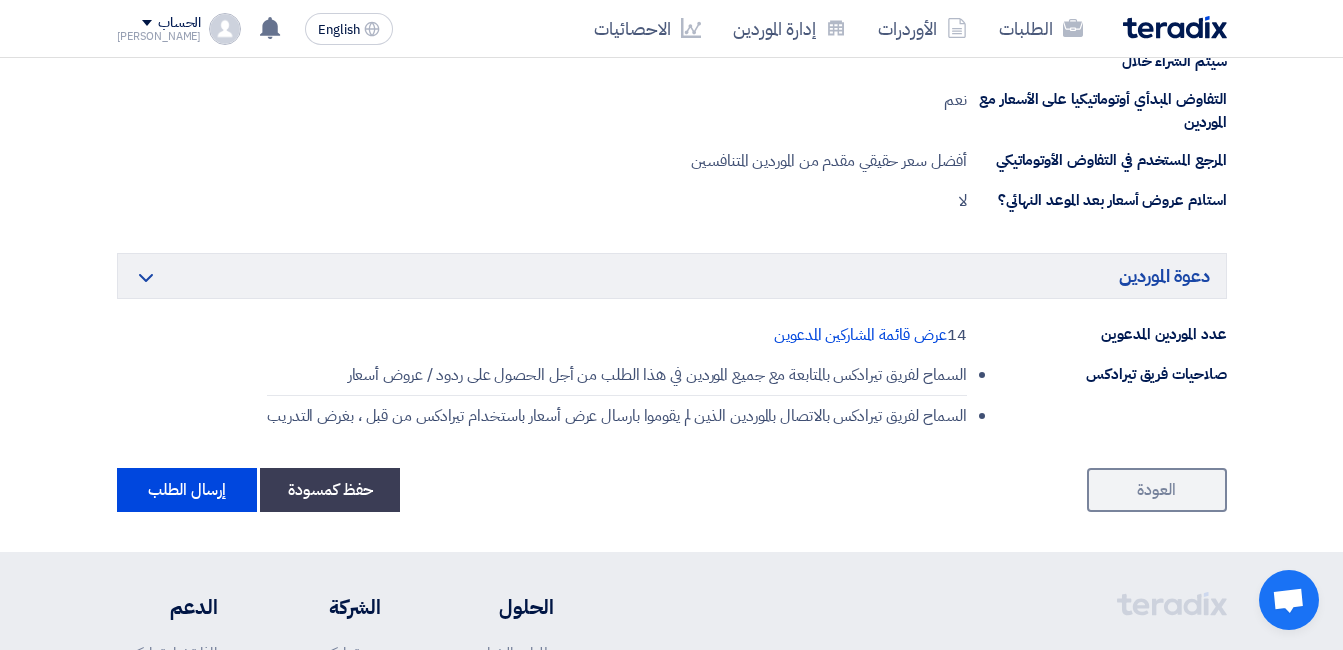 scroll, scrollTop: 2200, scrollLeft: 0, axis: vertical 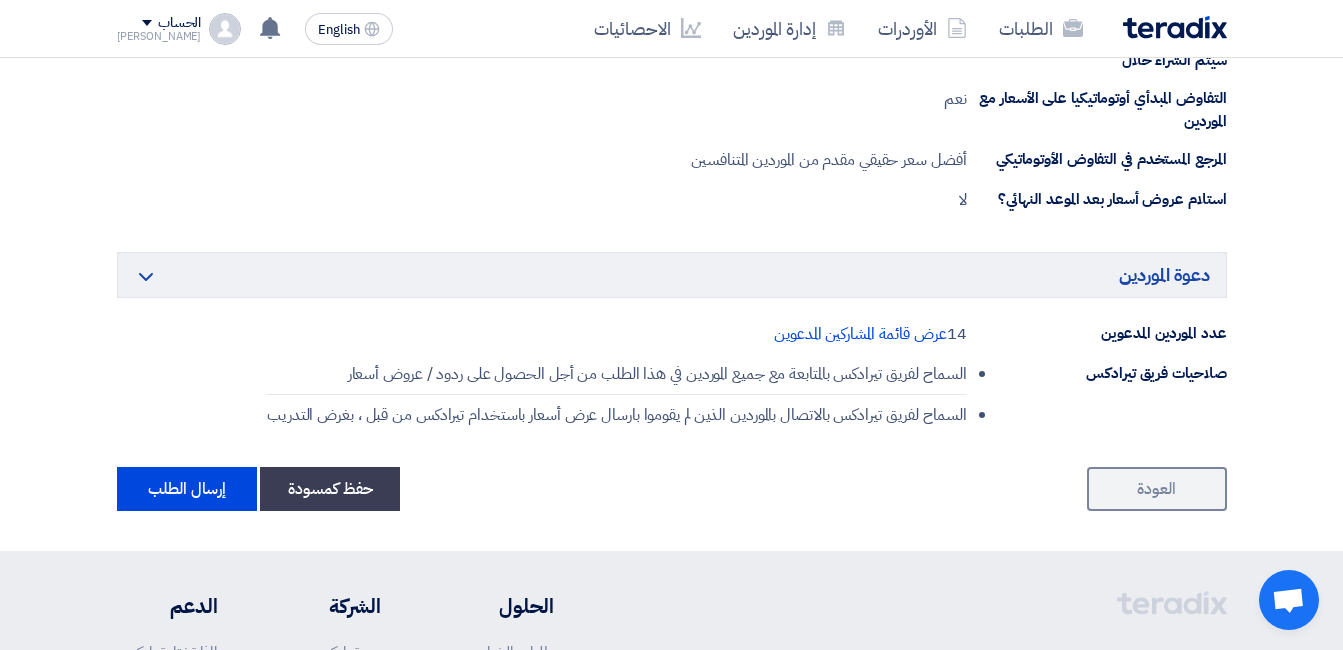 click on "المعلومات الأساسية
Minimize/Maximize Category
إسم طلب عروض الأسعار
163060  مكافحه - 163069
نوع المنتج أو الخدمة المطلوبة
مكافحه الحشرات و الفئران و مستلزامتها
مبيدات حشرية
سموم
مصايد
مستلزمات مكافحه
الموعد النهائي لتلقي عروض الأسعار
[DATE] 01:01 PM GMT+3
بنود المنتجات و الخدمات المطلوبة
Minimize/Maximize Category
# 1" 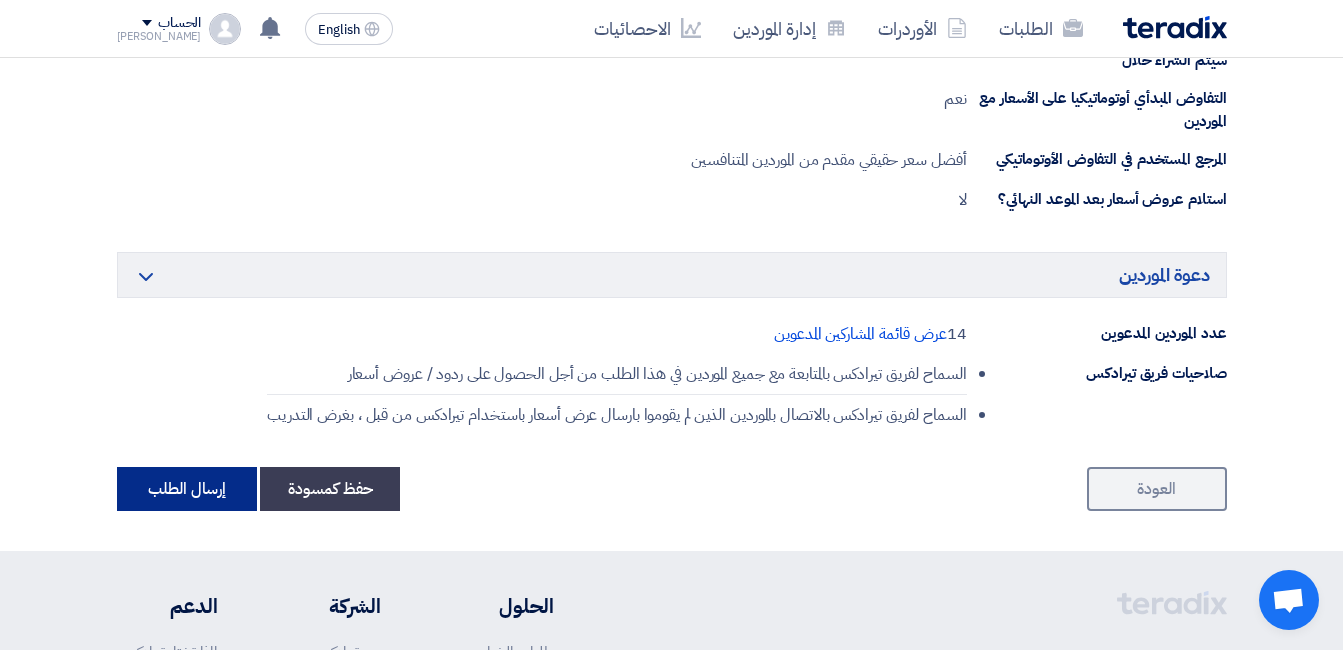 click on "إرسال الطلب" 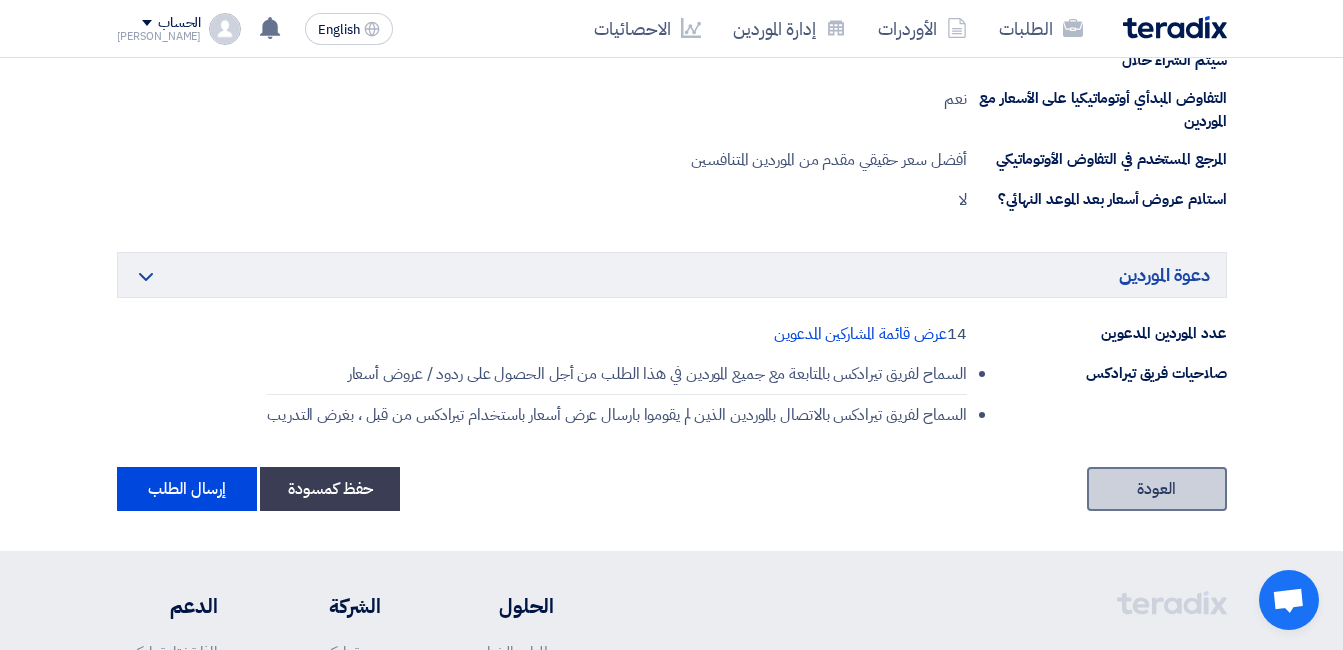 click on "العودة" 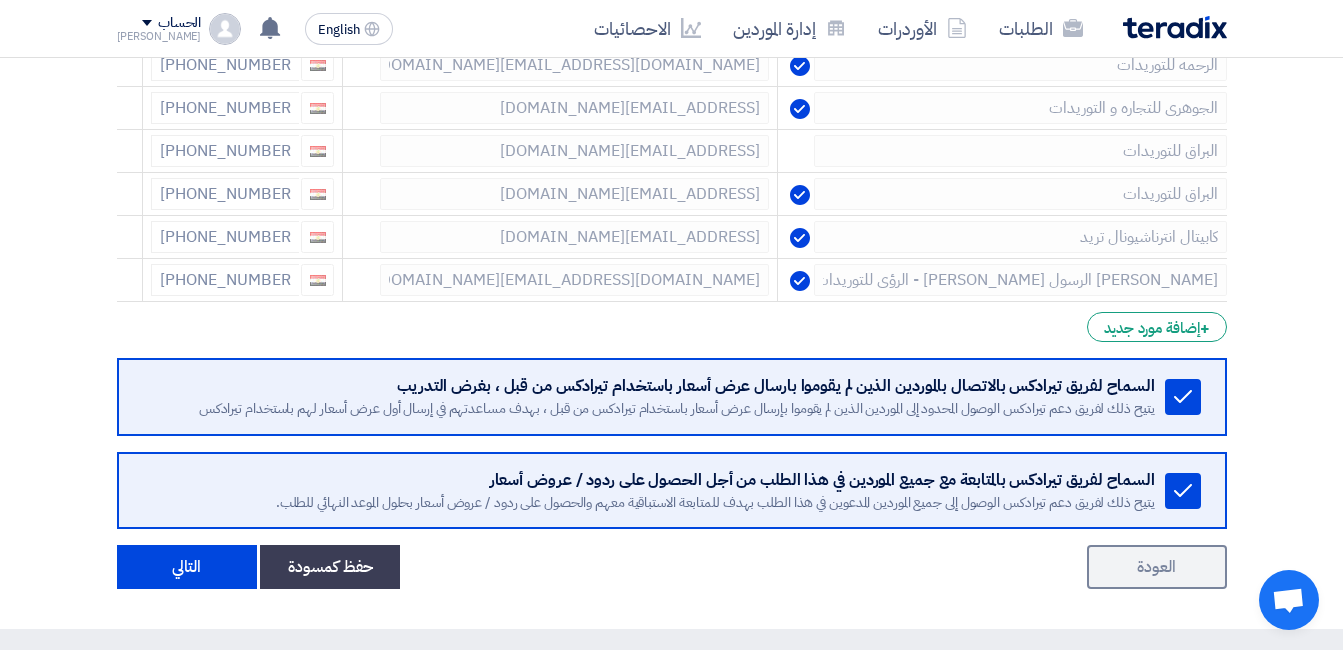 scroll, scrollTop: 900, scrollLeft: 0, axis: vertical 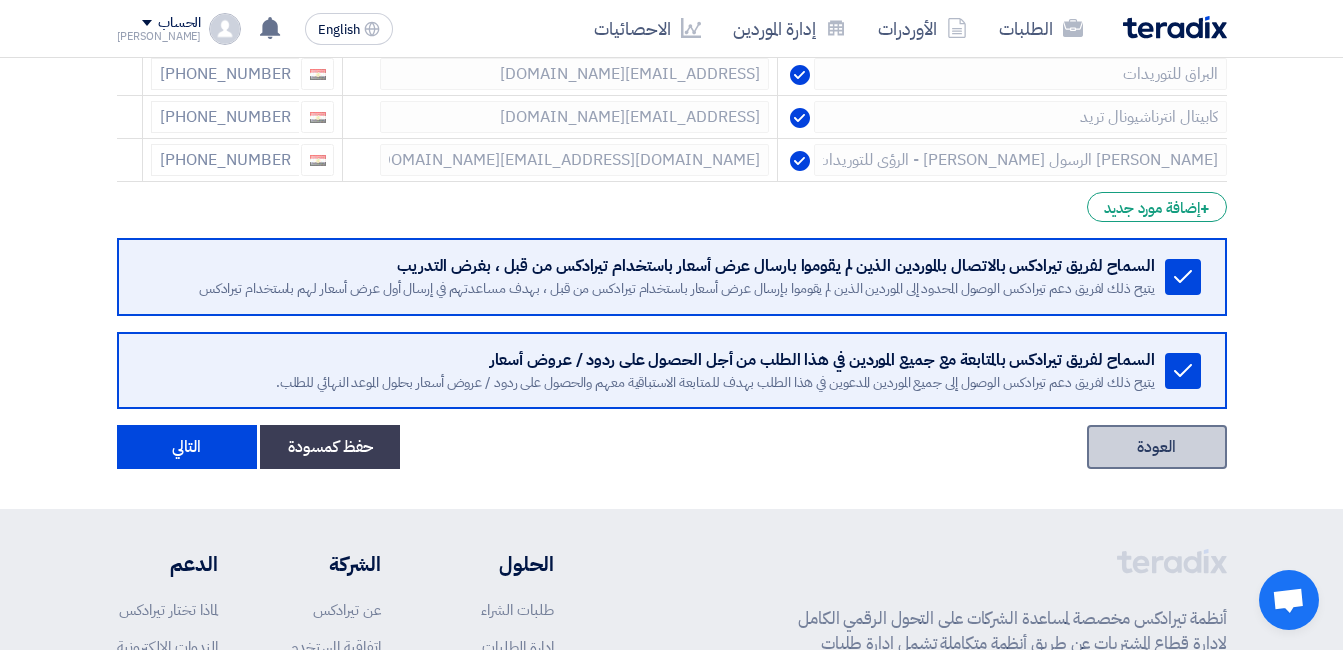 click on "العودة" 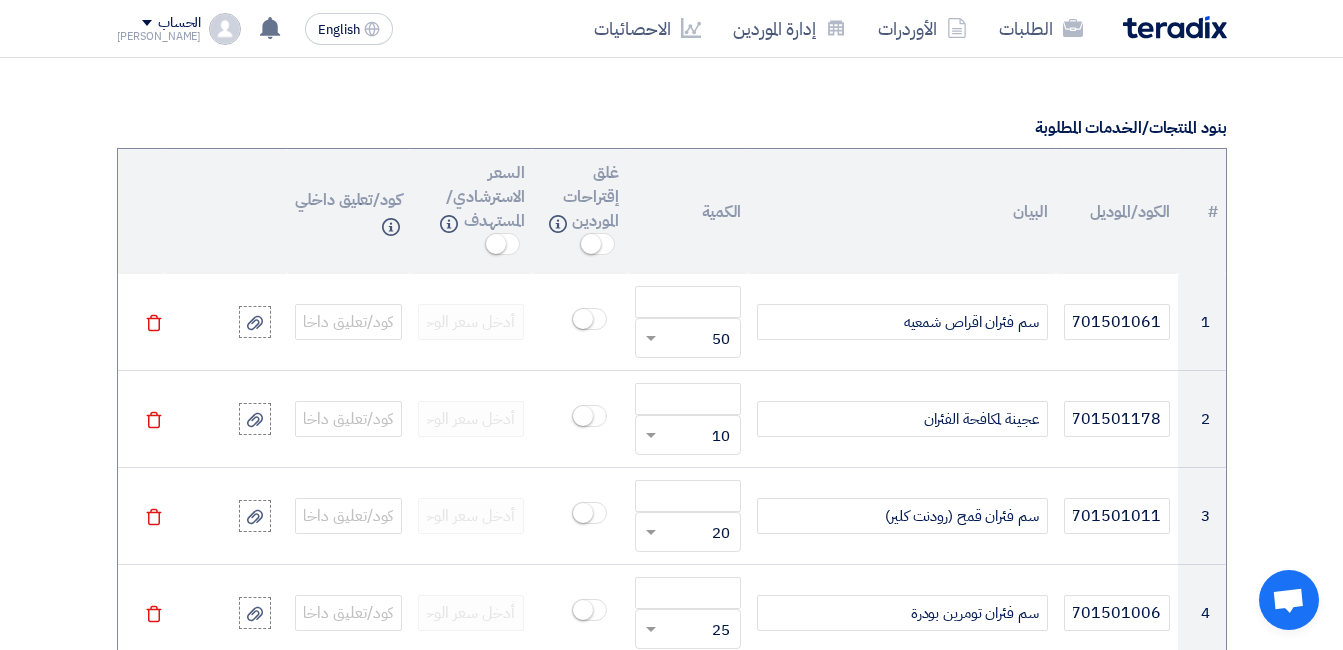 scroll, scrollTop: 1491, scrollLeft: 0, axis: vertical 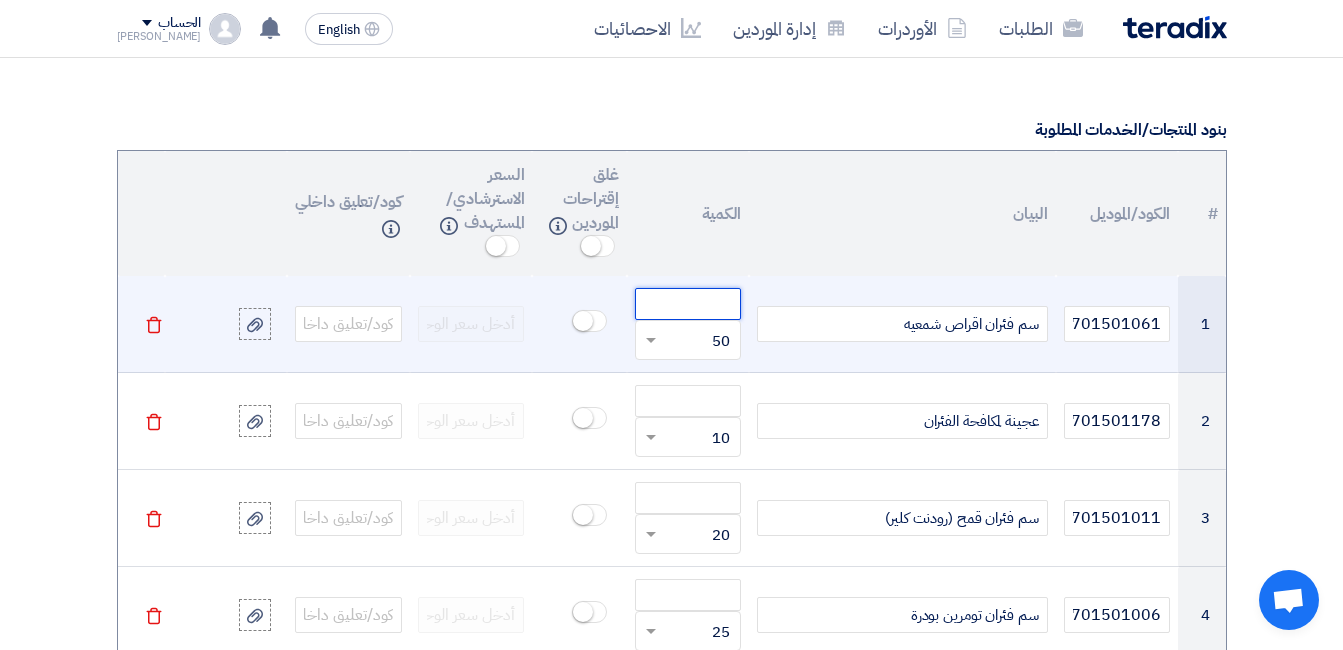 click 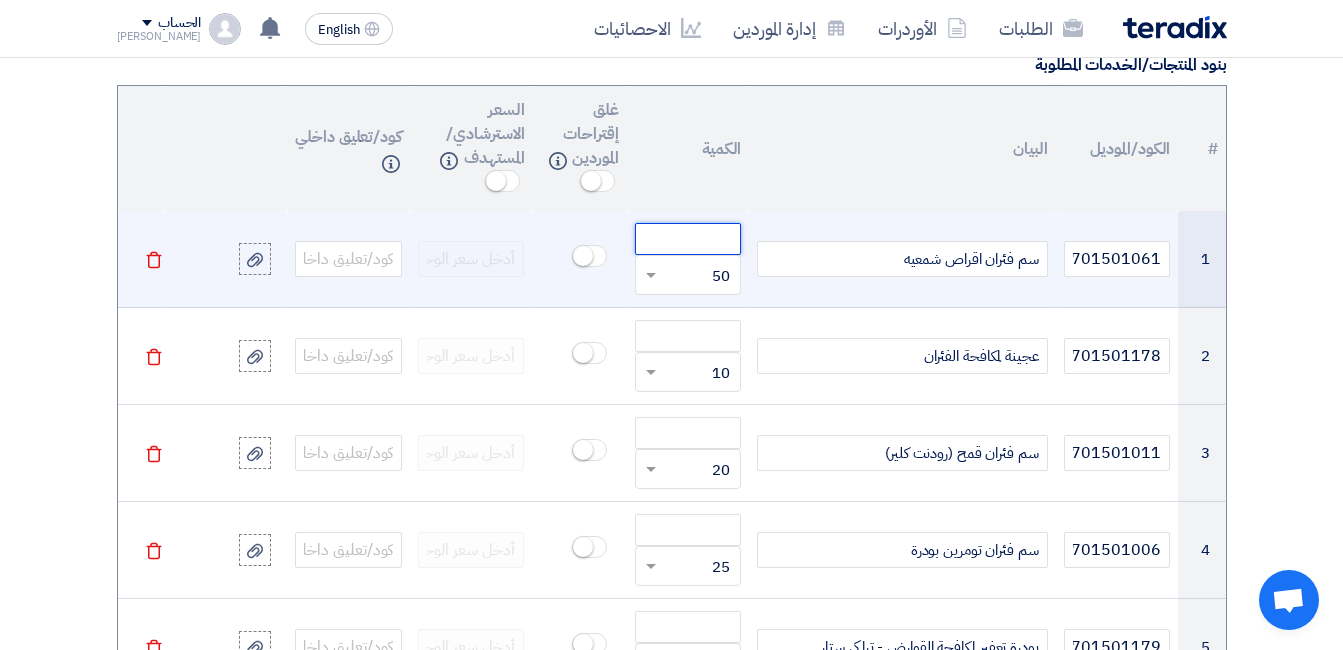 scroll, scrollTop: 1591, scrollLeft: 0, axis: vertical 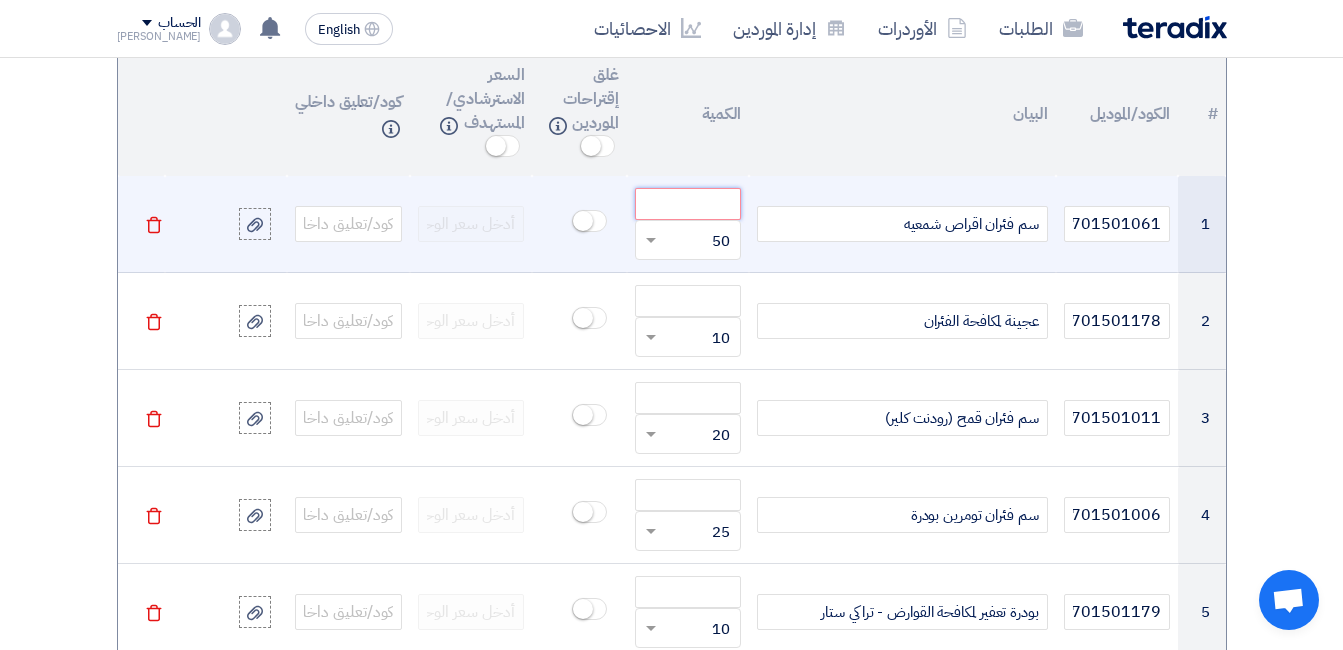 click 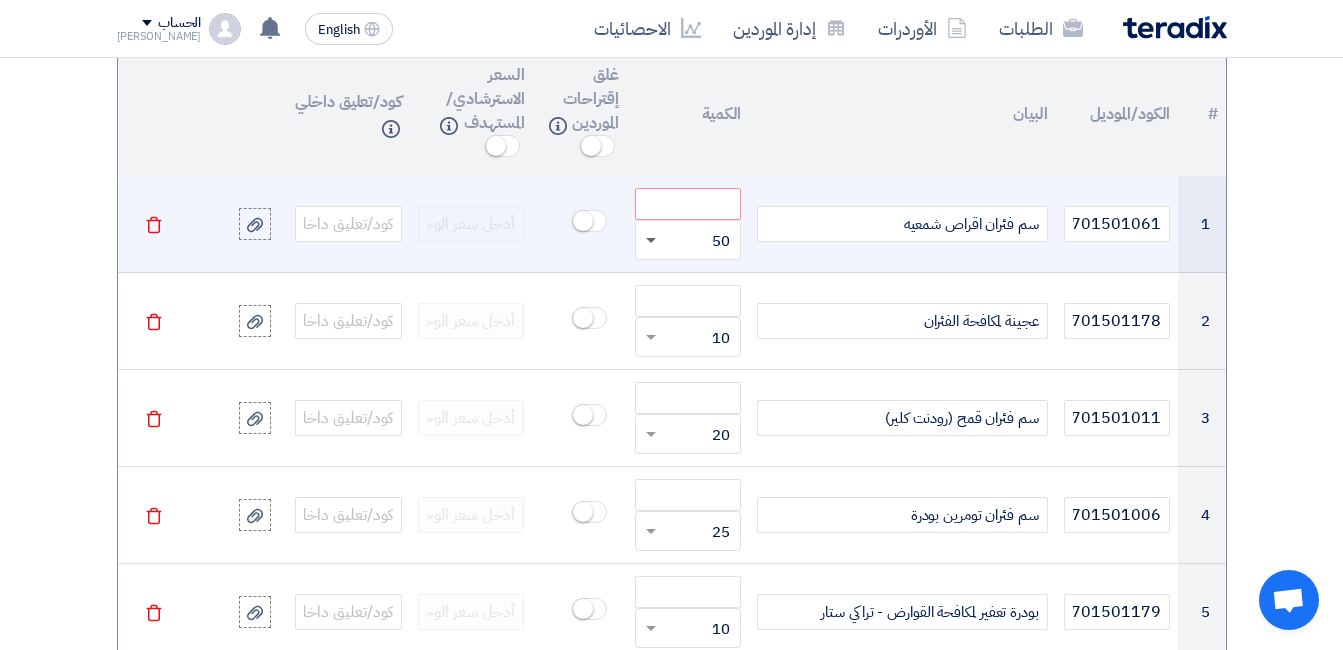 click 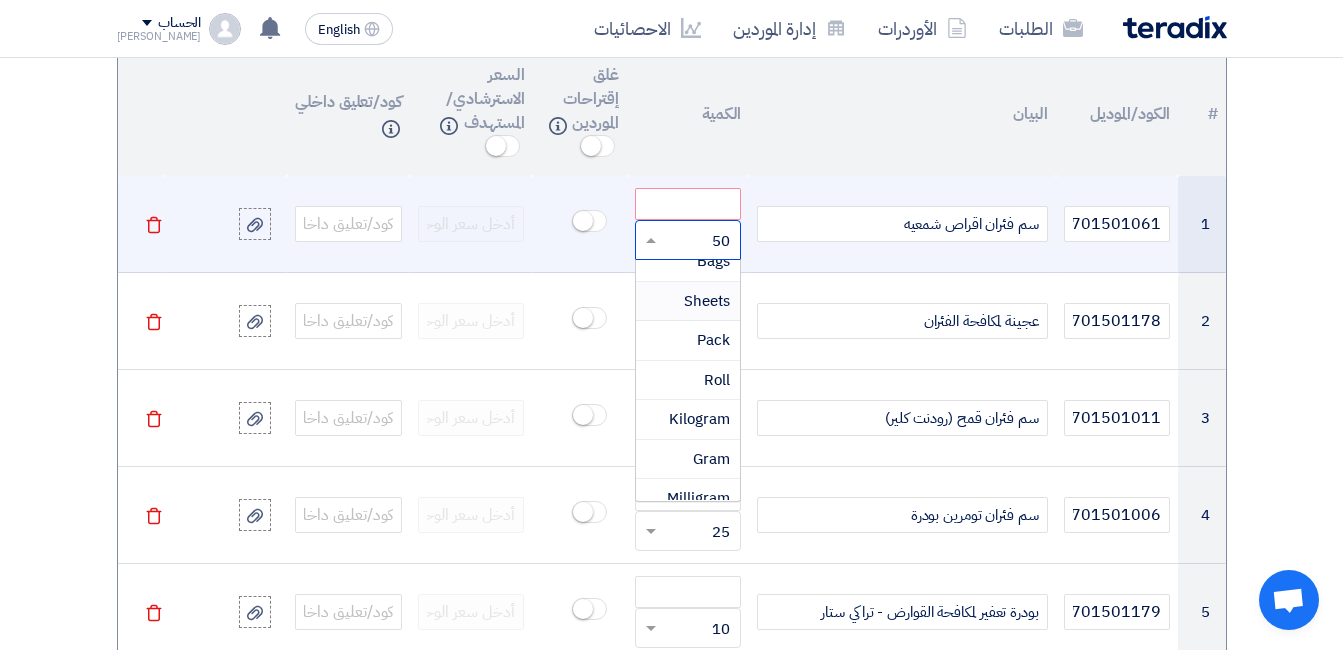 scroll, scrollTop: 300, scrollLeft: 0, axis: vertical 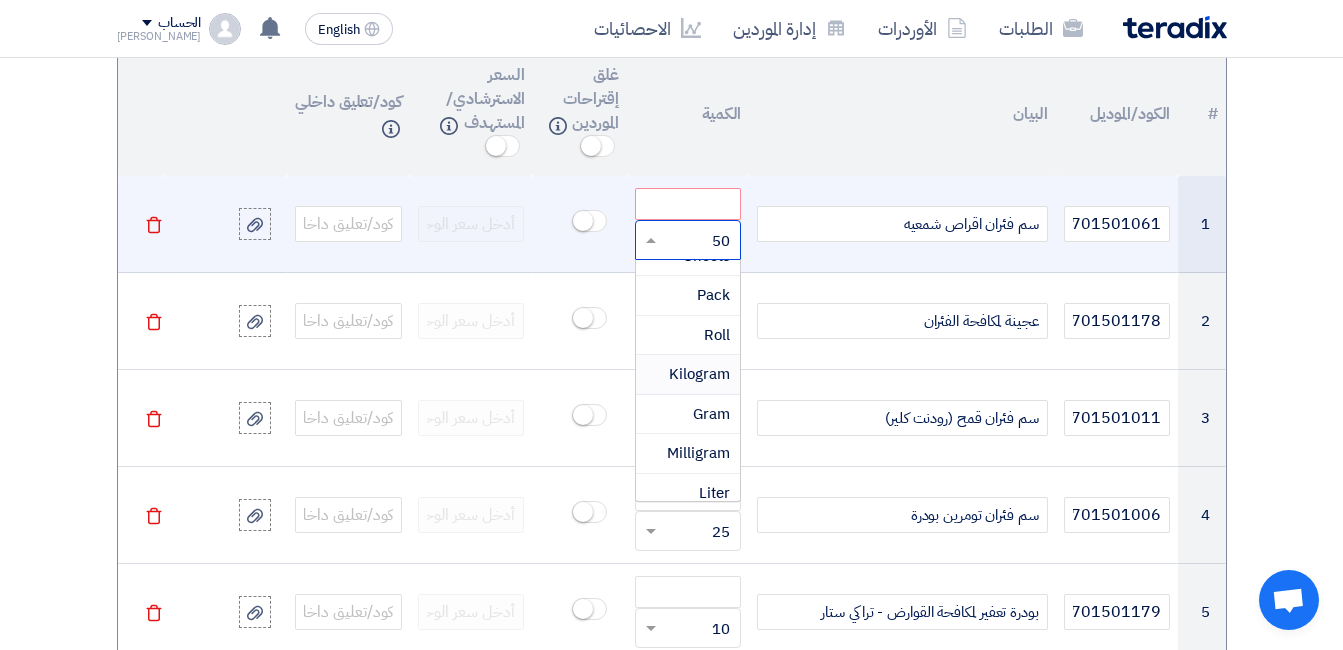 click on "Kilogram" at bounding box center (699, 374) 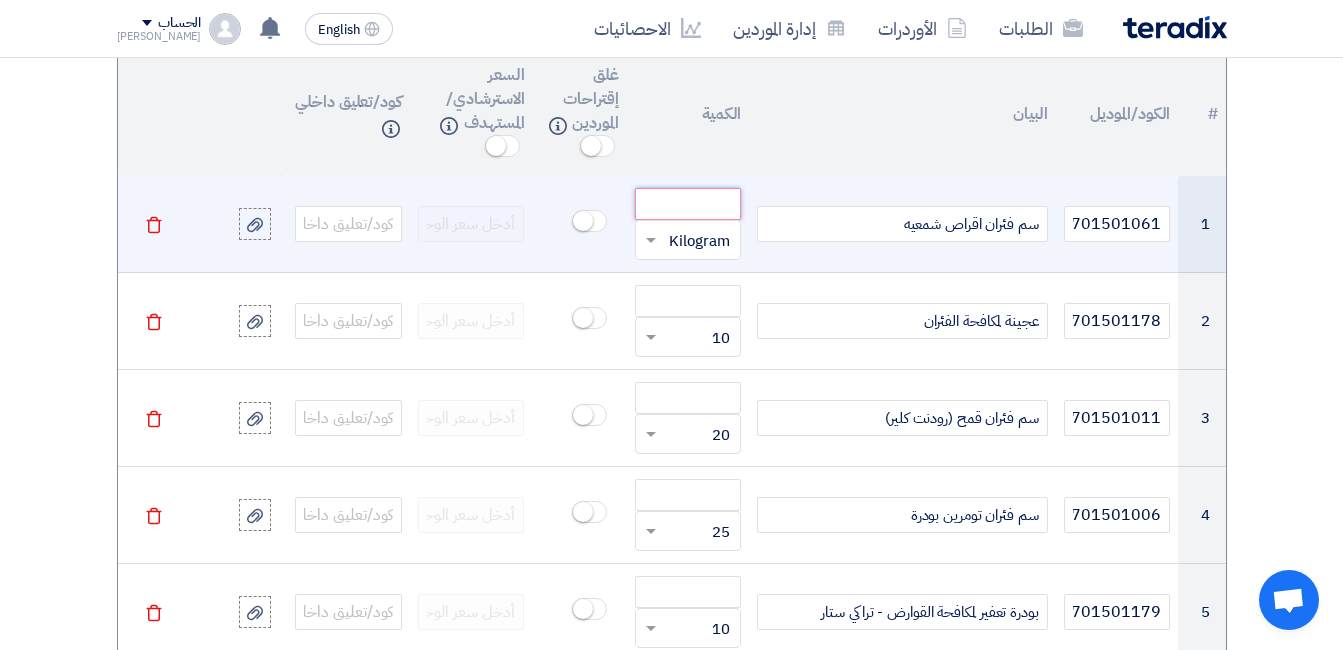 click 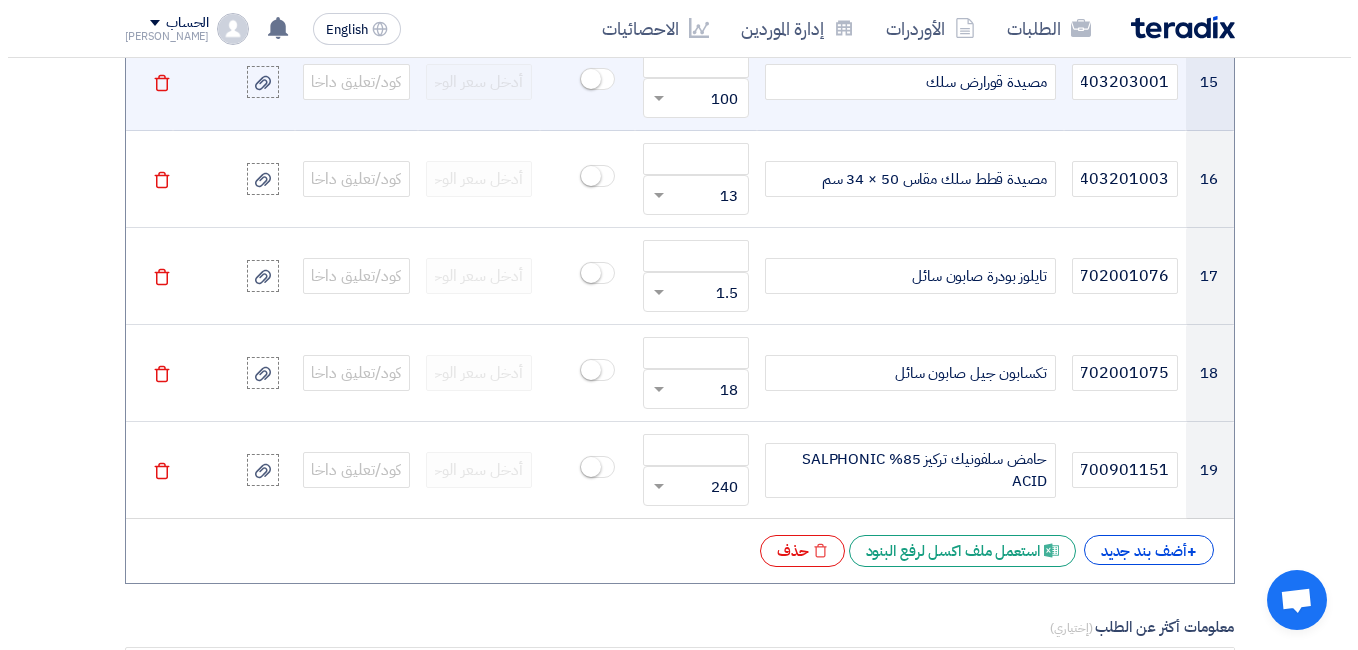 scroll, scrollTop: 3391, scrollLeft: 0, axis: vertical 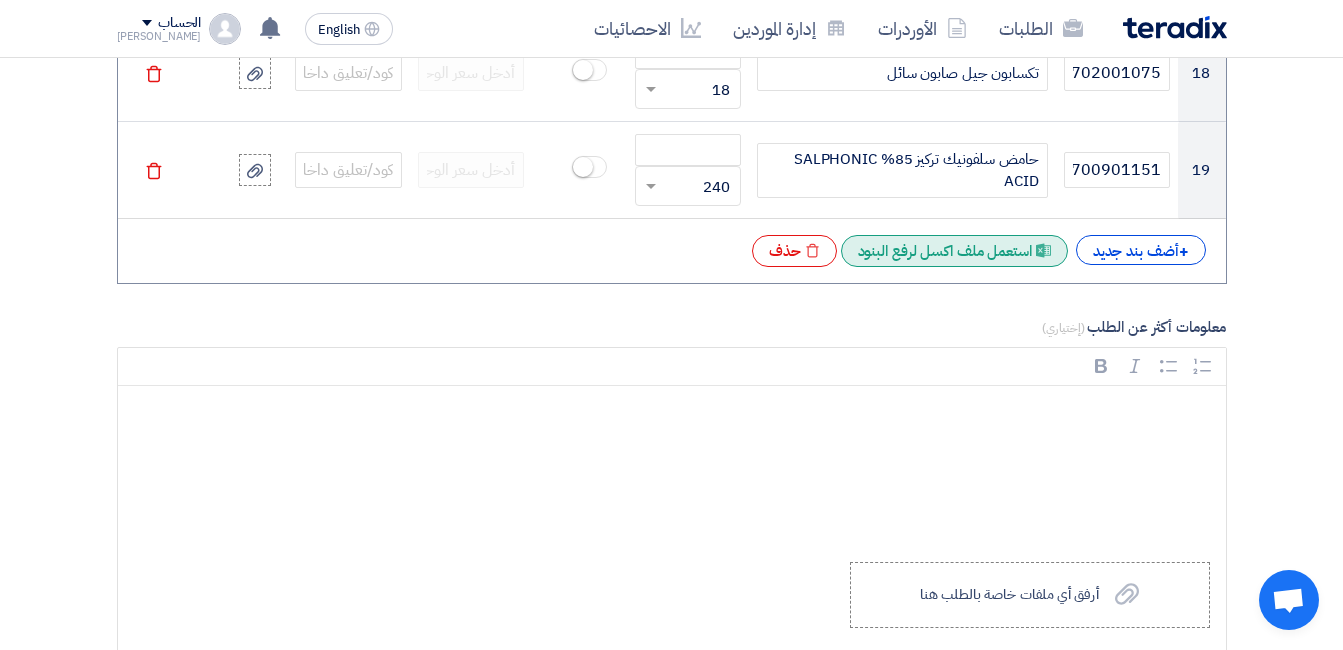 click on "Excel file
استعمل ملف اكسل لرفع البنود" 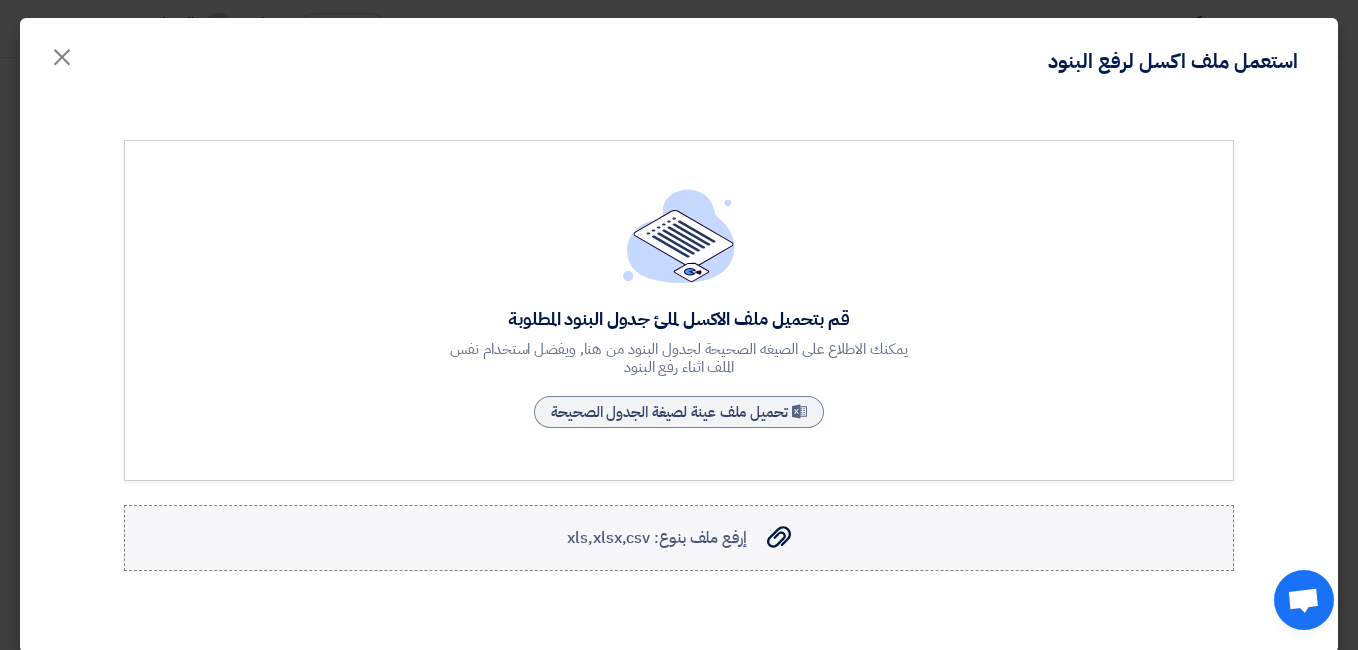 click on "إرفع ملف بنوع: xls,xlsx,csv" 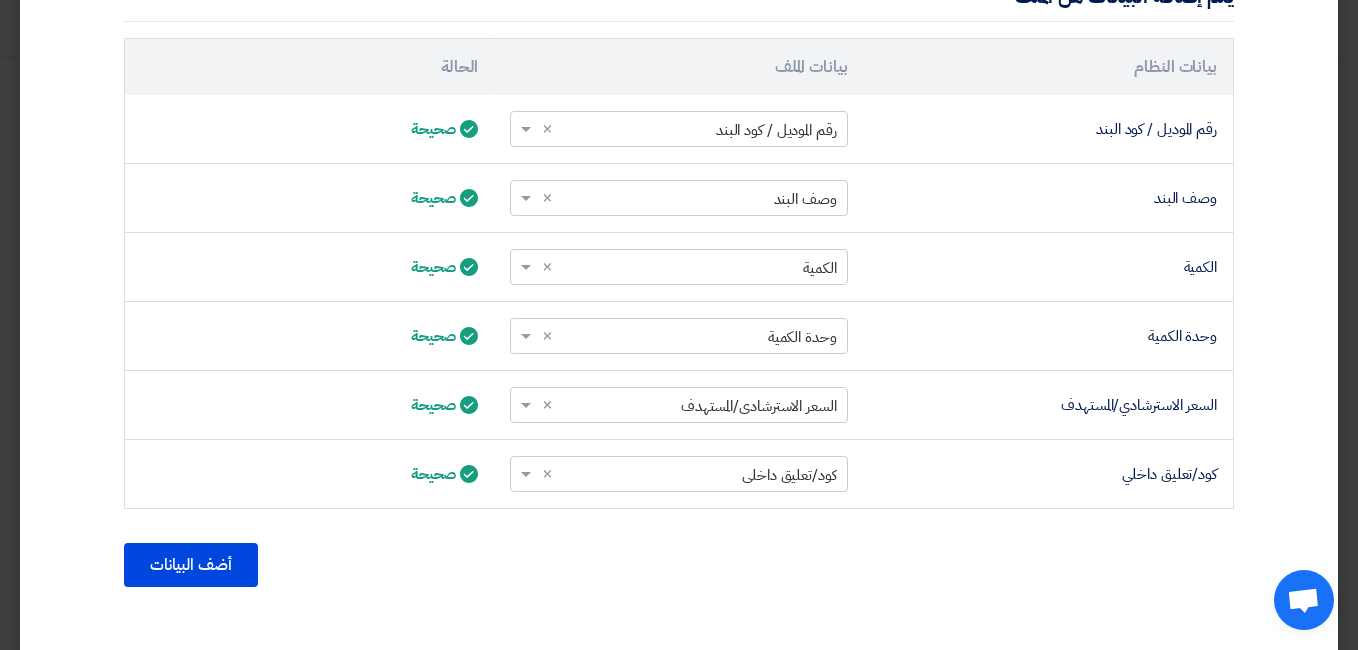 scroll, scrollTop: 685, scrollLeft: 0, axis: vertical 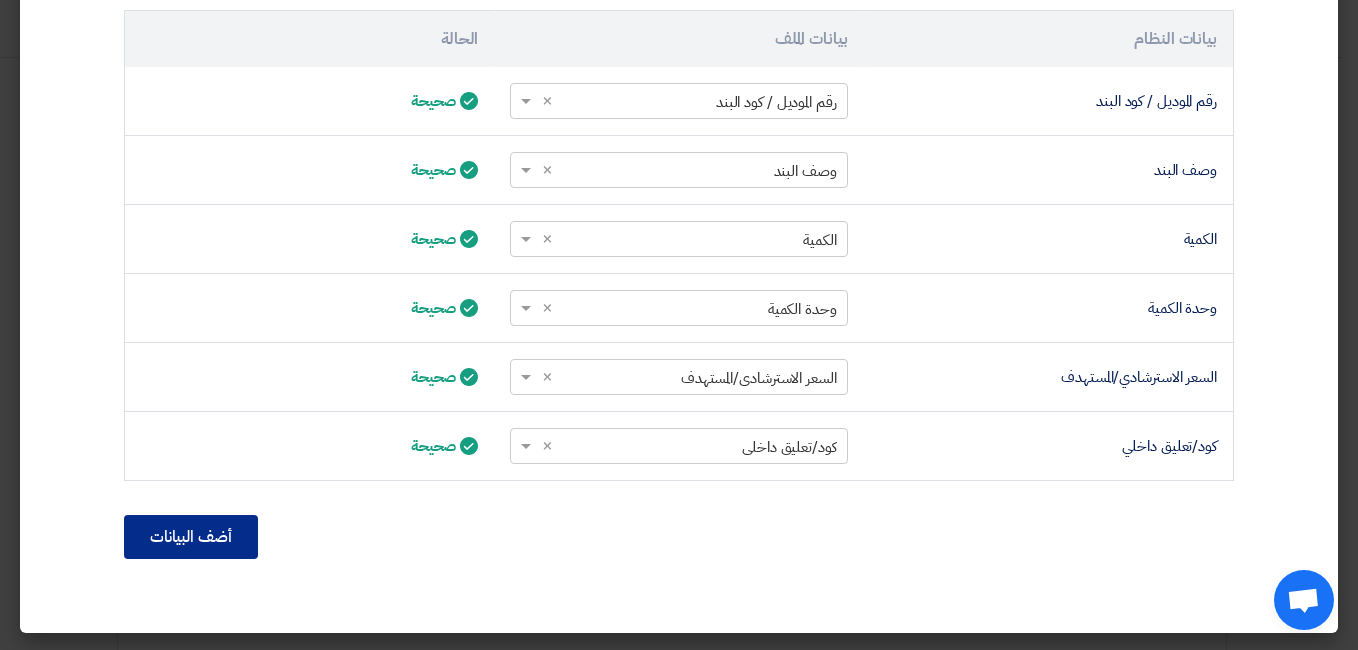 click on "أضف البيانات" 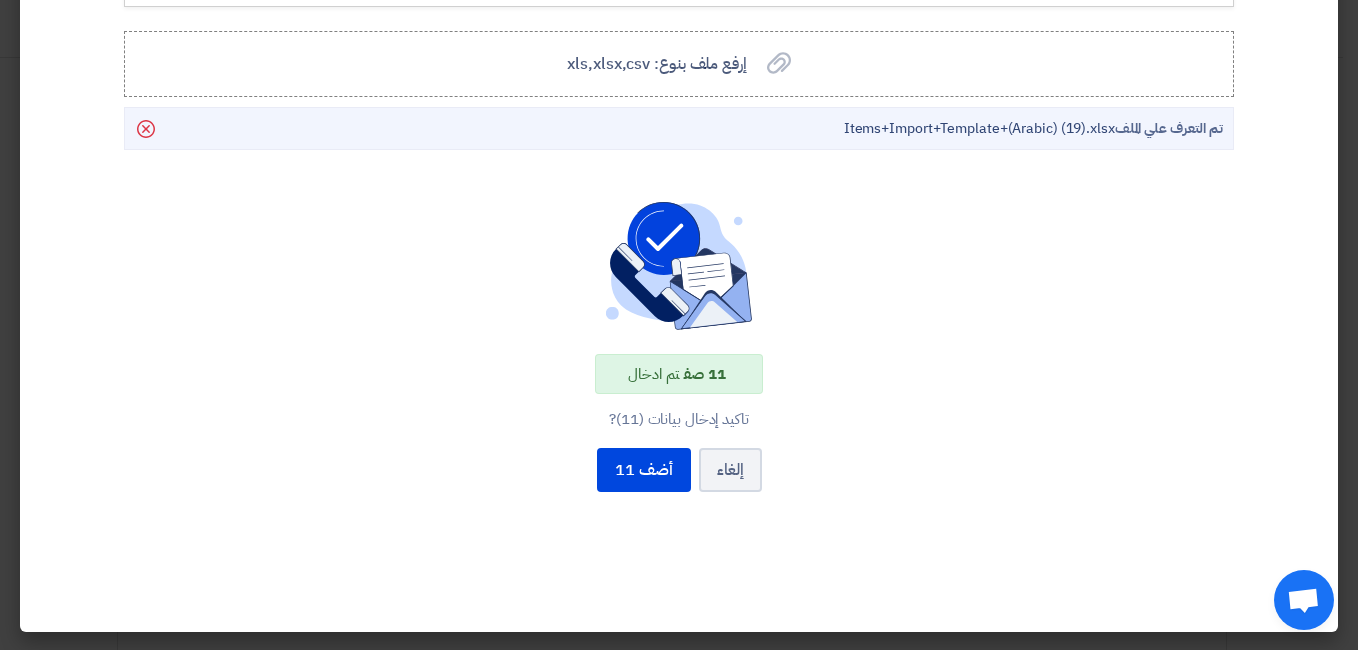 scroll, scrollTop: 200, scrollLeft: 0, axis: vertical 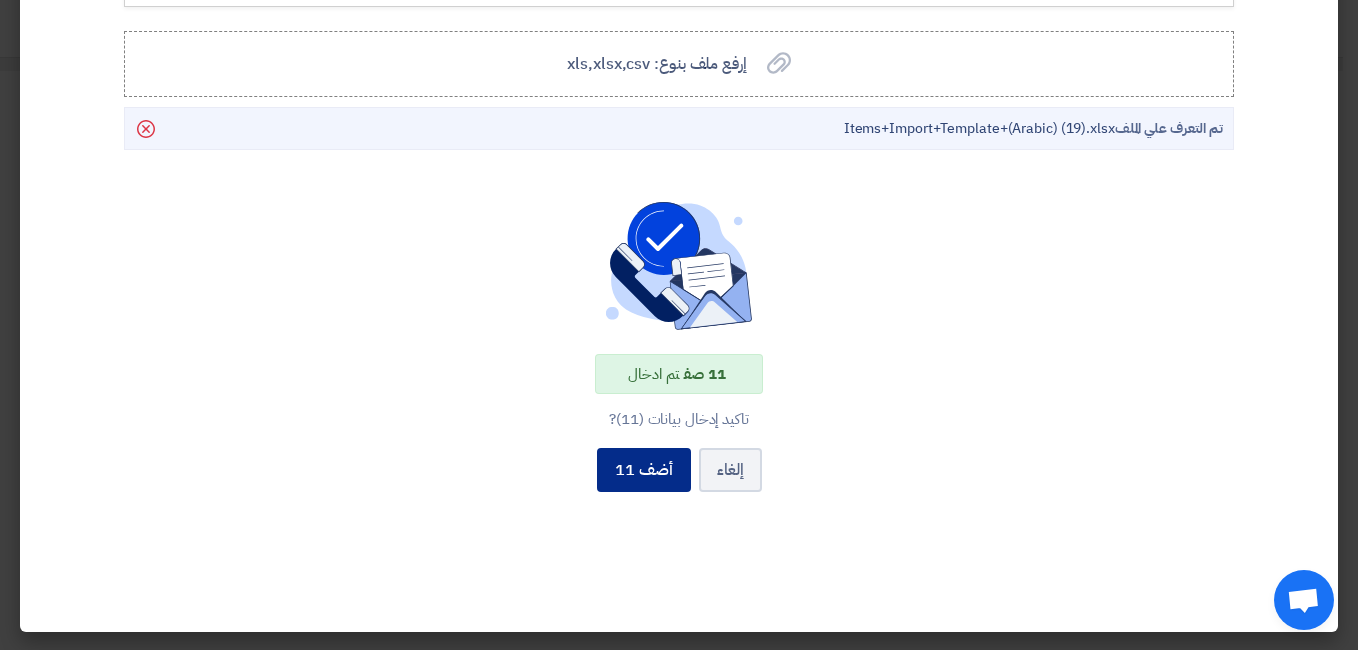 click on "أضف 11" at bounding box center (644, 470) 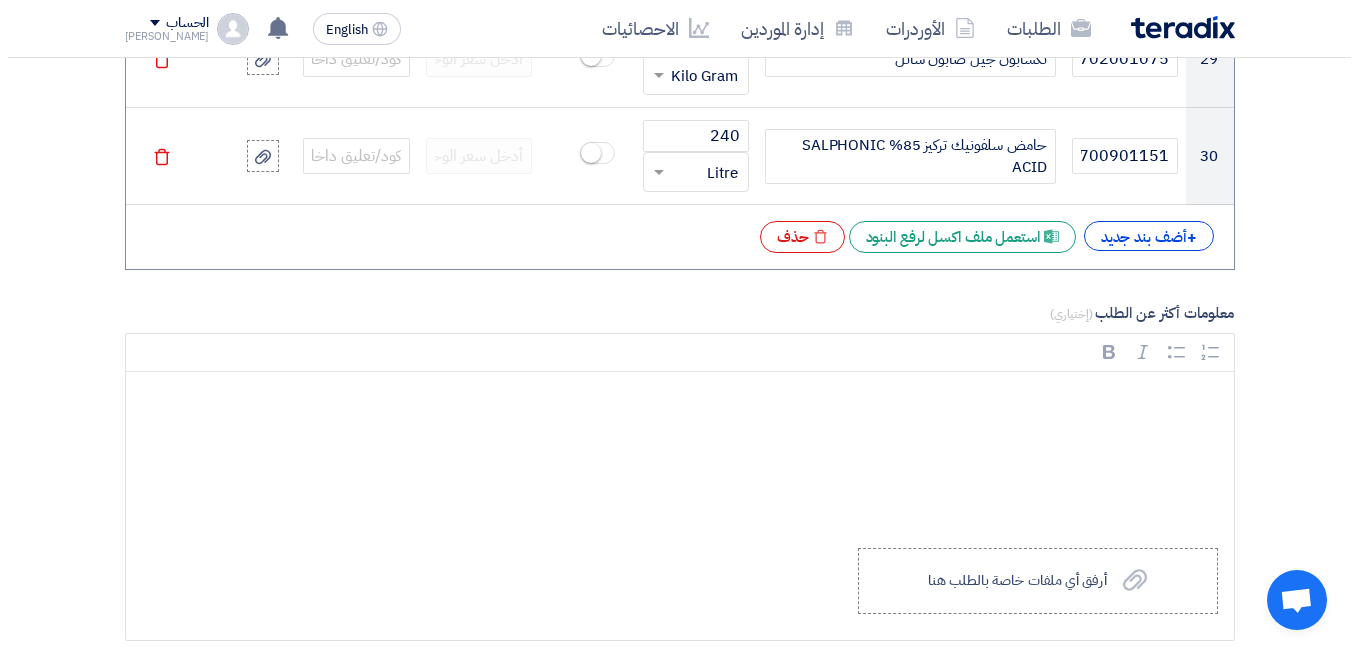 scroll, scrollTop: 4500, scrollLeft: 0, axis: vertical 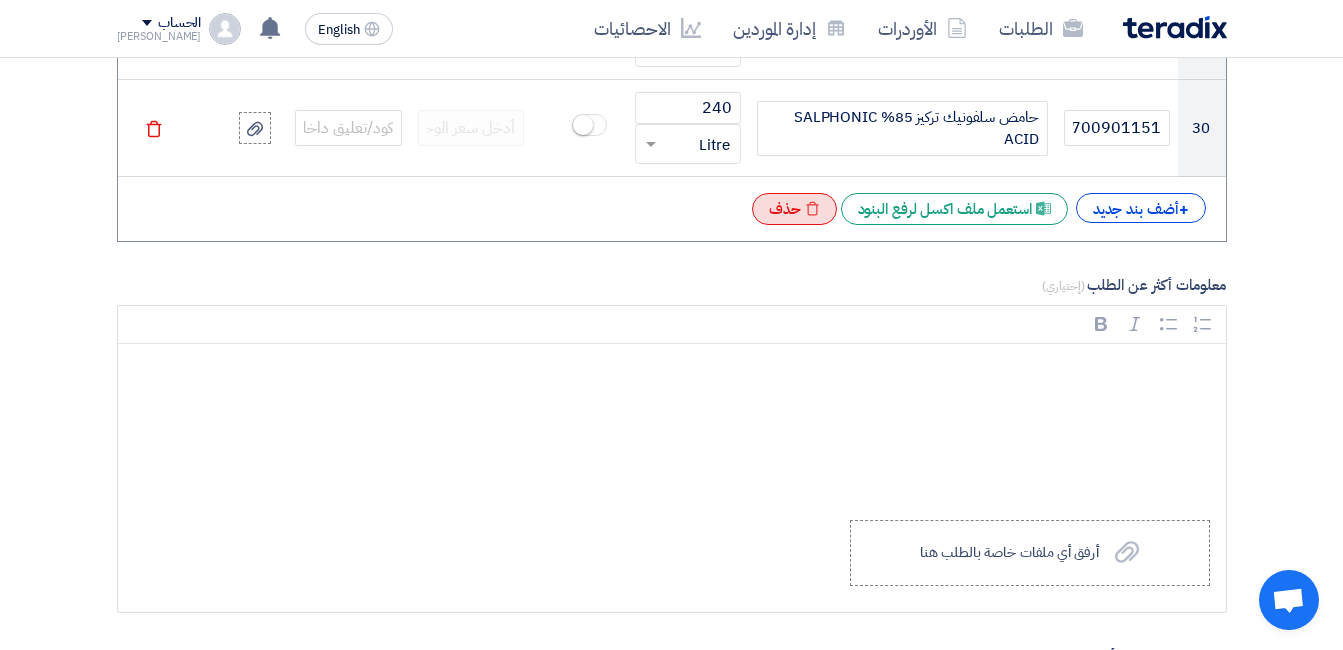 click on "Excel file
حذف" 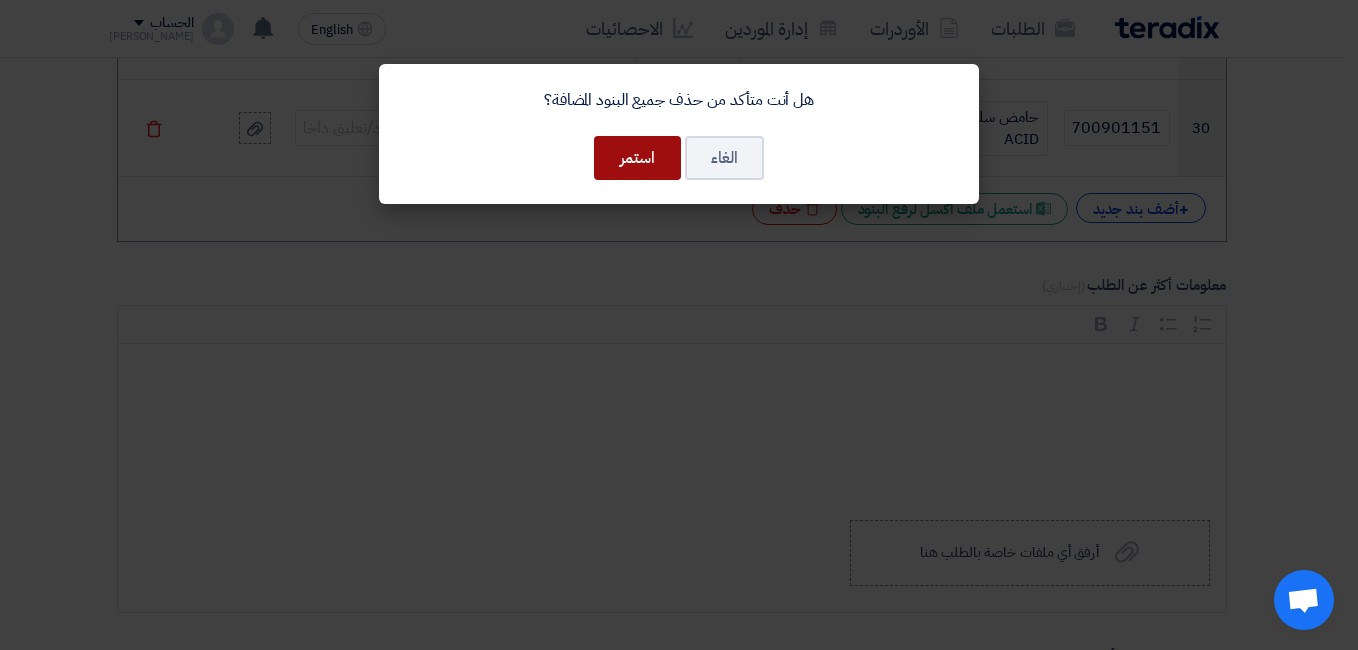 click on "استمر" 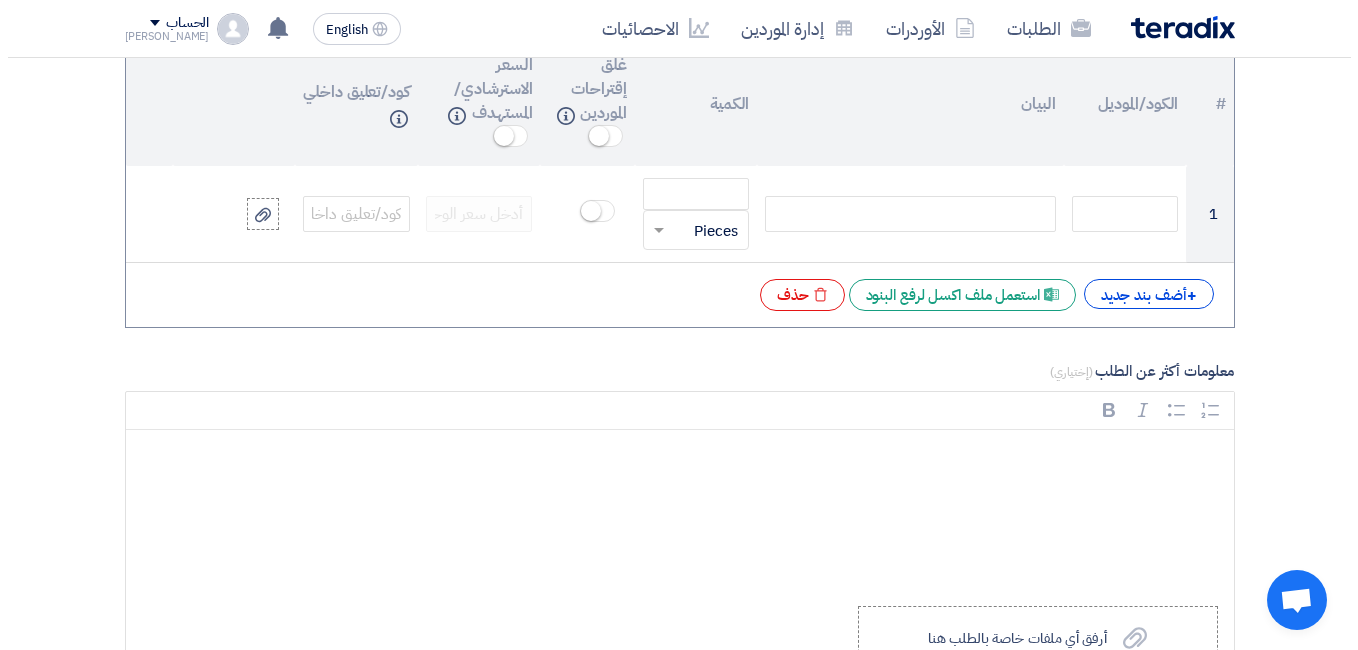 scroll, scrollTop: 1729, scrollLeft: 0, axis: vertical 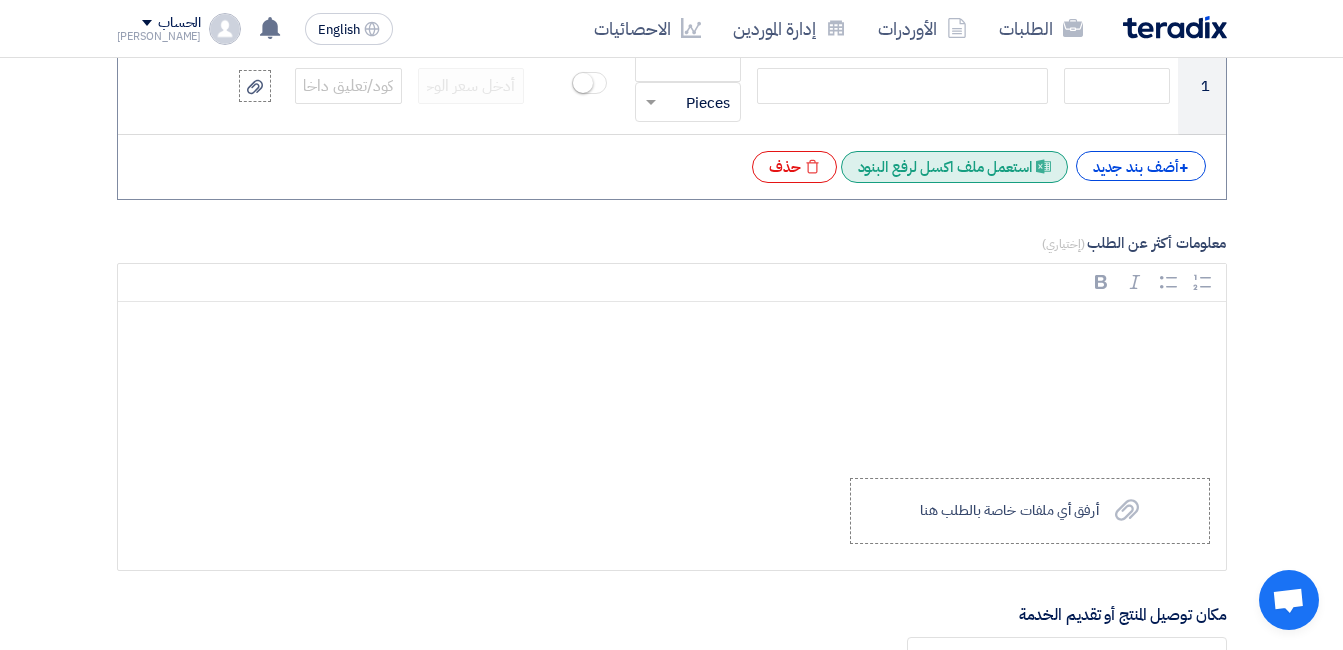 click on "Excel file
استعمل ملف اكسل لرفع البنود" 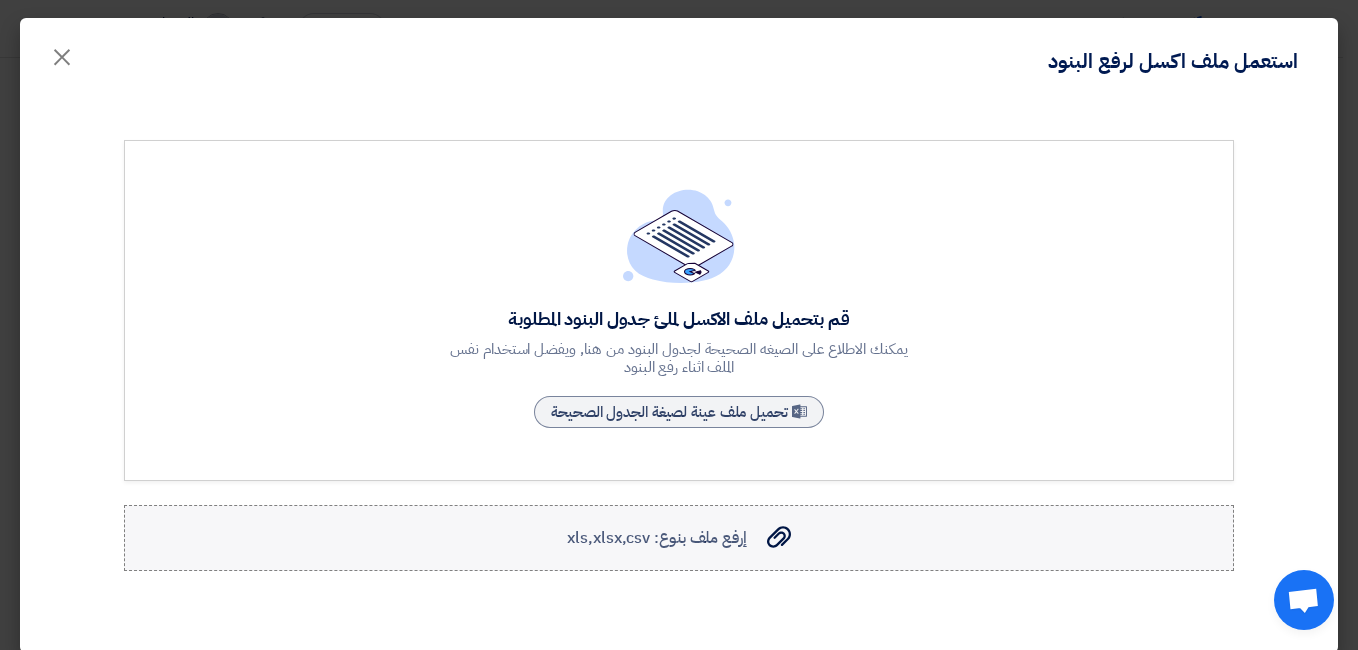 click on "إرفع ملف بنوع: xls,xlsx,csv
إرفع ملف بنوع: xls,xlsx,csv" 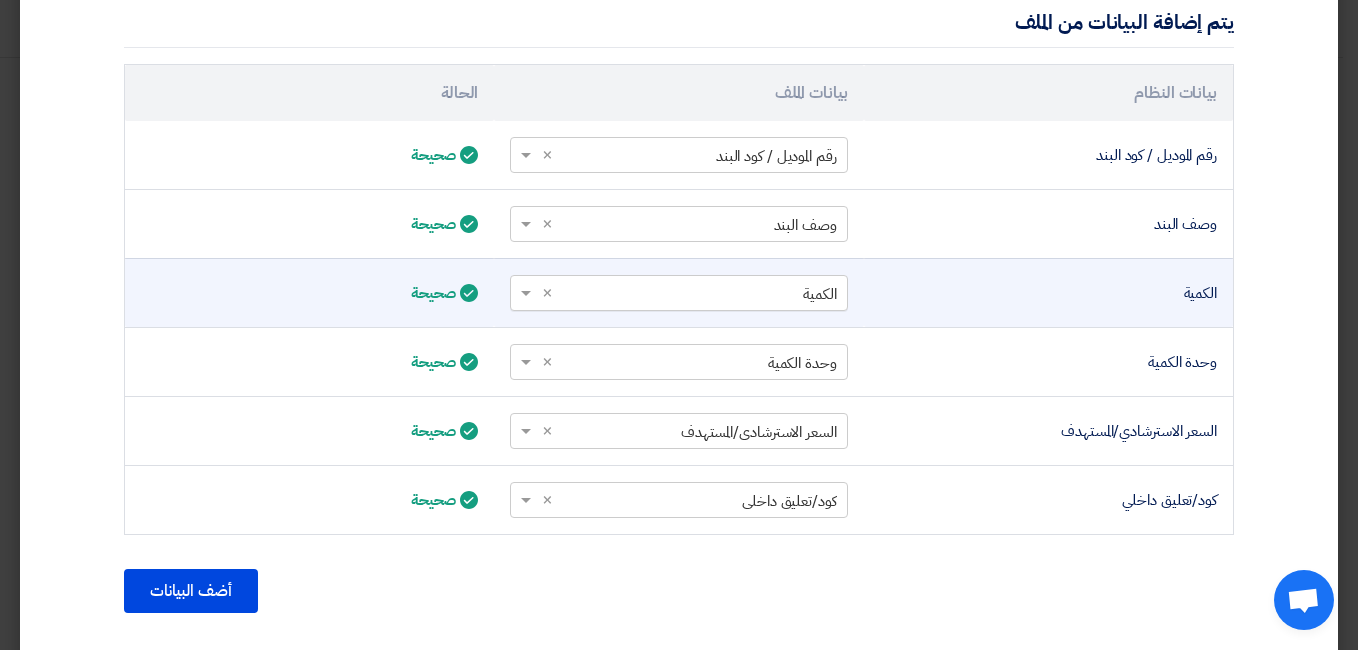 scroll, scrollTop: 685, scrollLeft: 0, axis: vertical 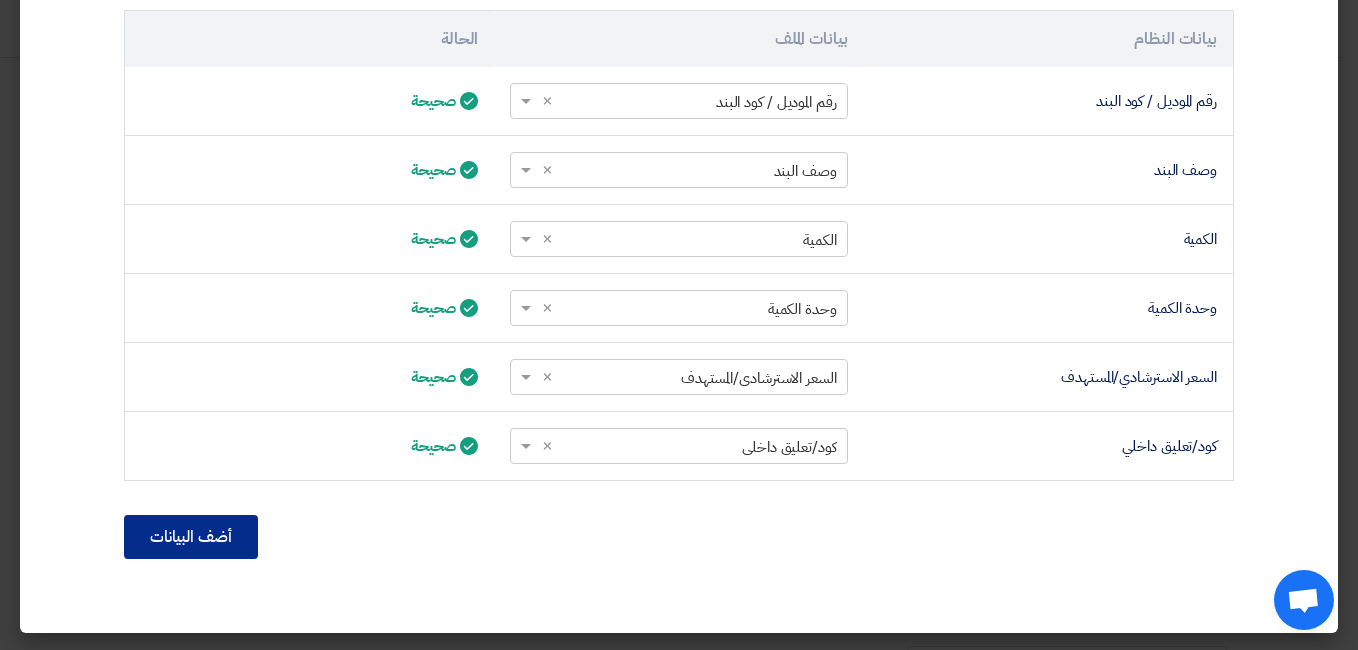 click on "أضف البيانات" 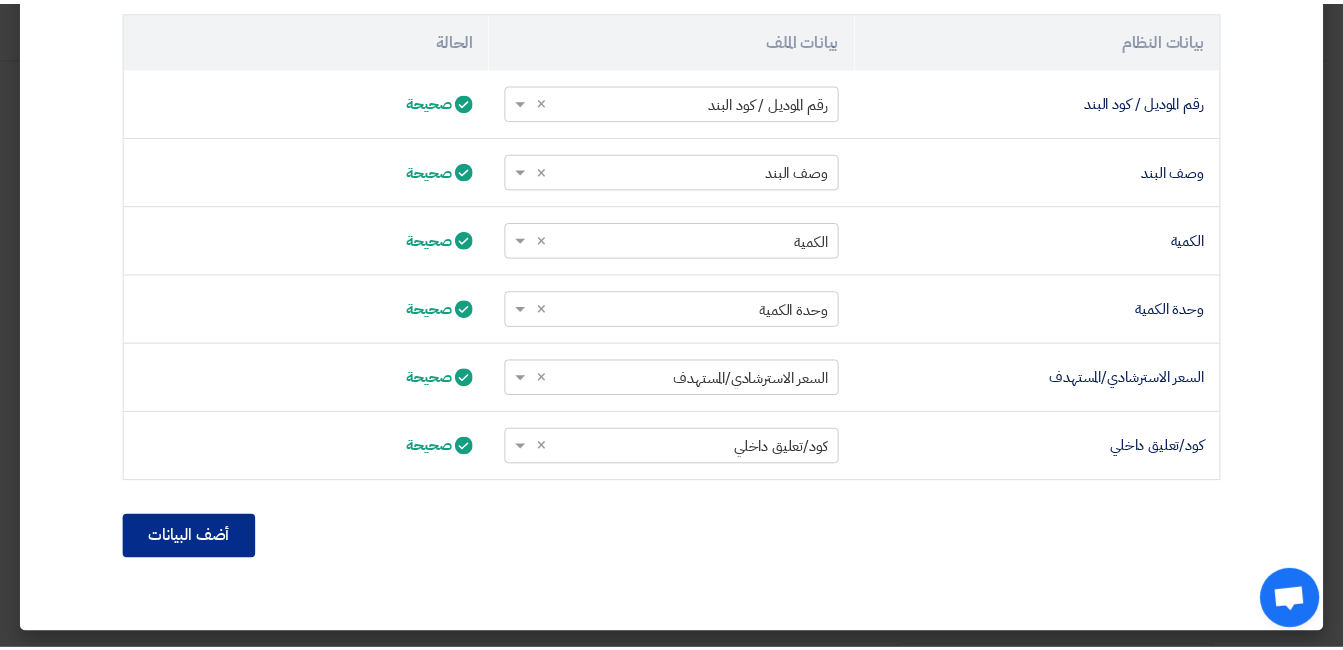 scroll, scrollTop: 474, scrollLeft: 0, axis: vertical 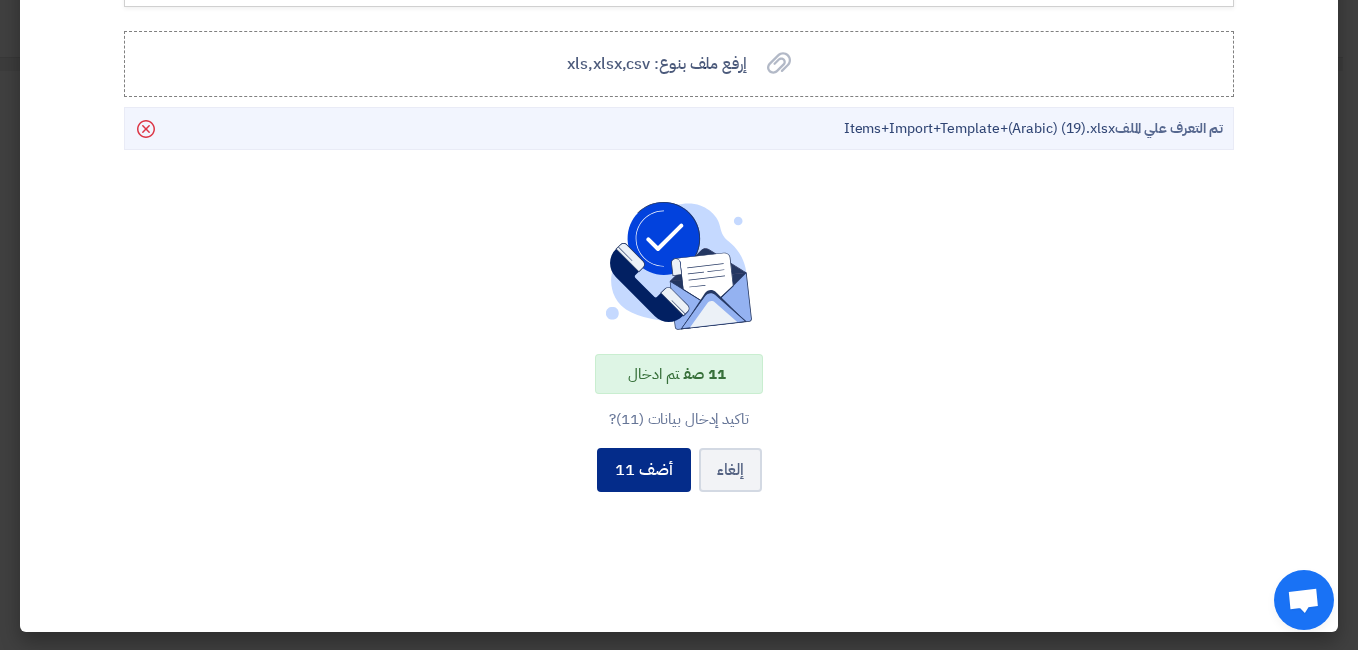 click on "أضف 11" at bounding box center (644, 470) 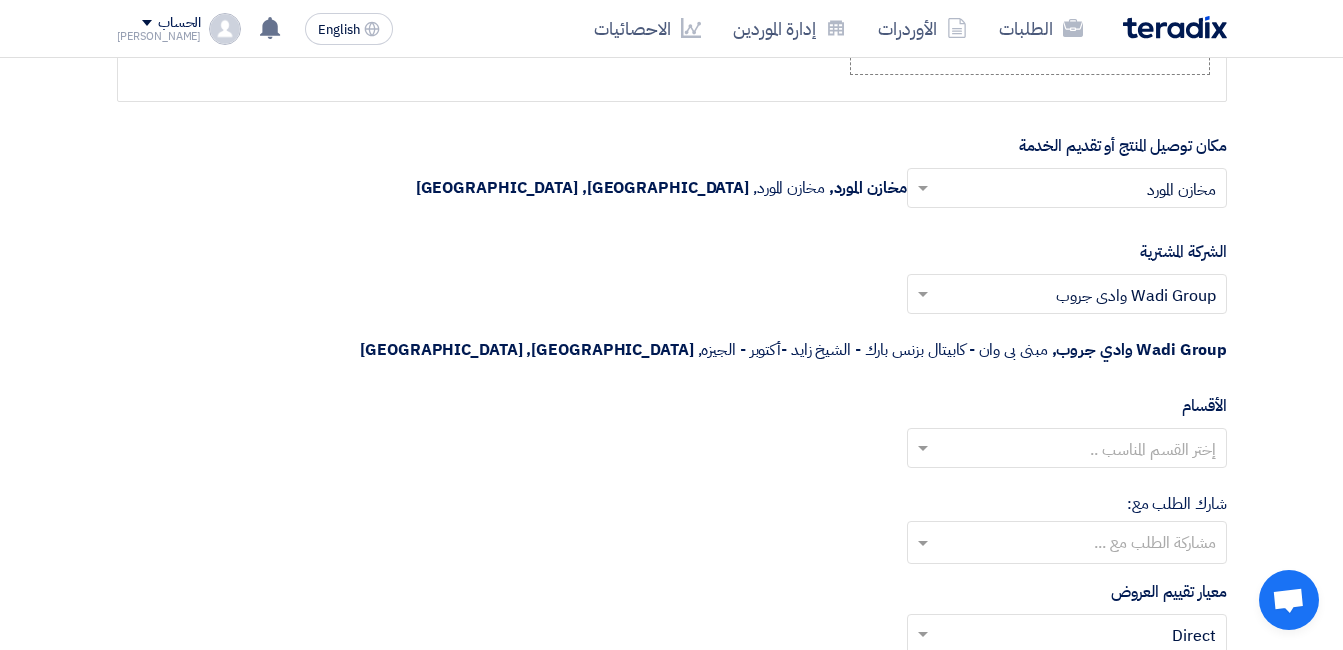 scroll, scrollTop: 3200, scrollLeft: 0, axis: vertical 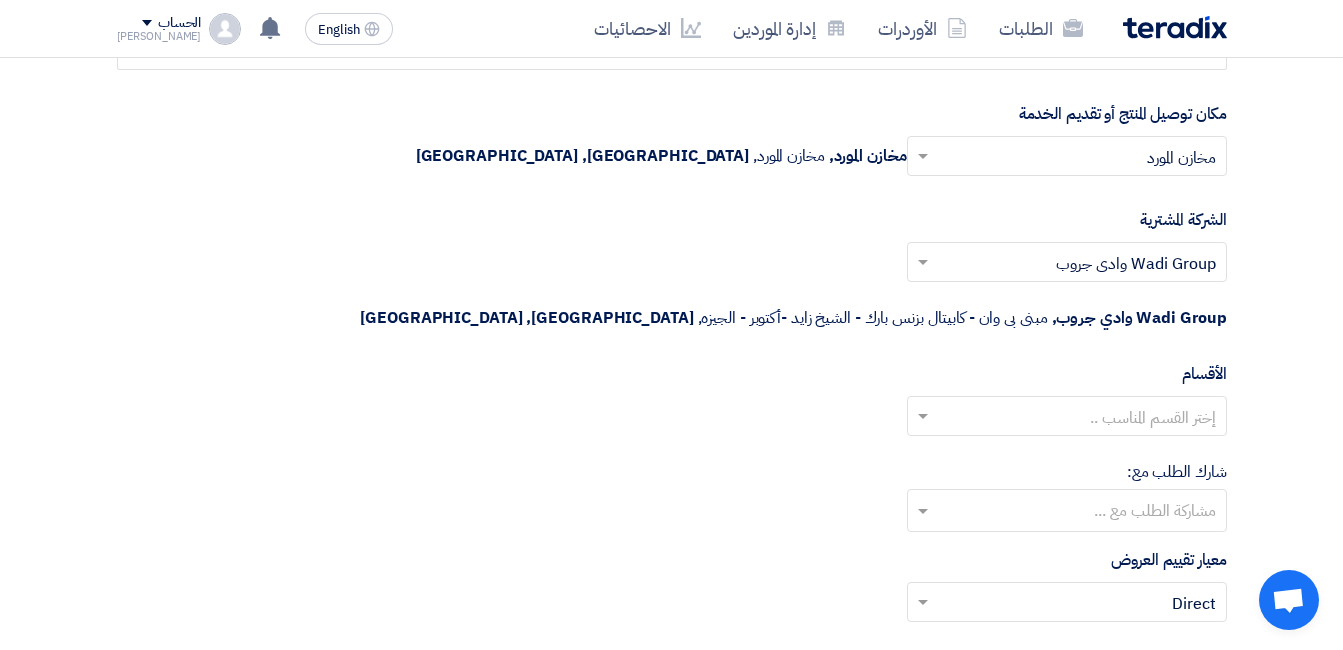 click 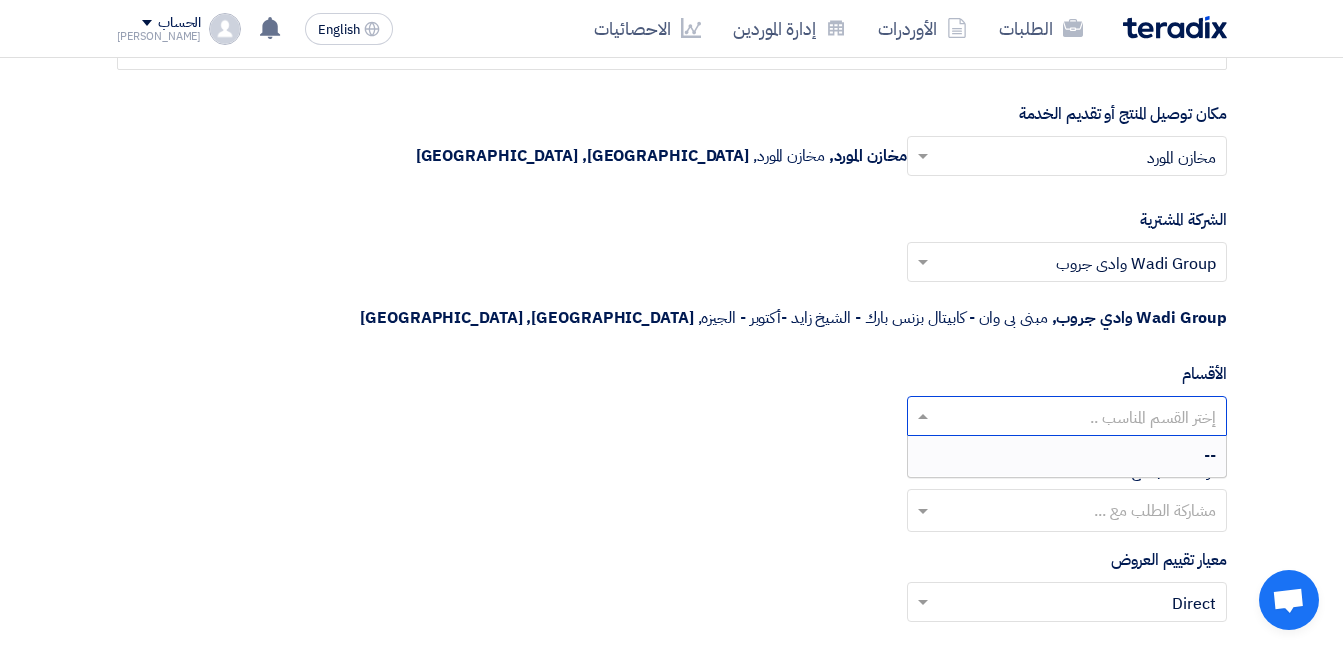 click 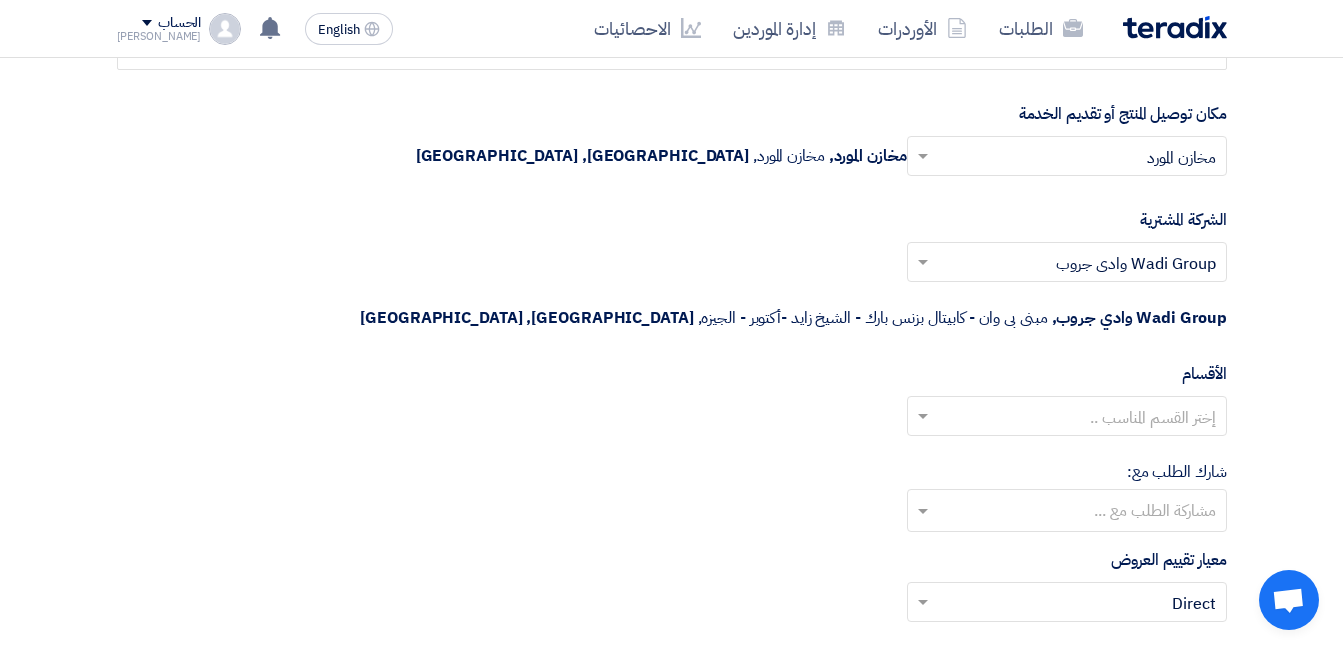 click on "شارك الطلب مع:
مشاركة الطلب مع ..." 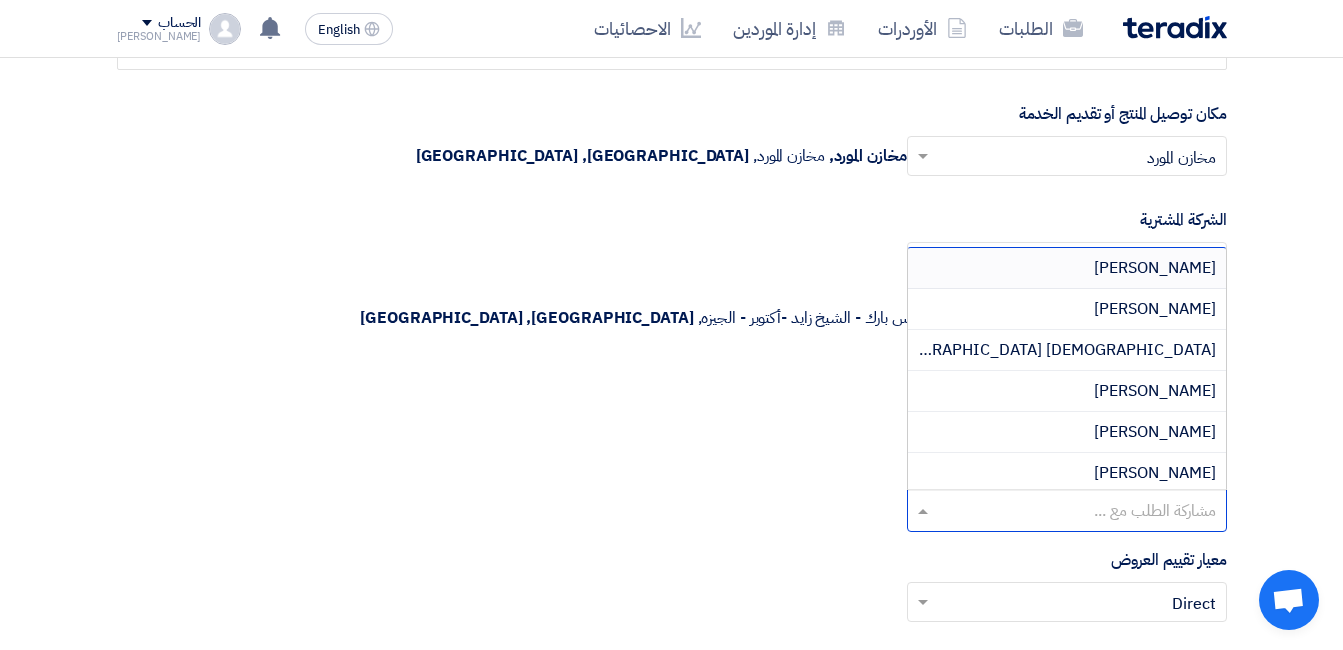 click at bounding box center [1066, 512] 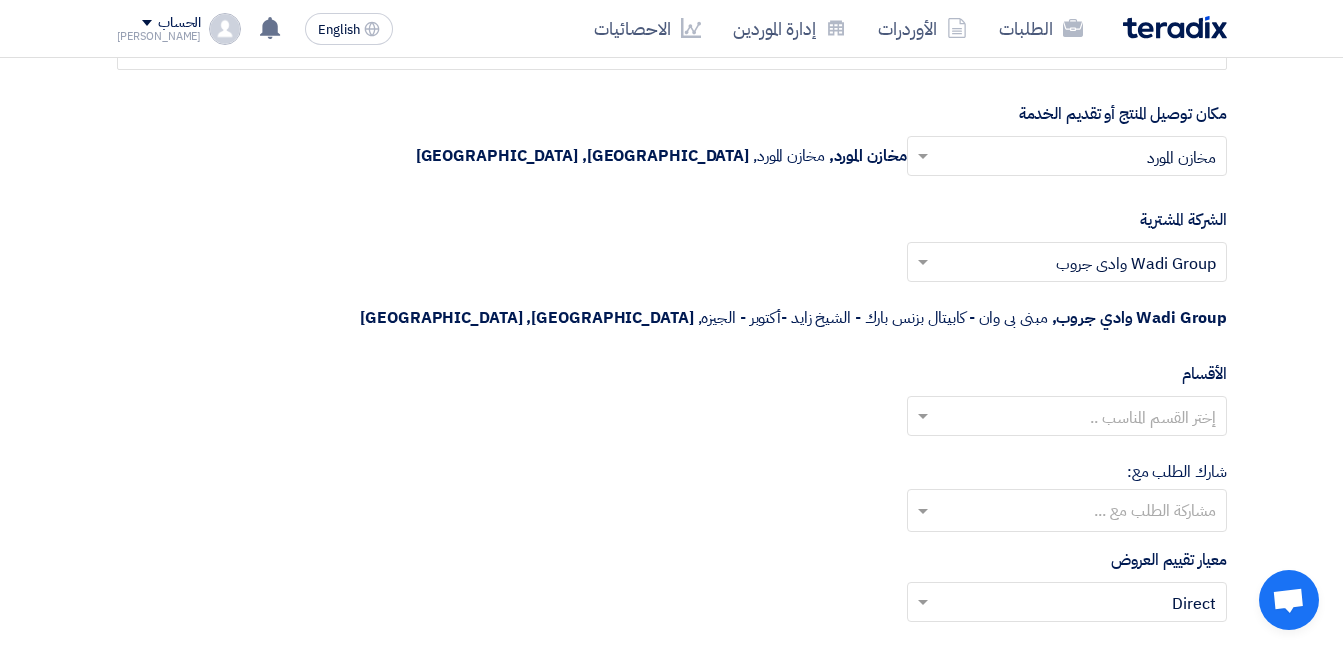 click on "شارك الطلب مع:
مشاركة الطلب مع ..." 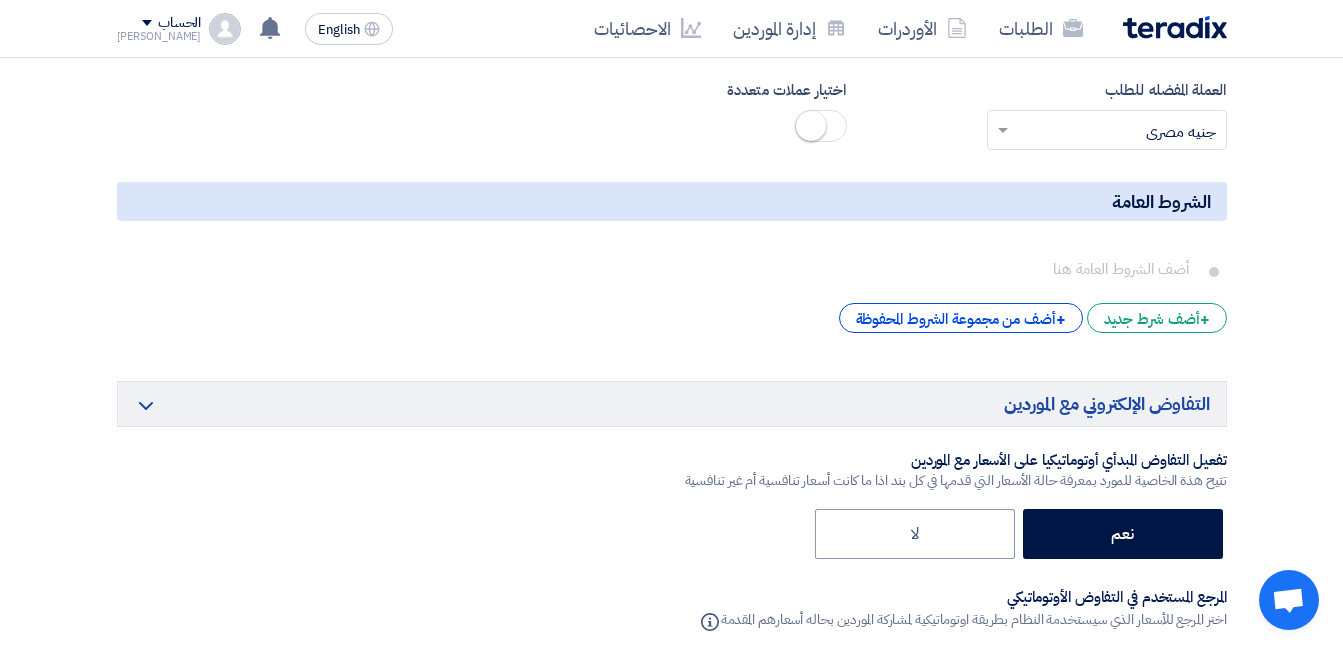 scroll, scrollTop: 4300, scrollLeft: 0, axis: vertical 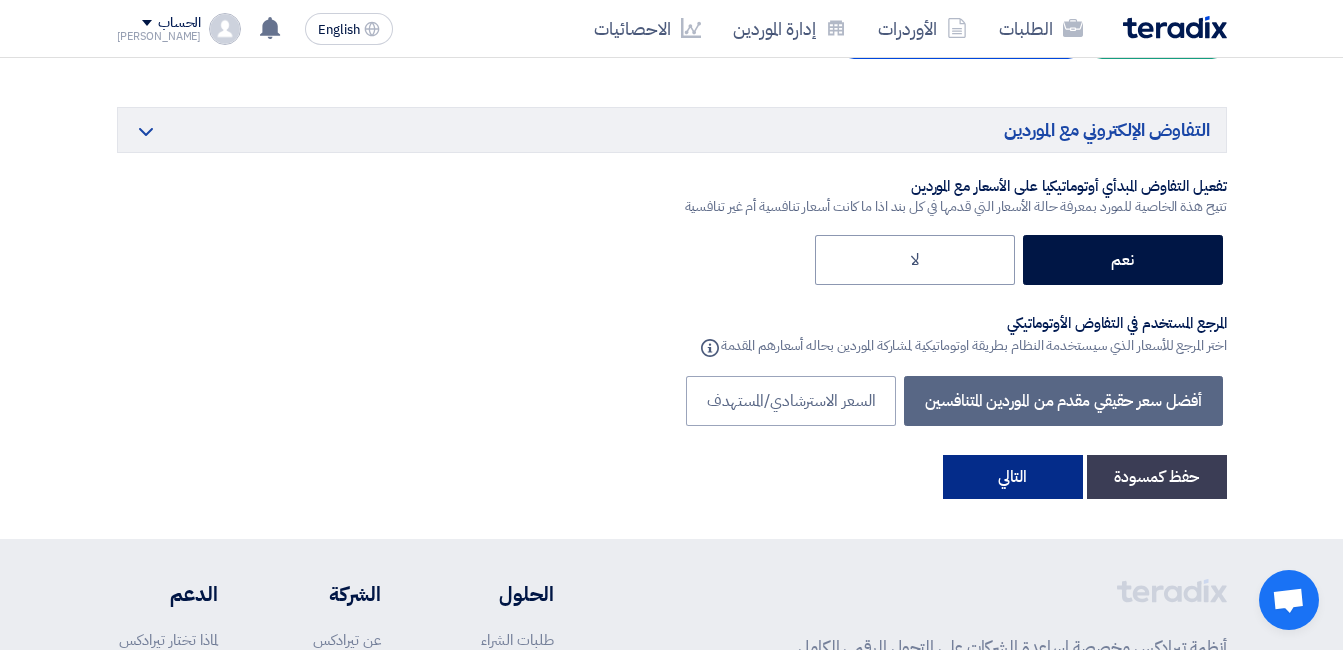 click on "التالي" 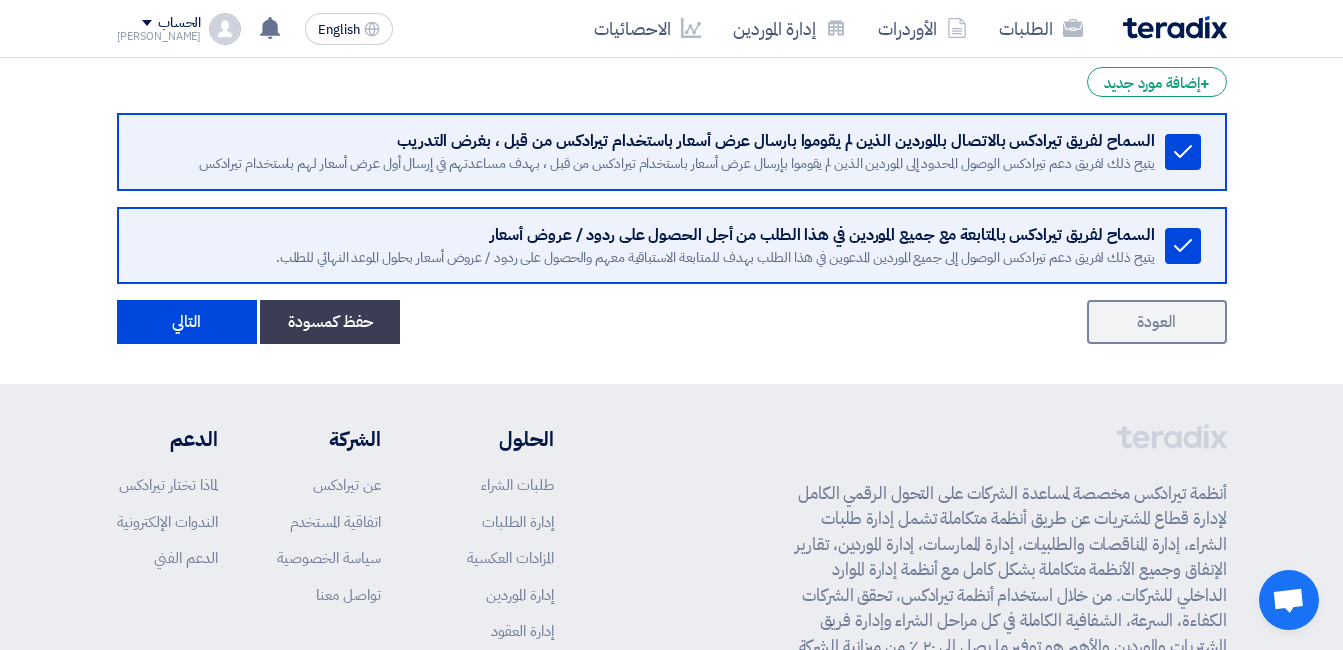 scroll, scrollTop: 1196, scrollLeft: 0, axis: vertical 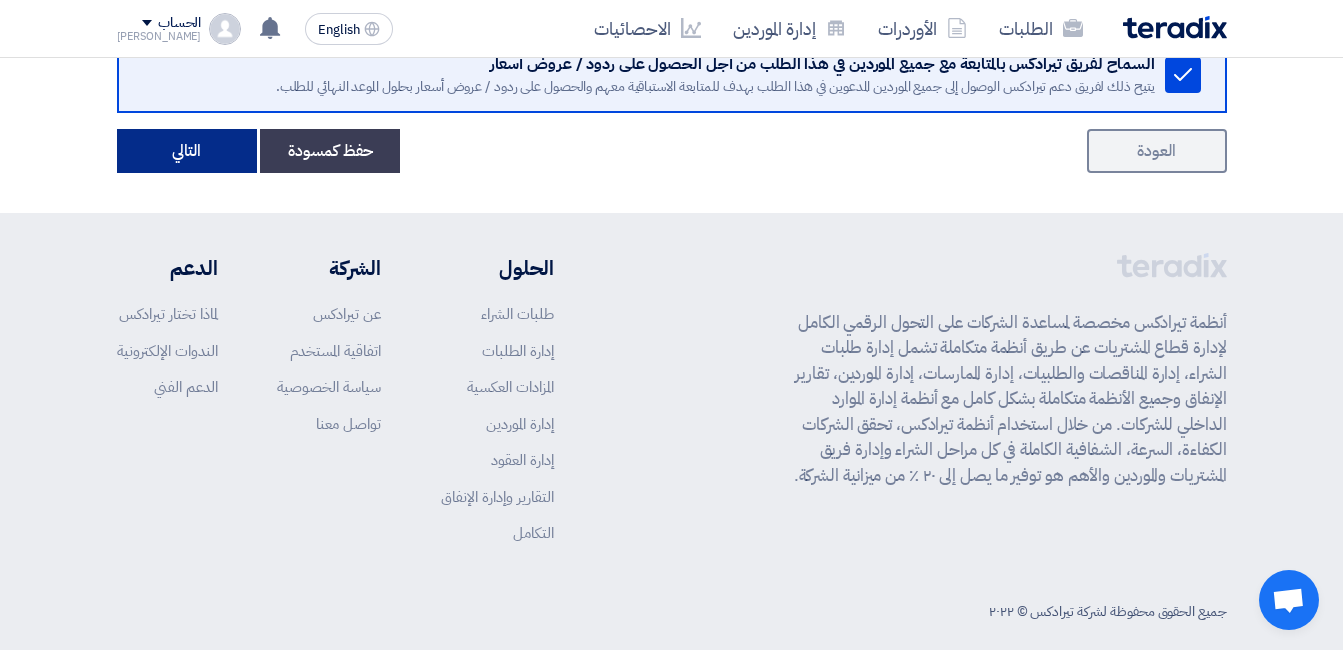 click on "التالي" 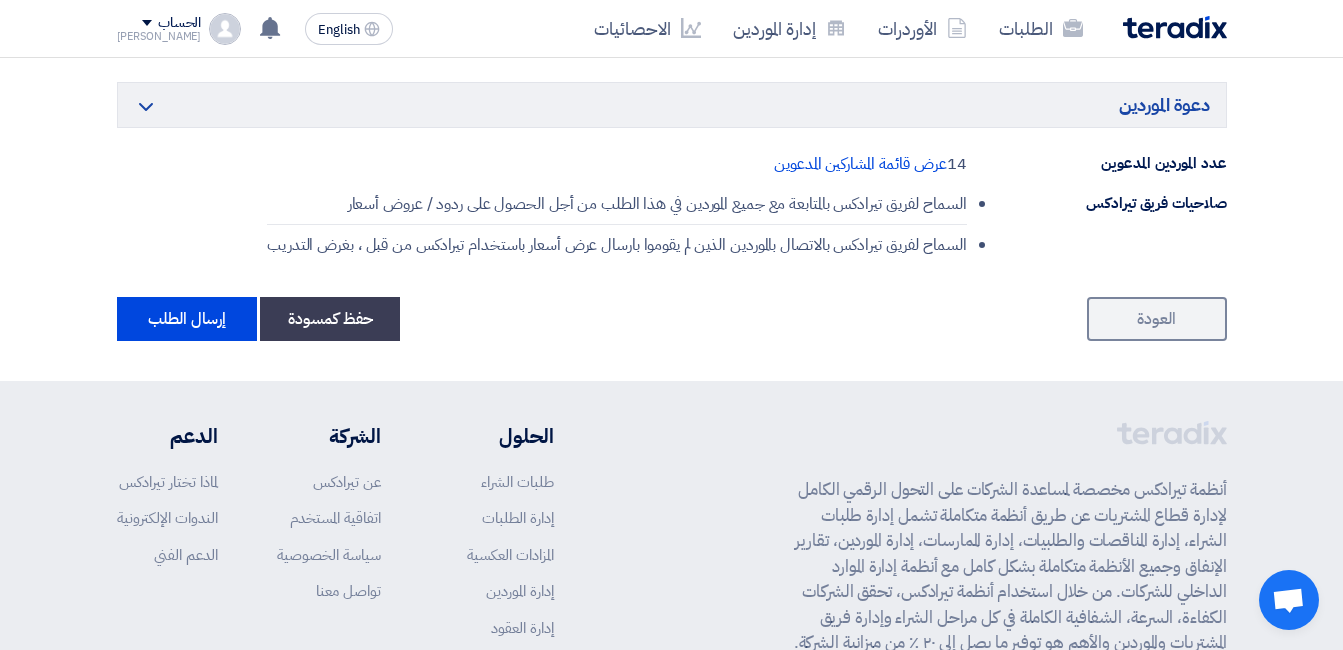 scroll, scrollTop: 1900, scrollLeft: 0, axis: vertical 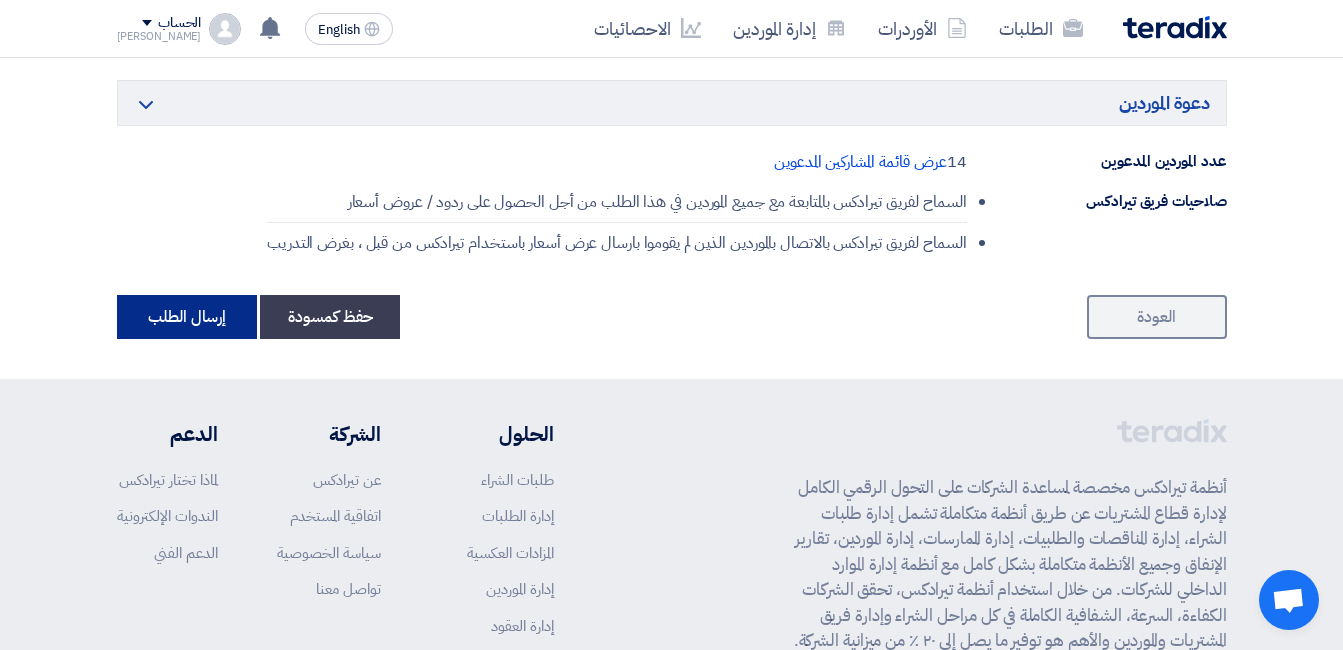 click on "إرسال الطلب" 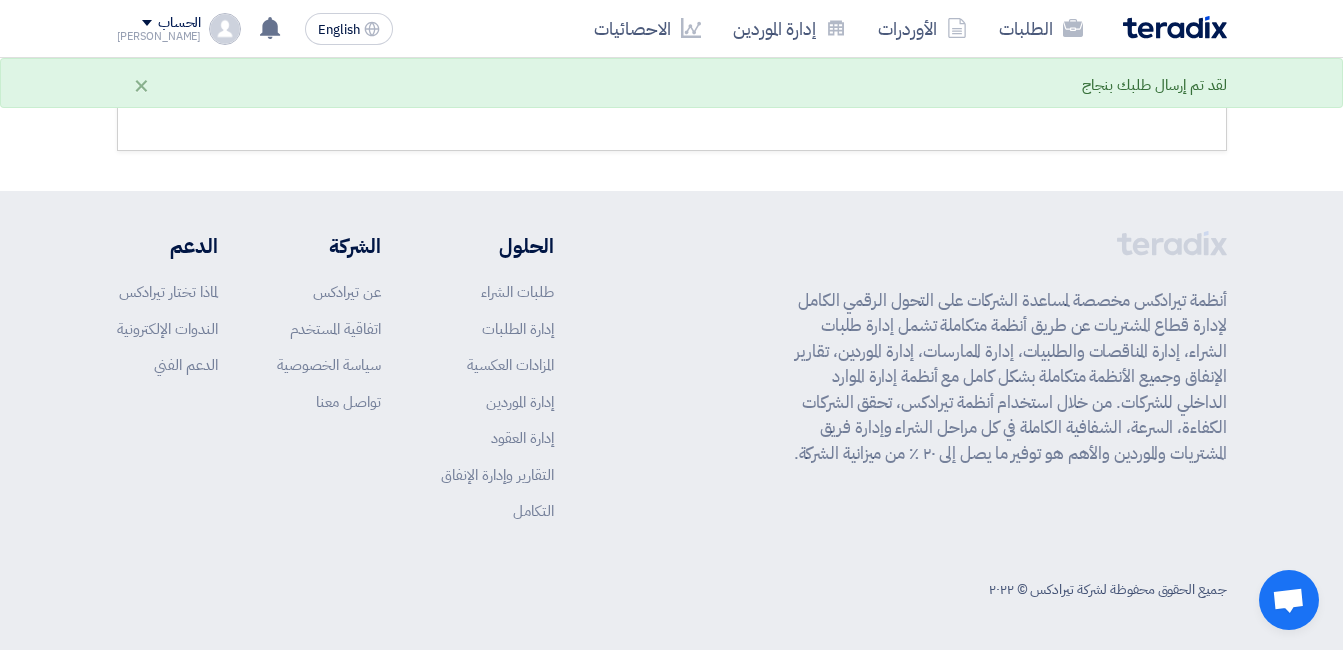 scroll, scrollTop: 0, scrollLeft: 0, axis: both 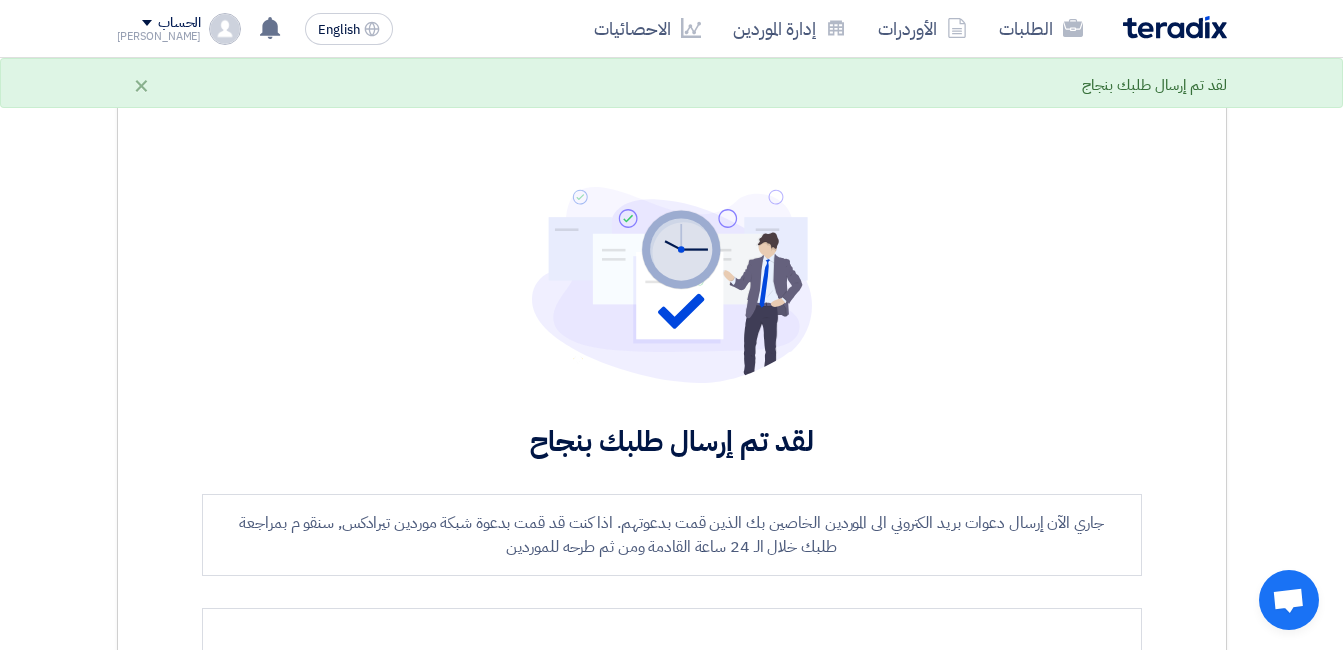 click 